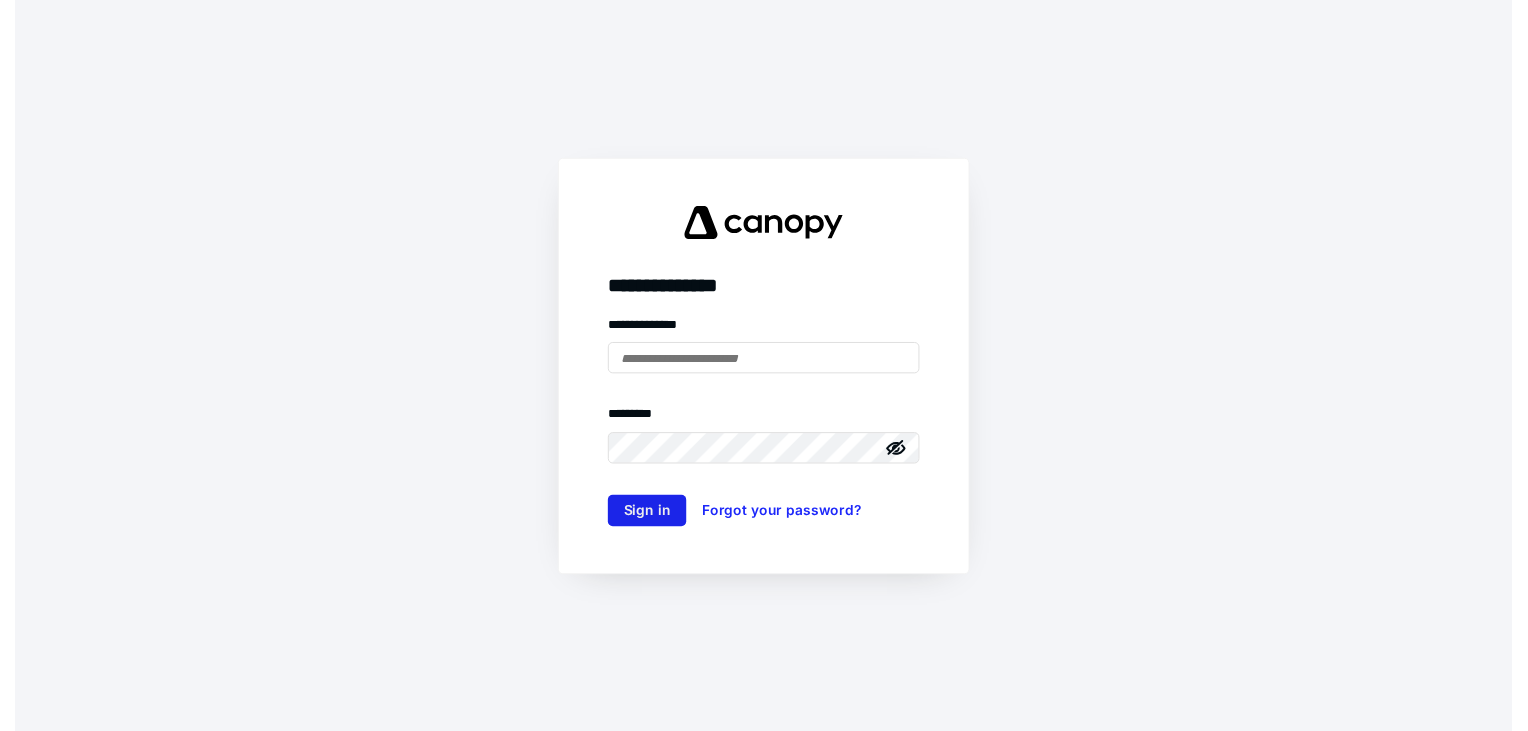 scroll, scrollTop: 0, scrollLeft: 0, axis: both 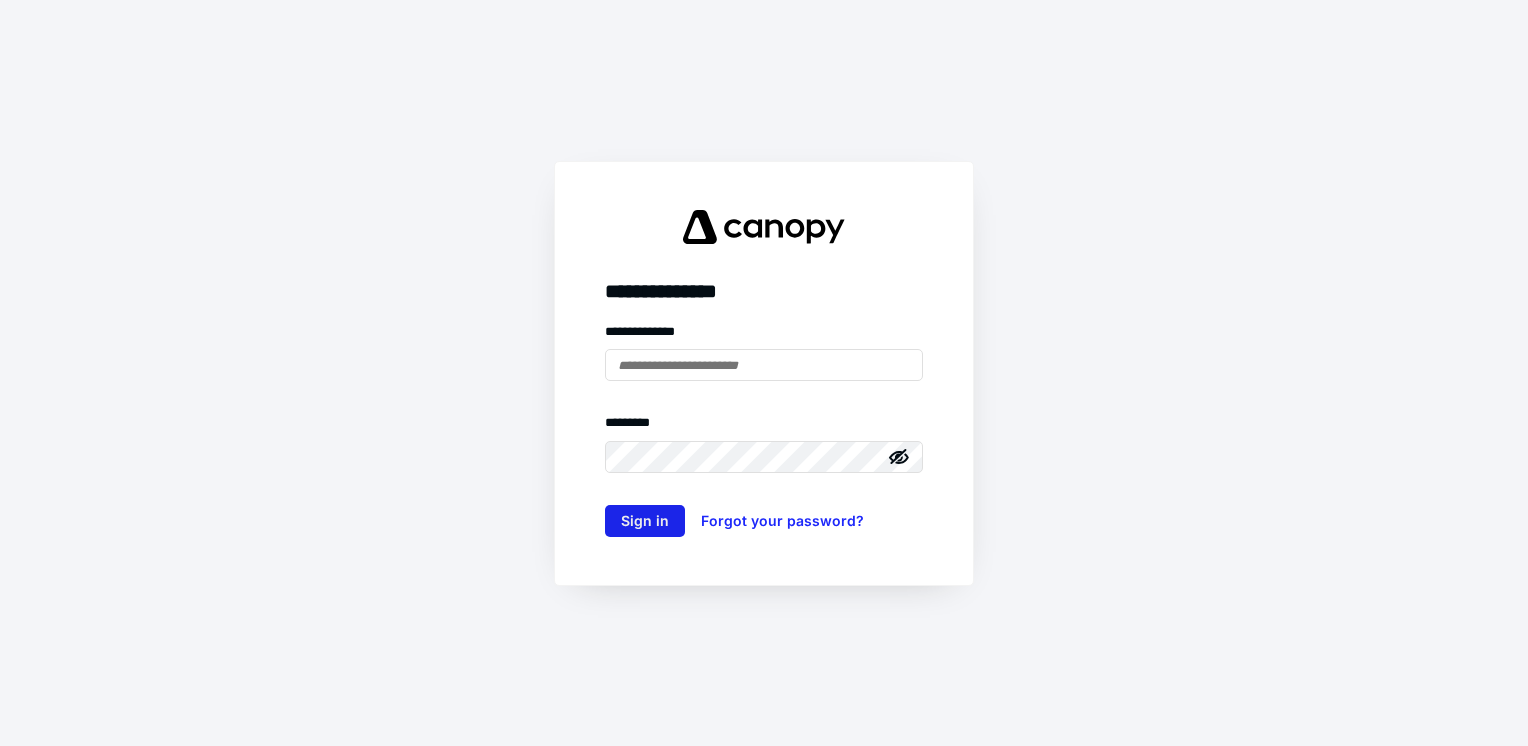 type on "**********" 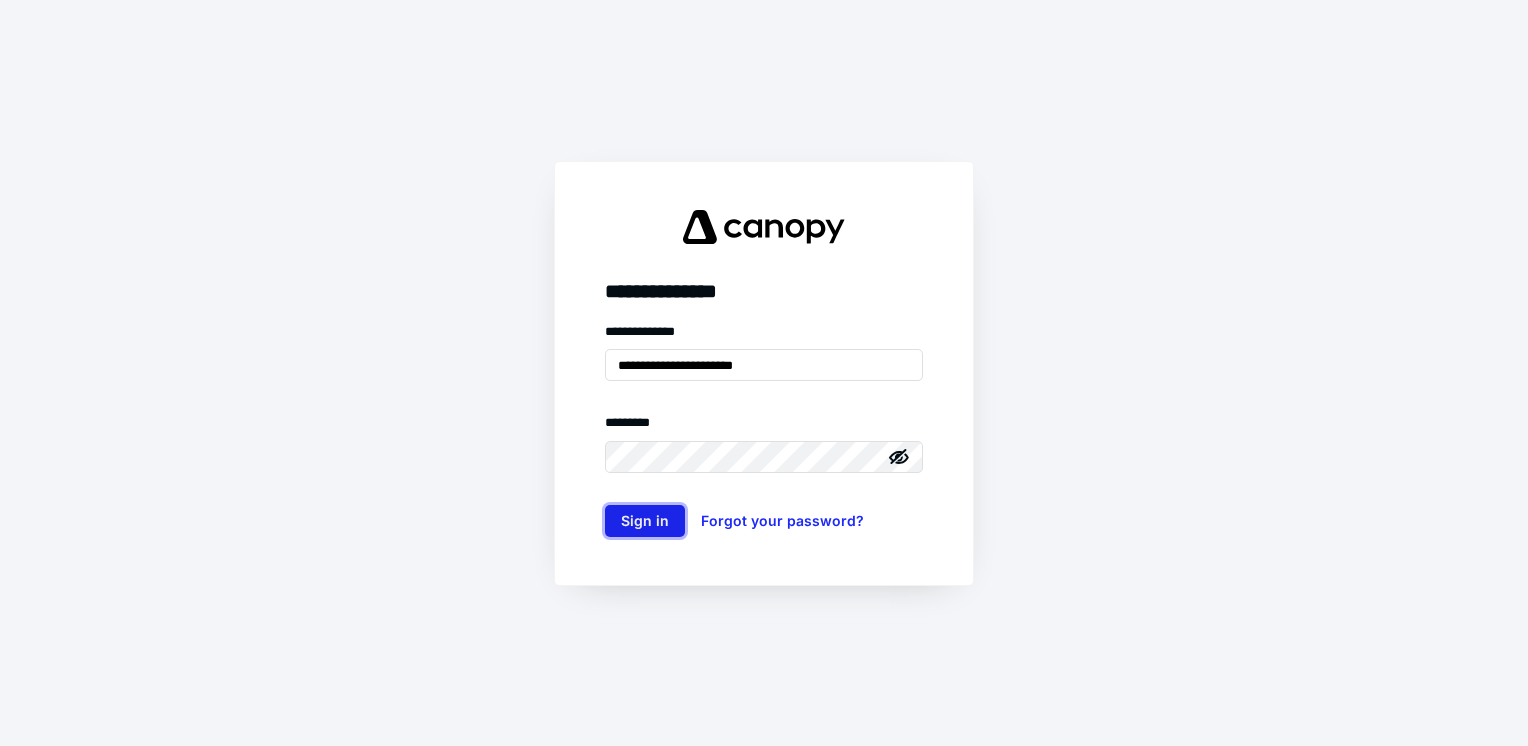 click on "Sign in" at bounding box center [645, 521] 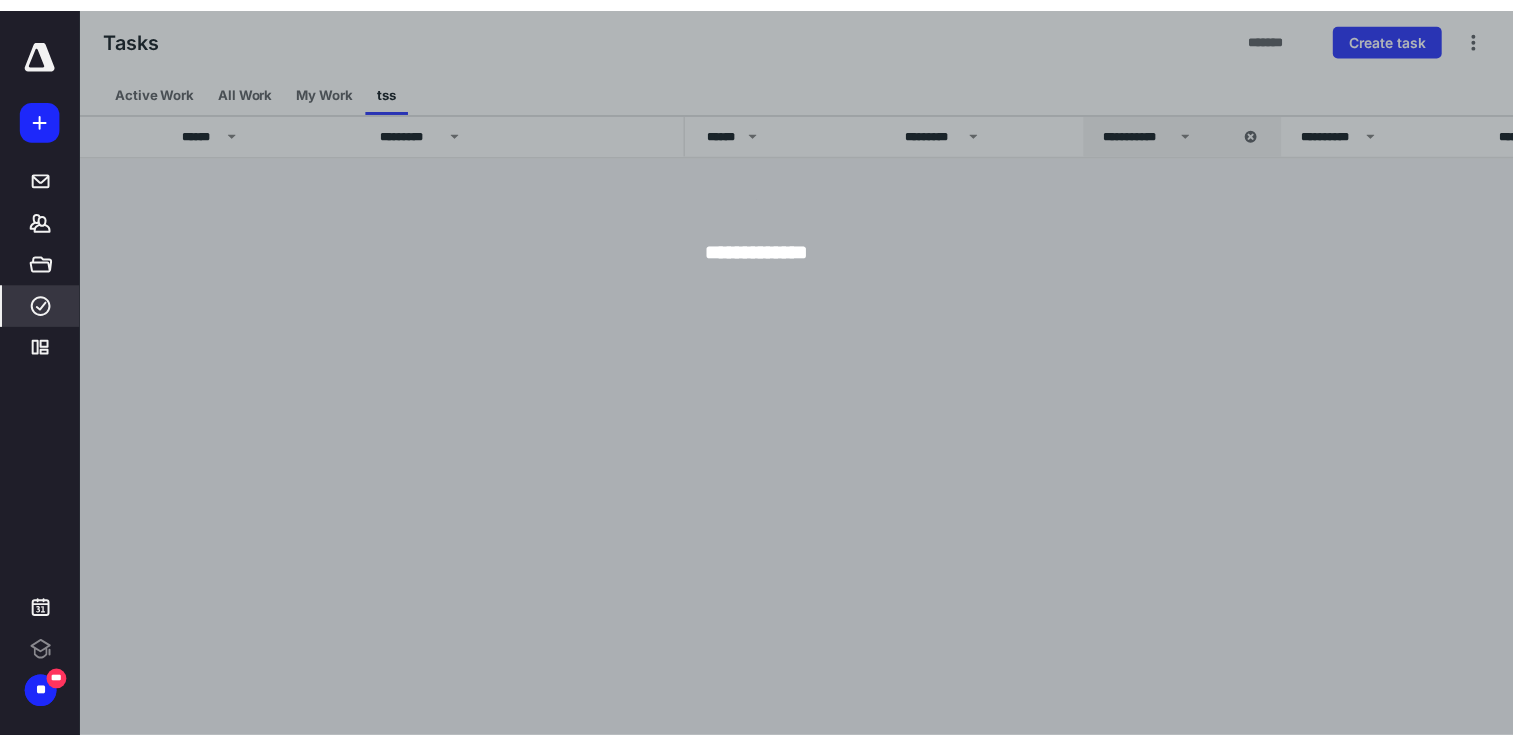 scroll, scrollTop: 0, scrollLeft: 0, axis: both 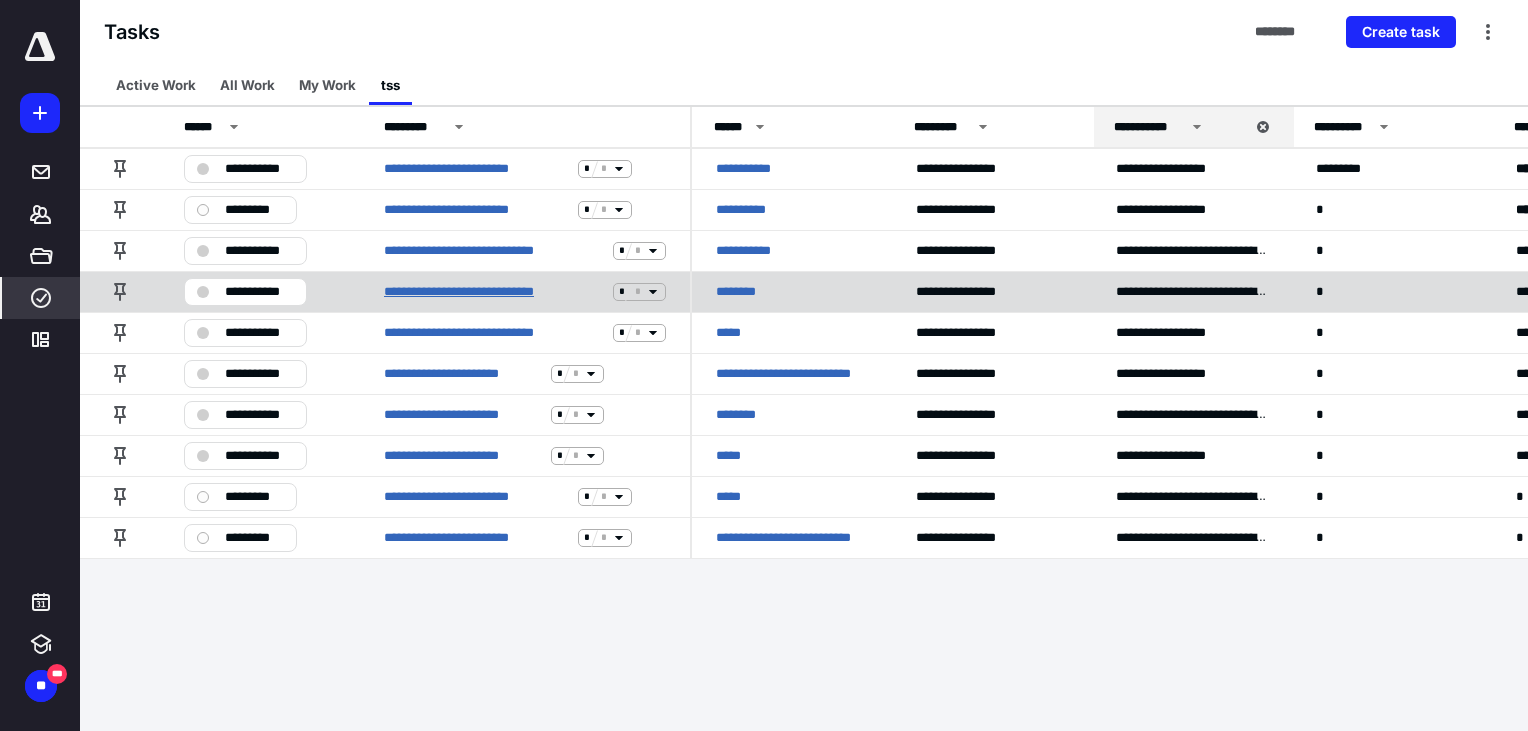 click on "**********" at bounding box center (494, 292) 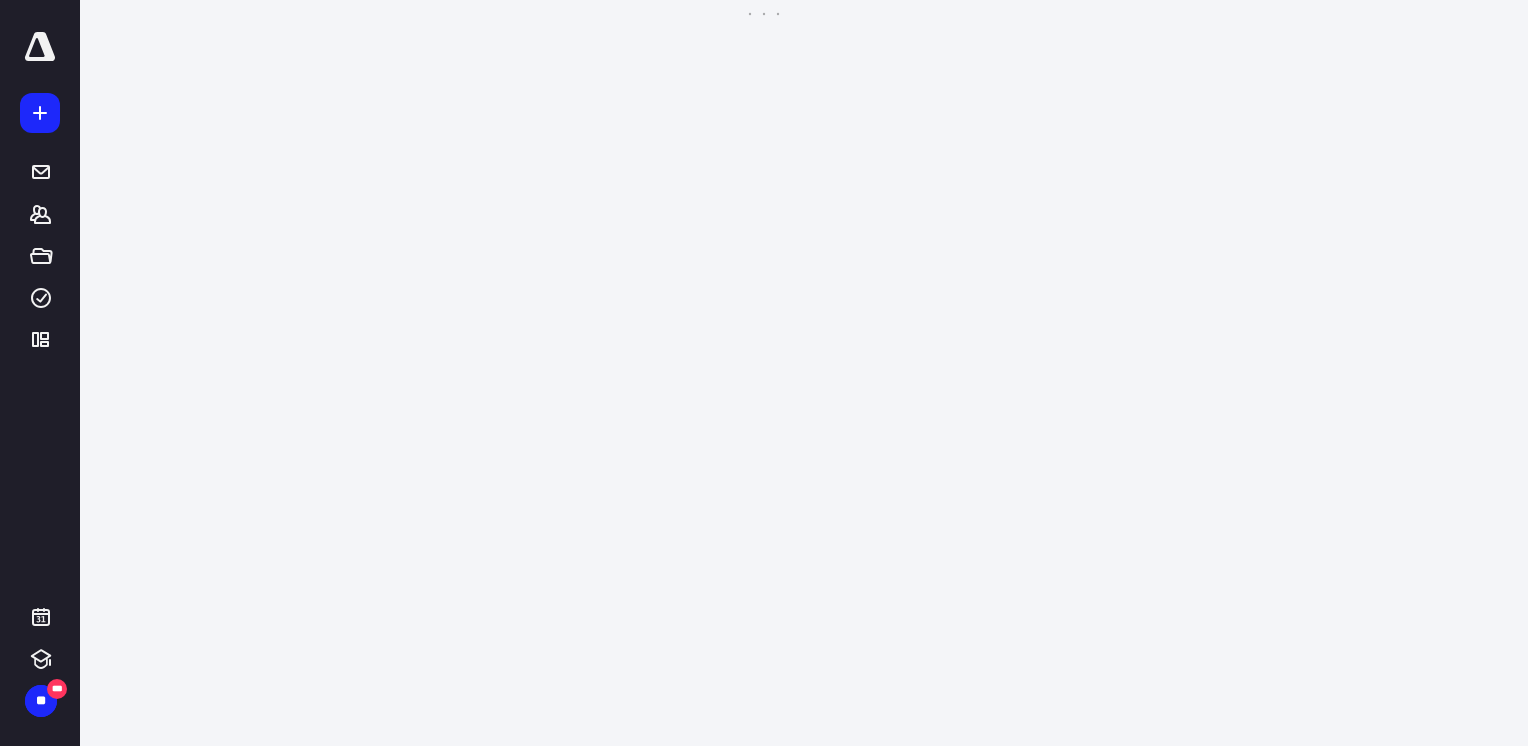 click on "**********" at bounding box center (764, 373) 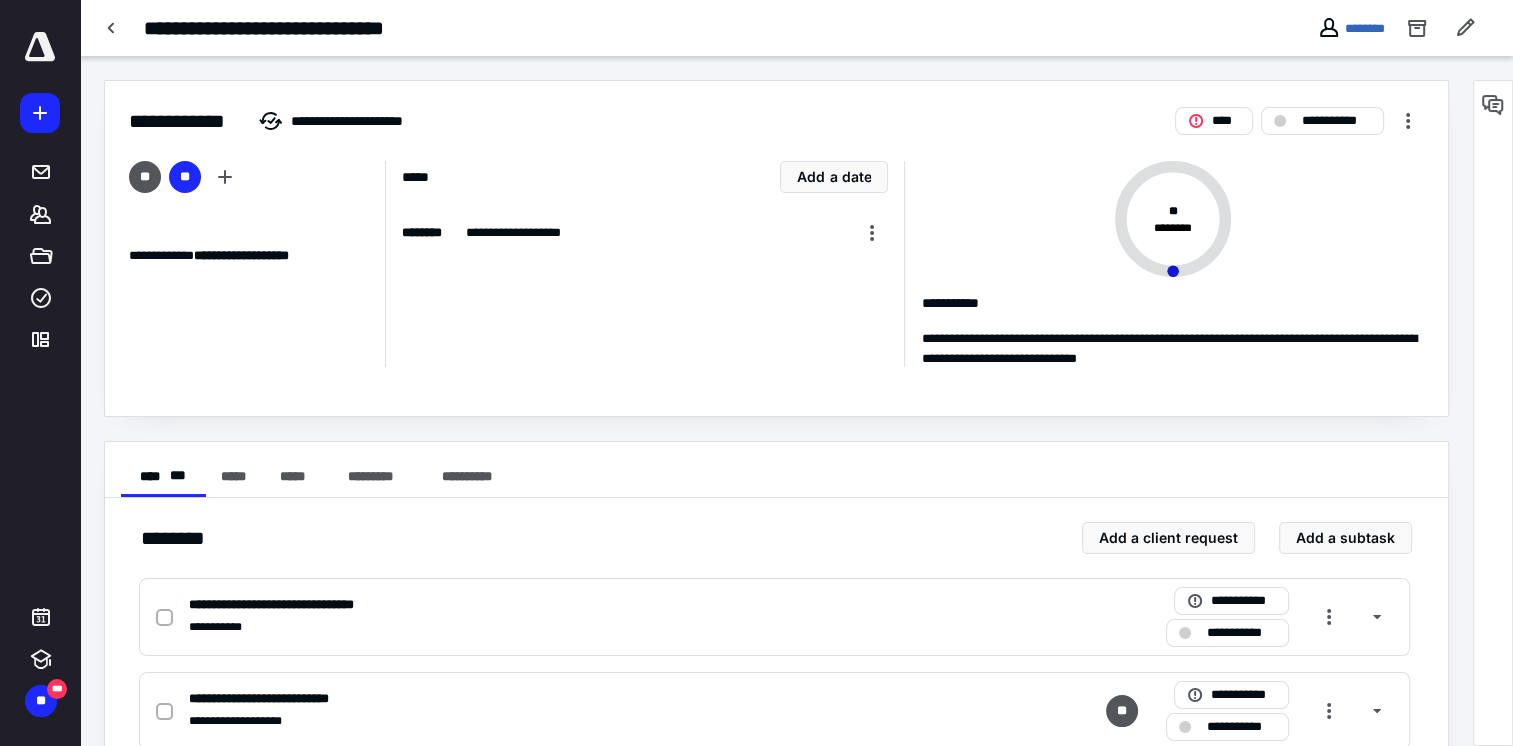 scroll, scrollTop: 146, scrollLeft: 0, axis: vertical 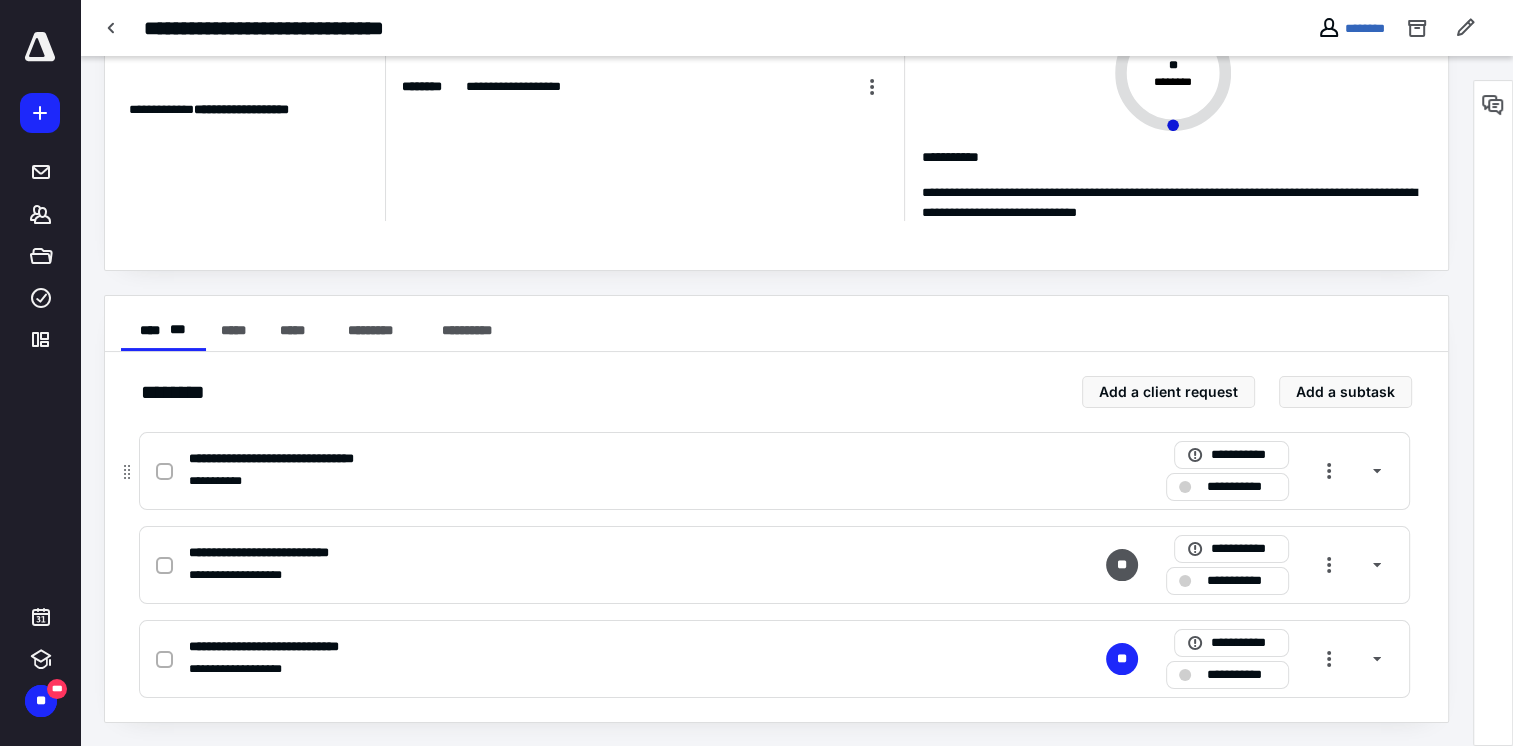 click at bounding box center [164, 472] 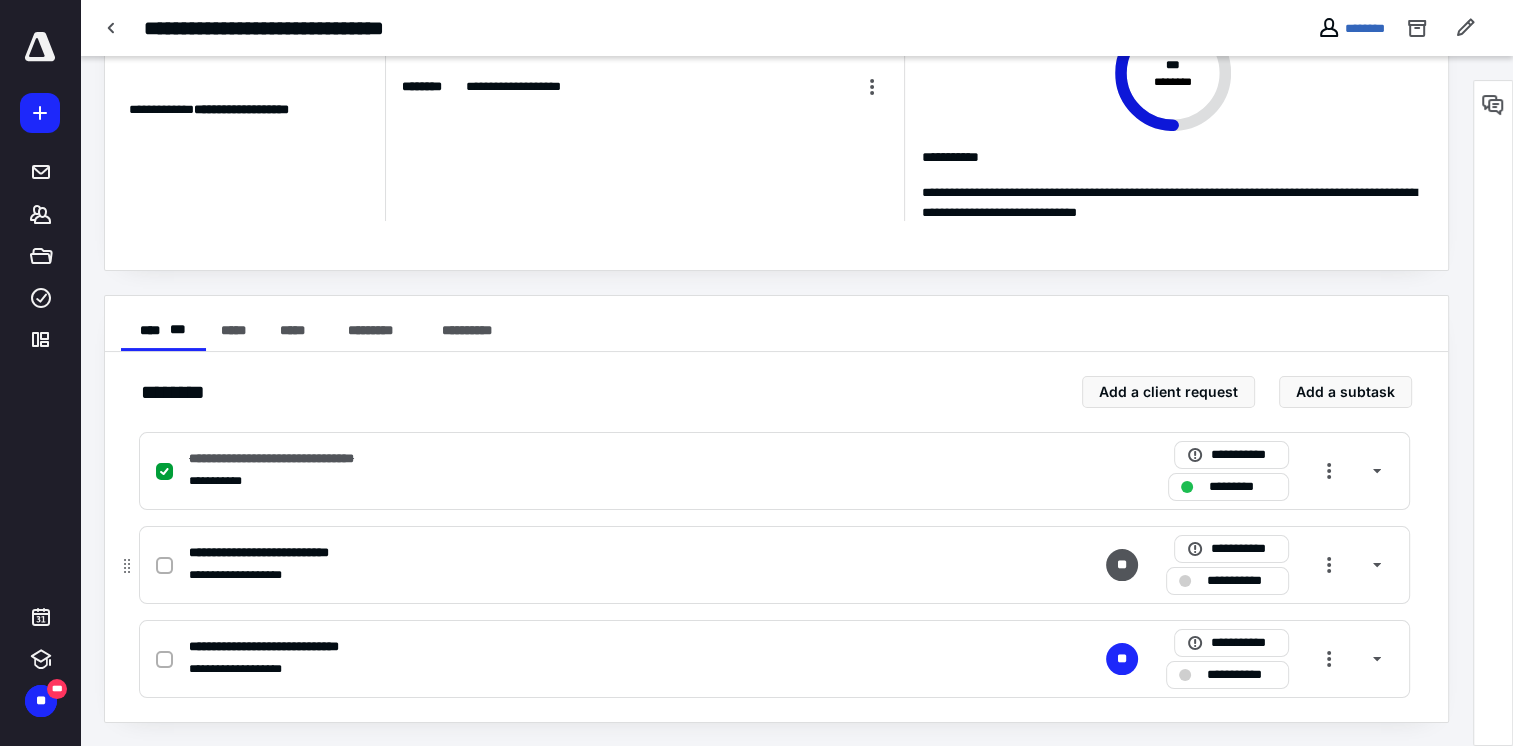 click at bounding box center [164, 566] 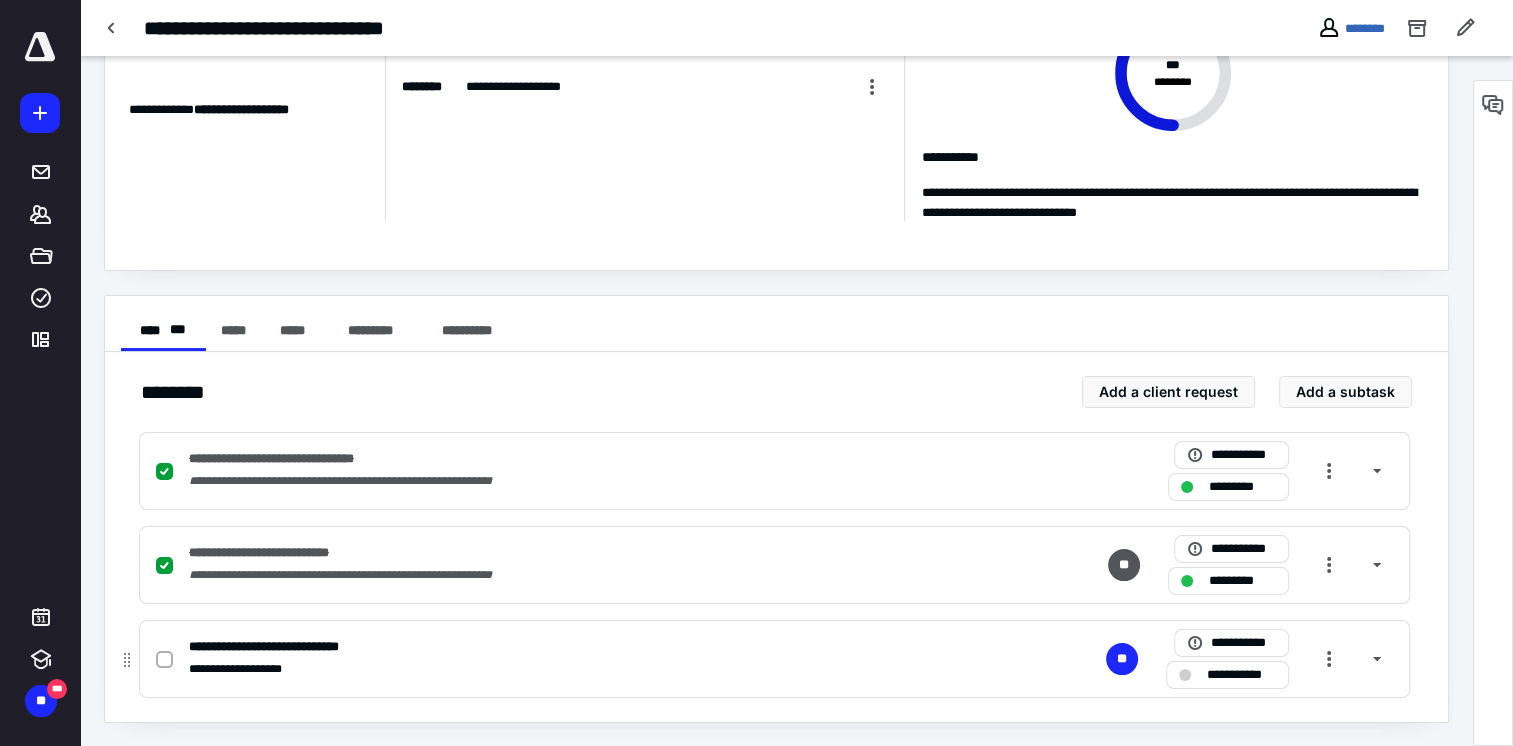 click at bounding box center (164, 660) 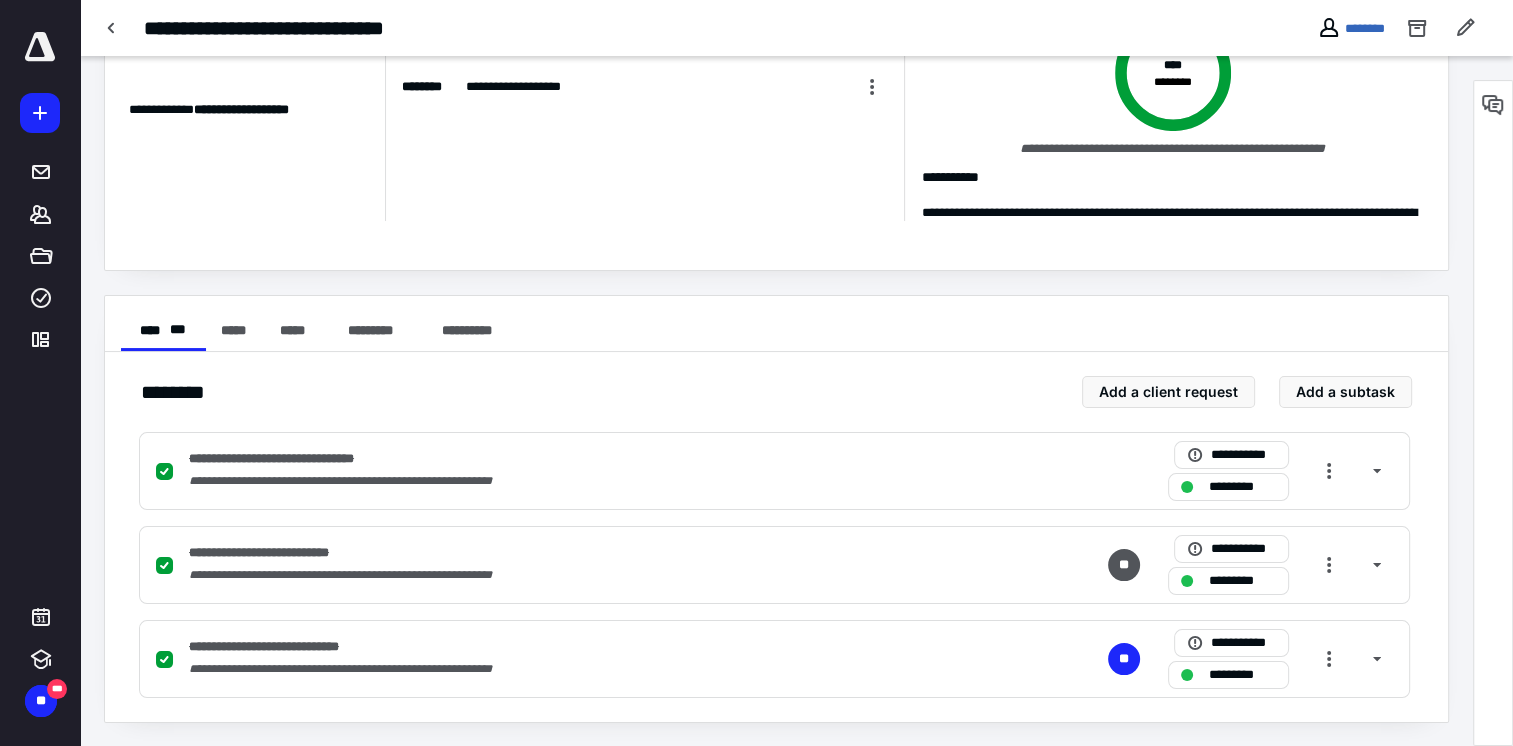click at bounding box center [40, 47] 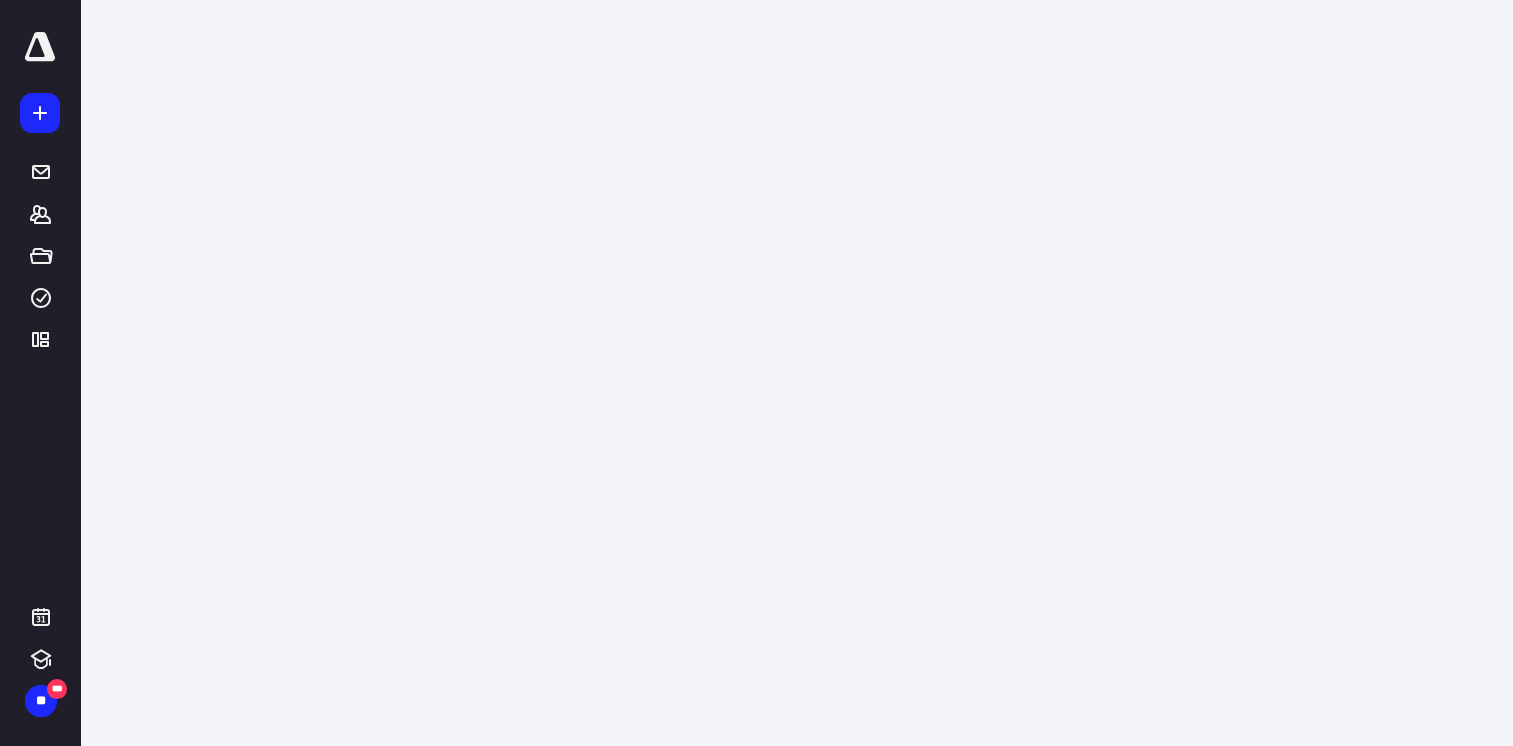 scroll, scrollTop: 0, scrollLeft: 0, axis: both 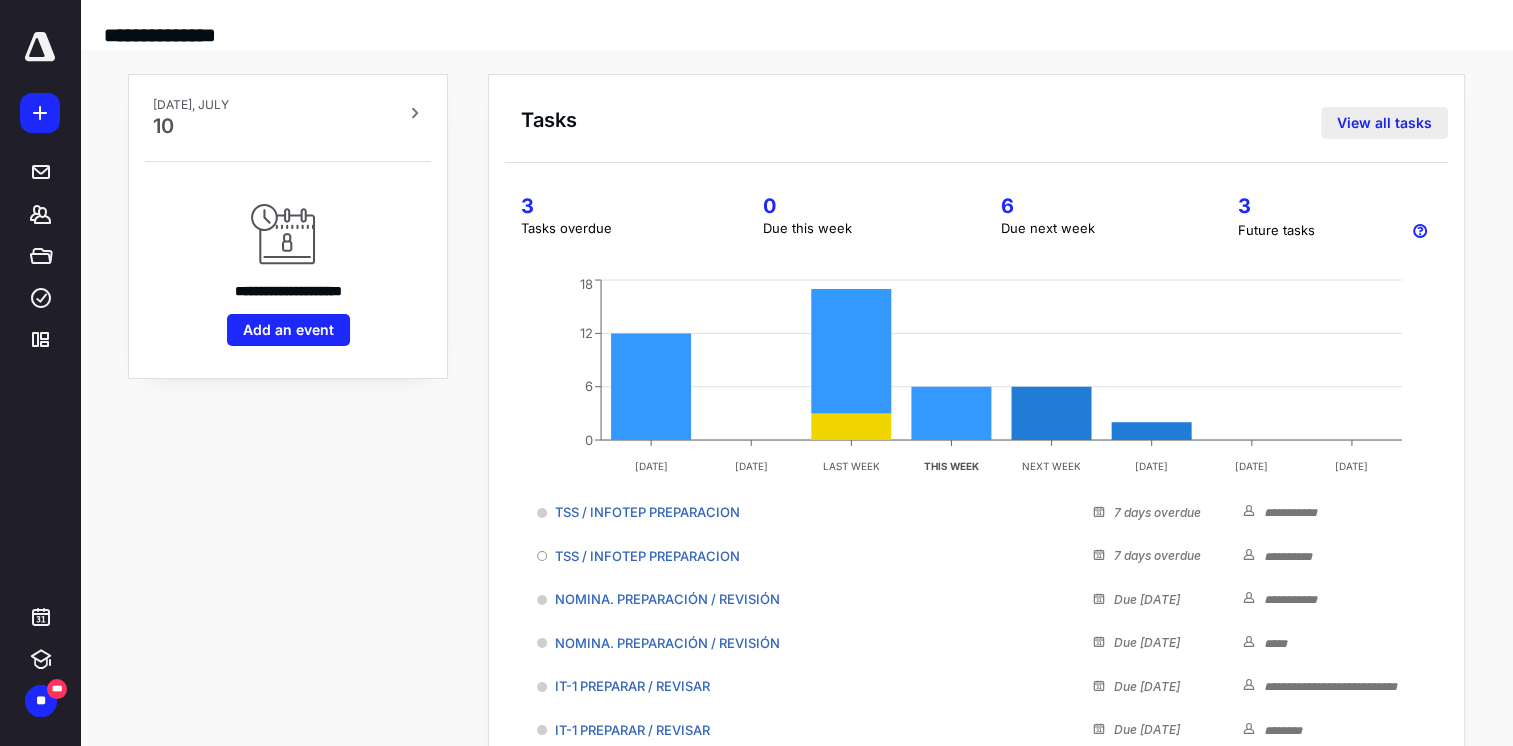 click on "View all tasks" at bounding box center (1384, 123) 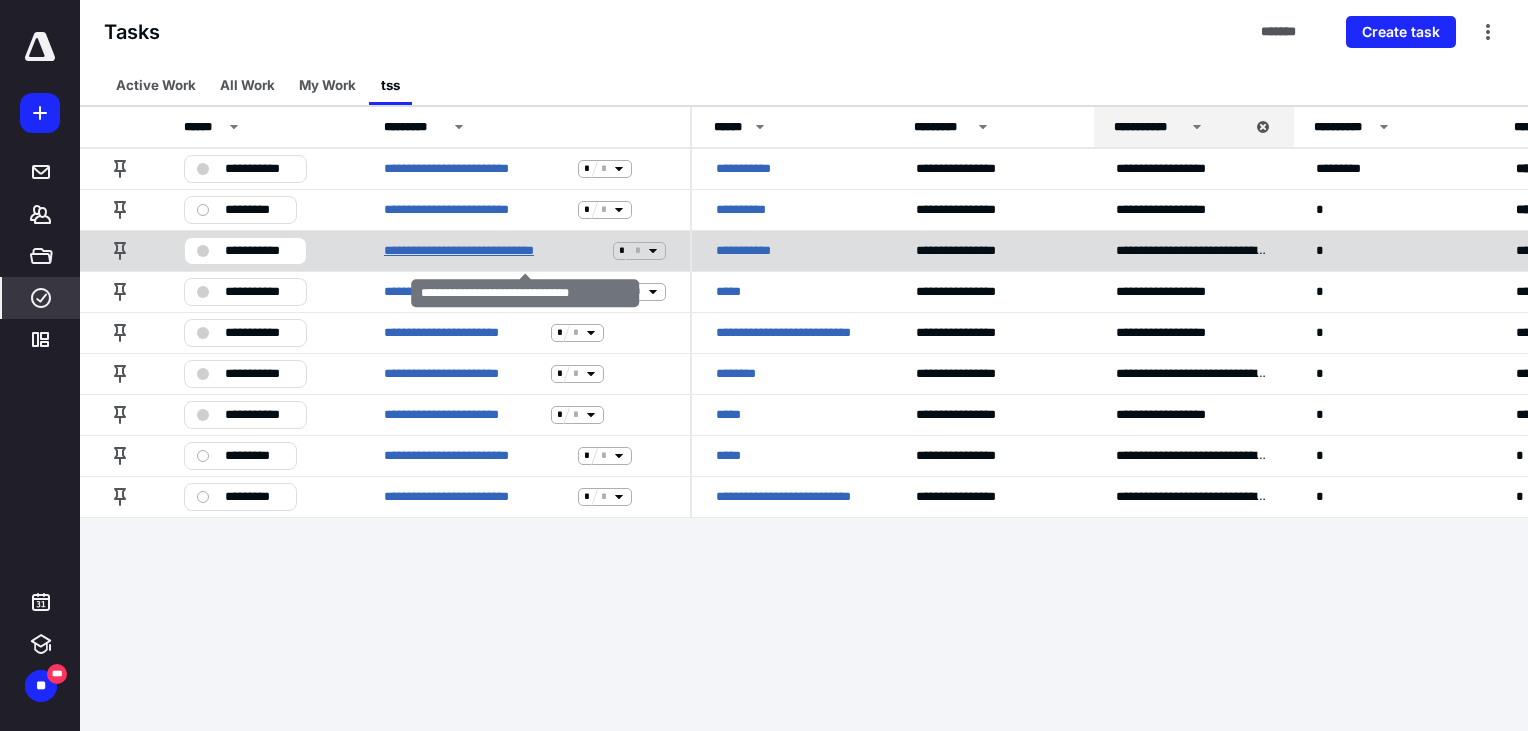 click on "**********" at bounding box center (494, 251) 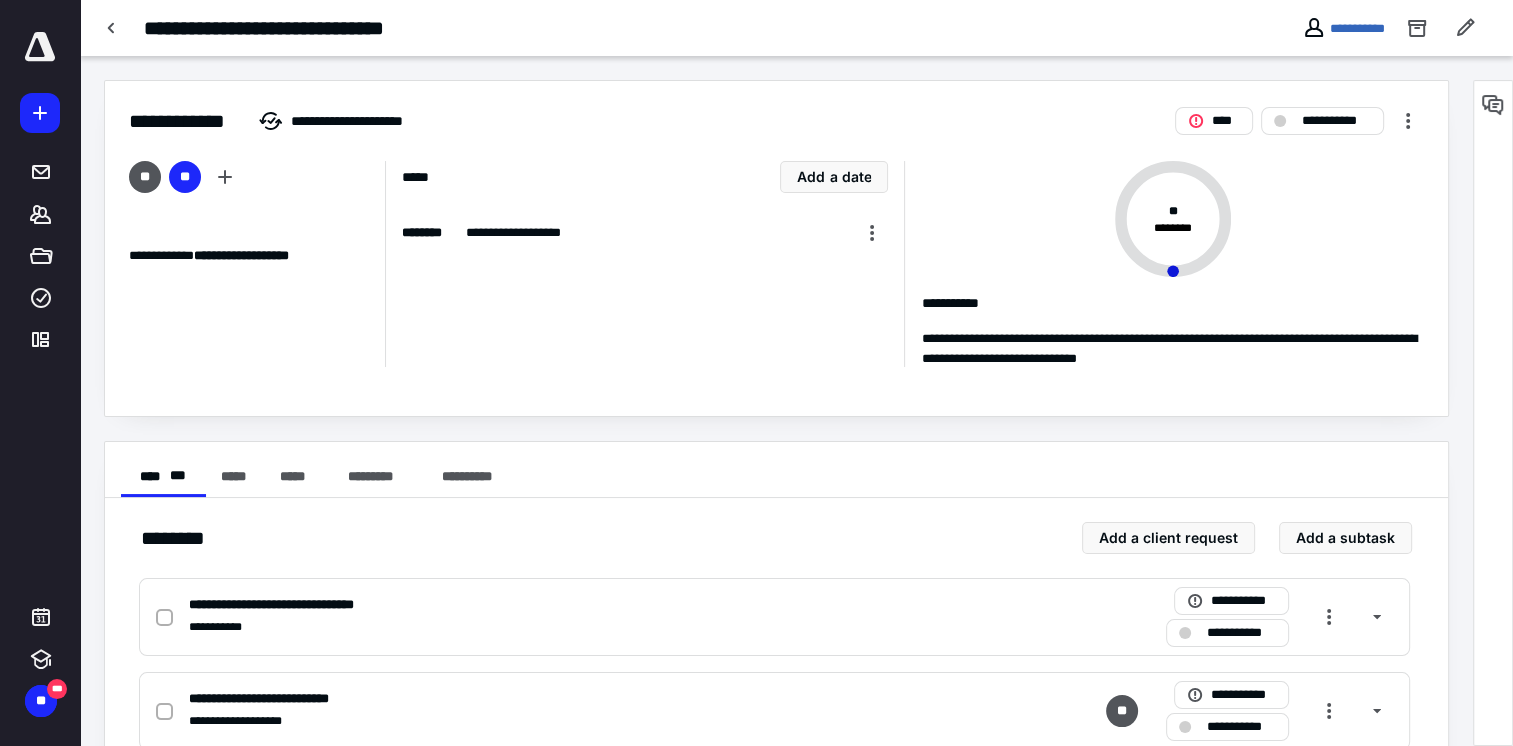 click at bounding box center [40, 47] 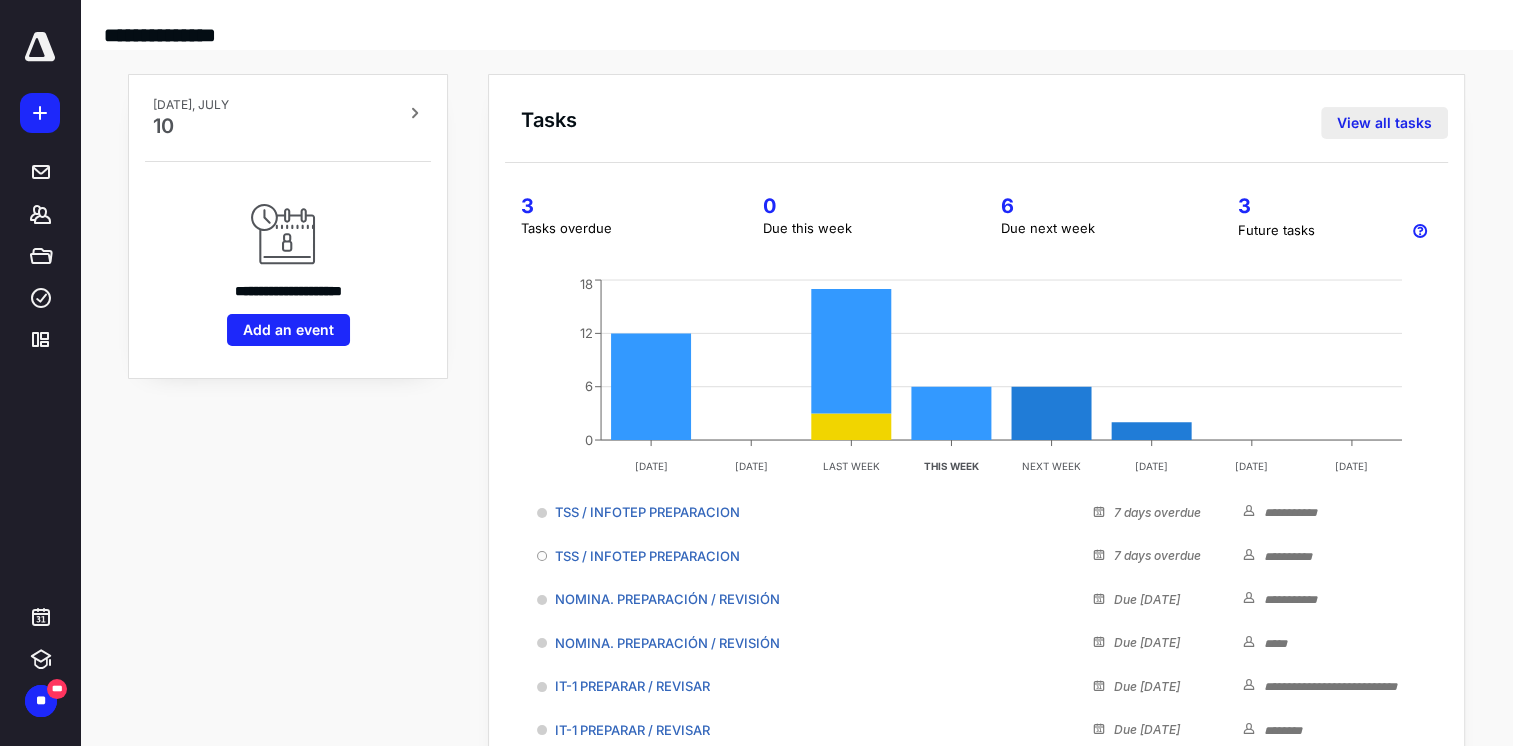 click on "View all tasks" at bounding box center [1384, 123] 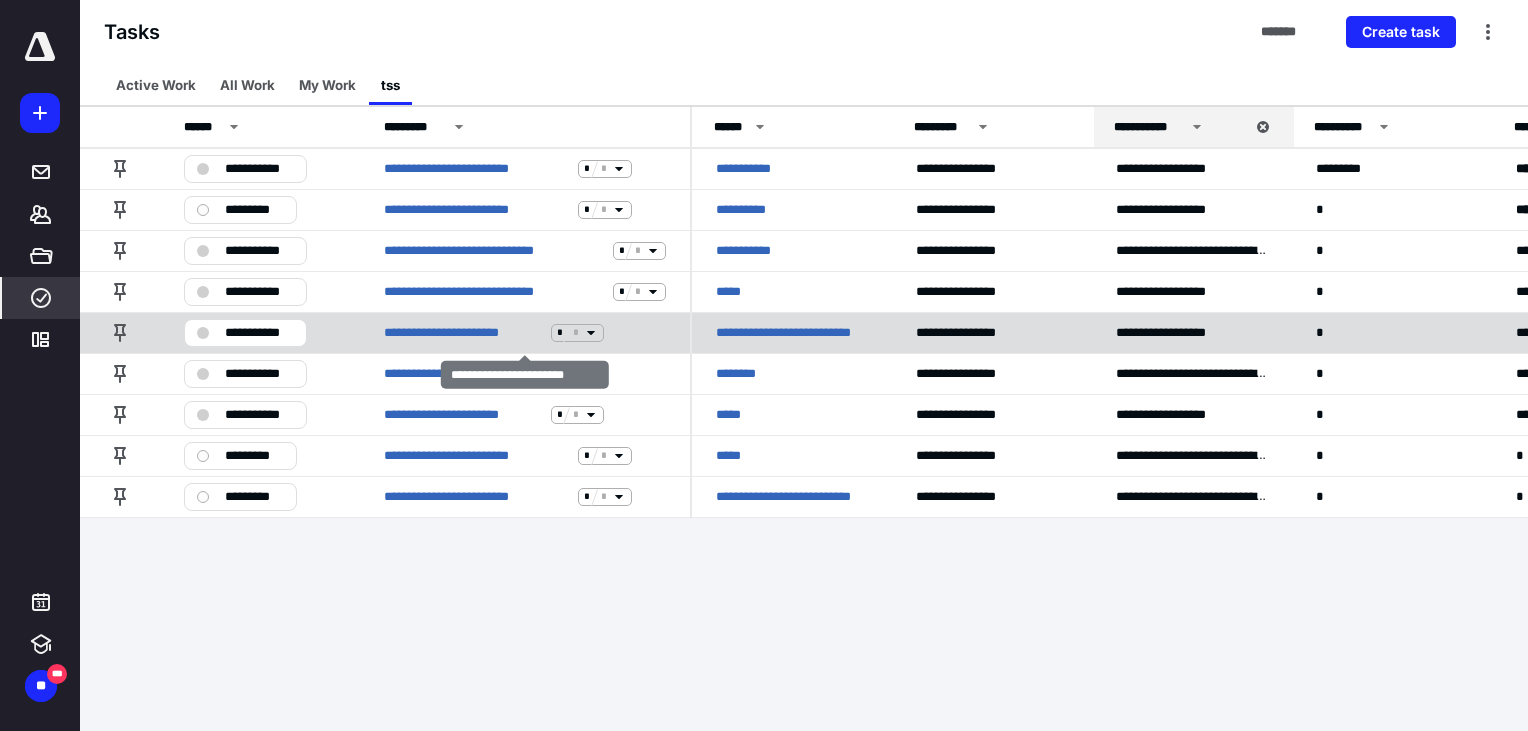click on "**********" at bounding box center (525, 332) 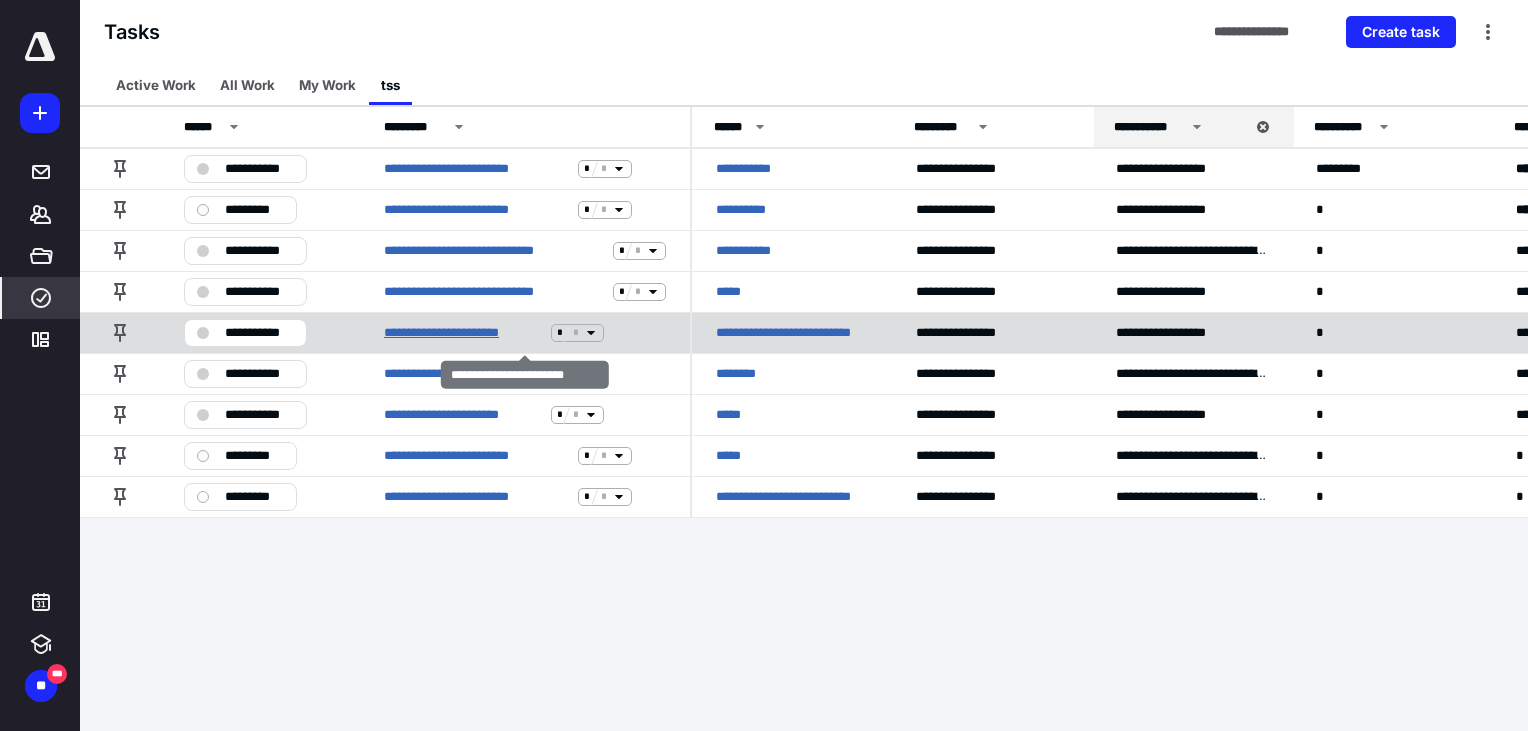 click on "**********" at bounding box center (463, 333) 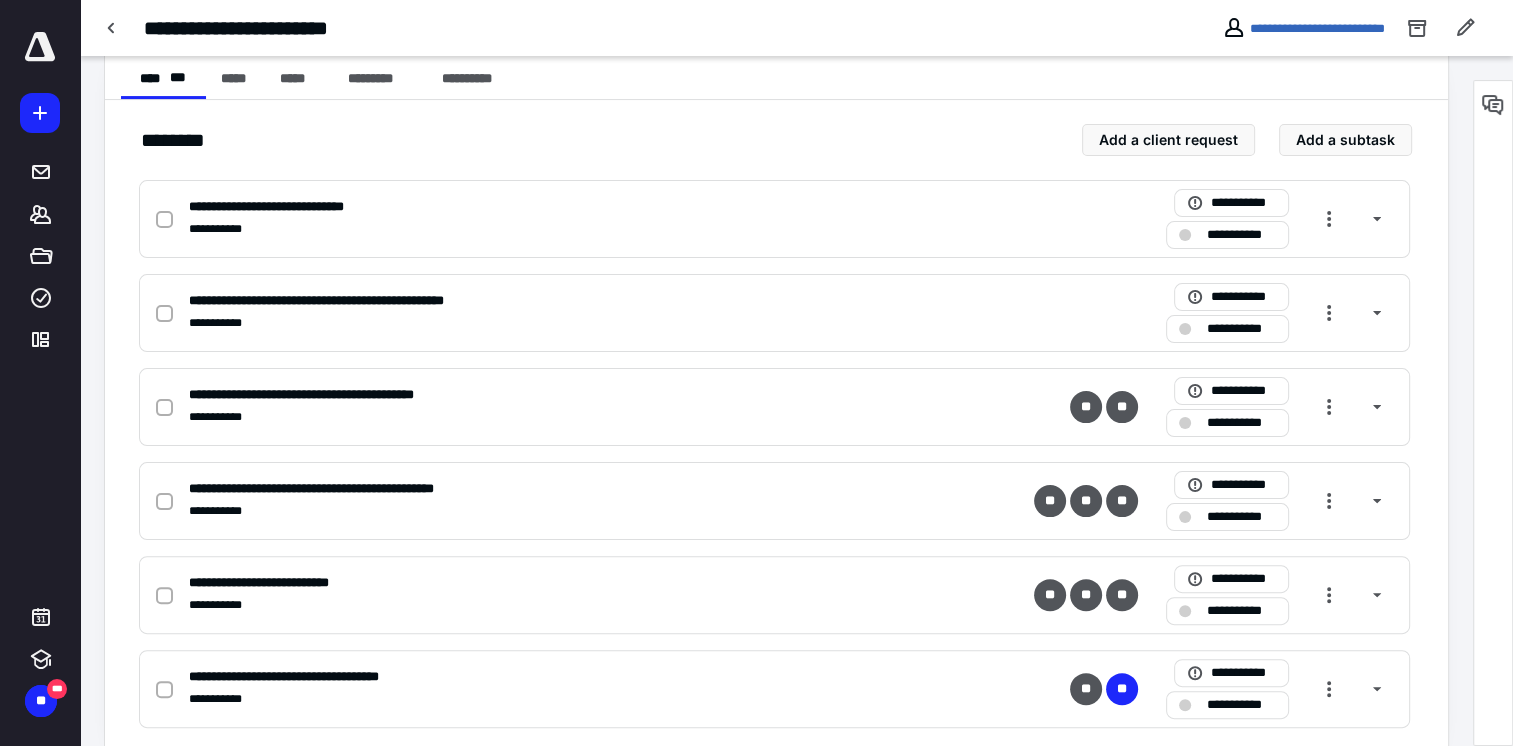 scroll, scrollTop: 400, scrollLeft: 0, axis: vertical 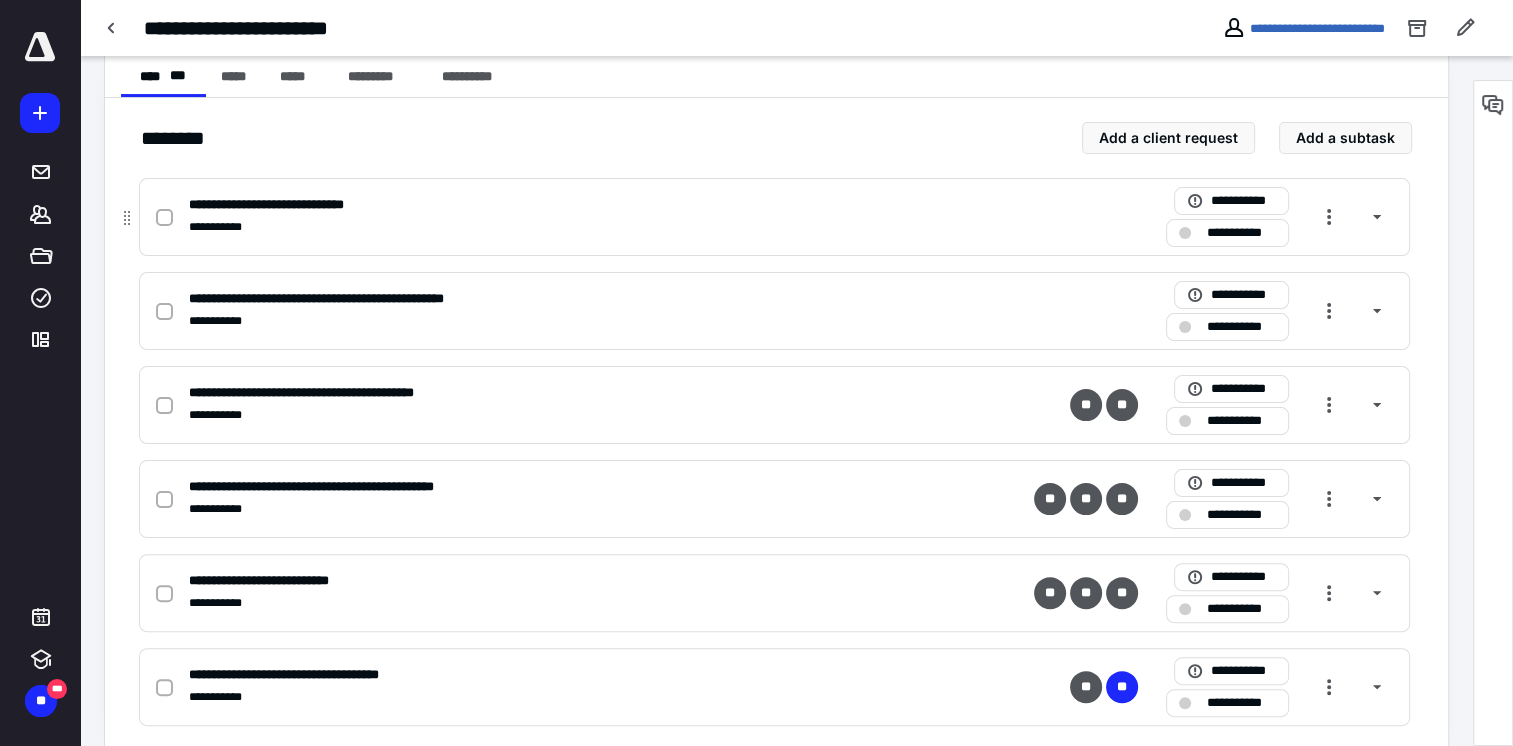 click at bounding box center (168, 217) 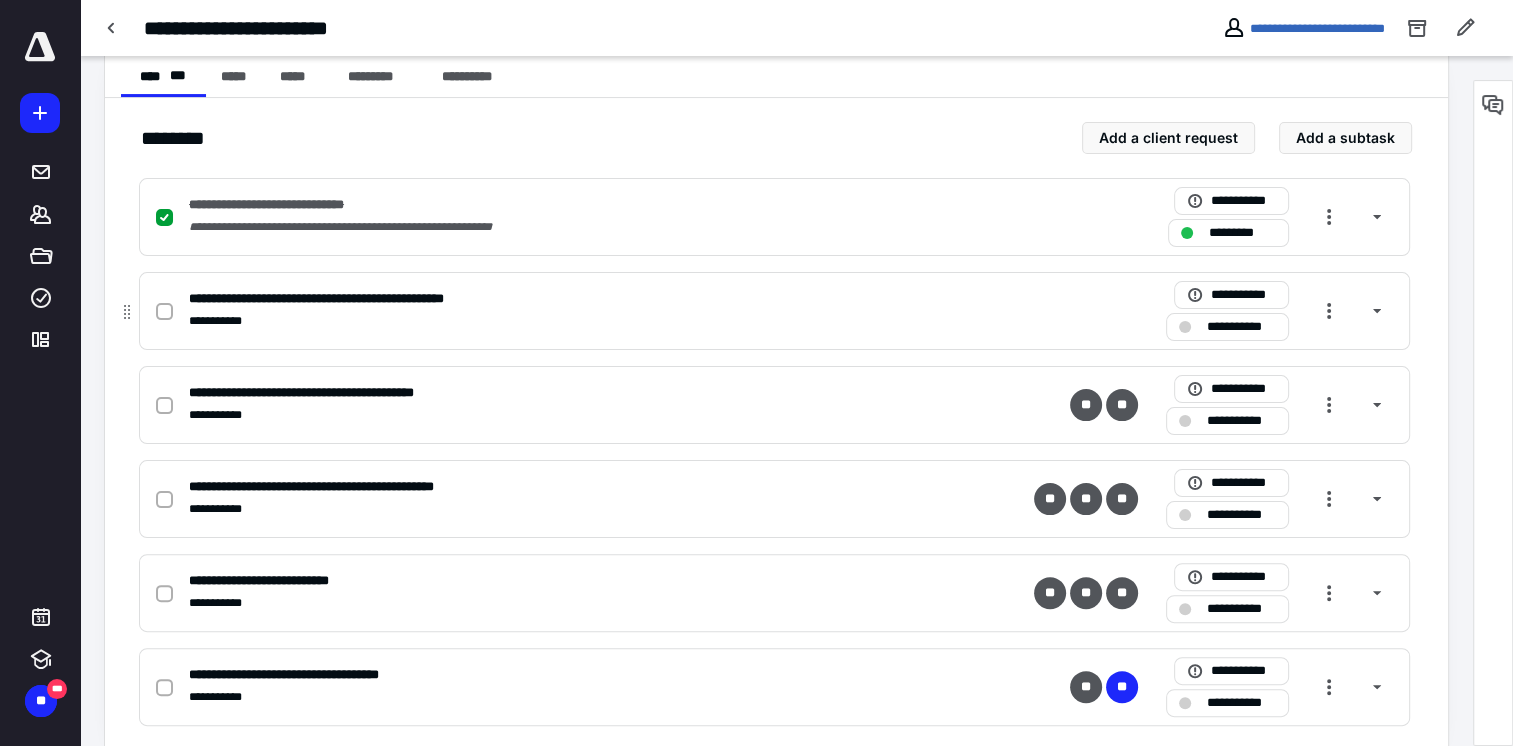 click on "**********" at bounding box center (1241, 327) 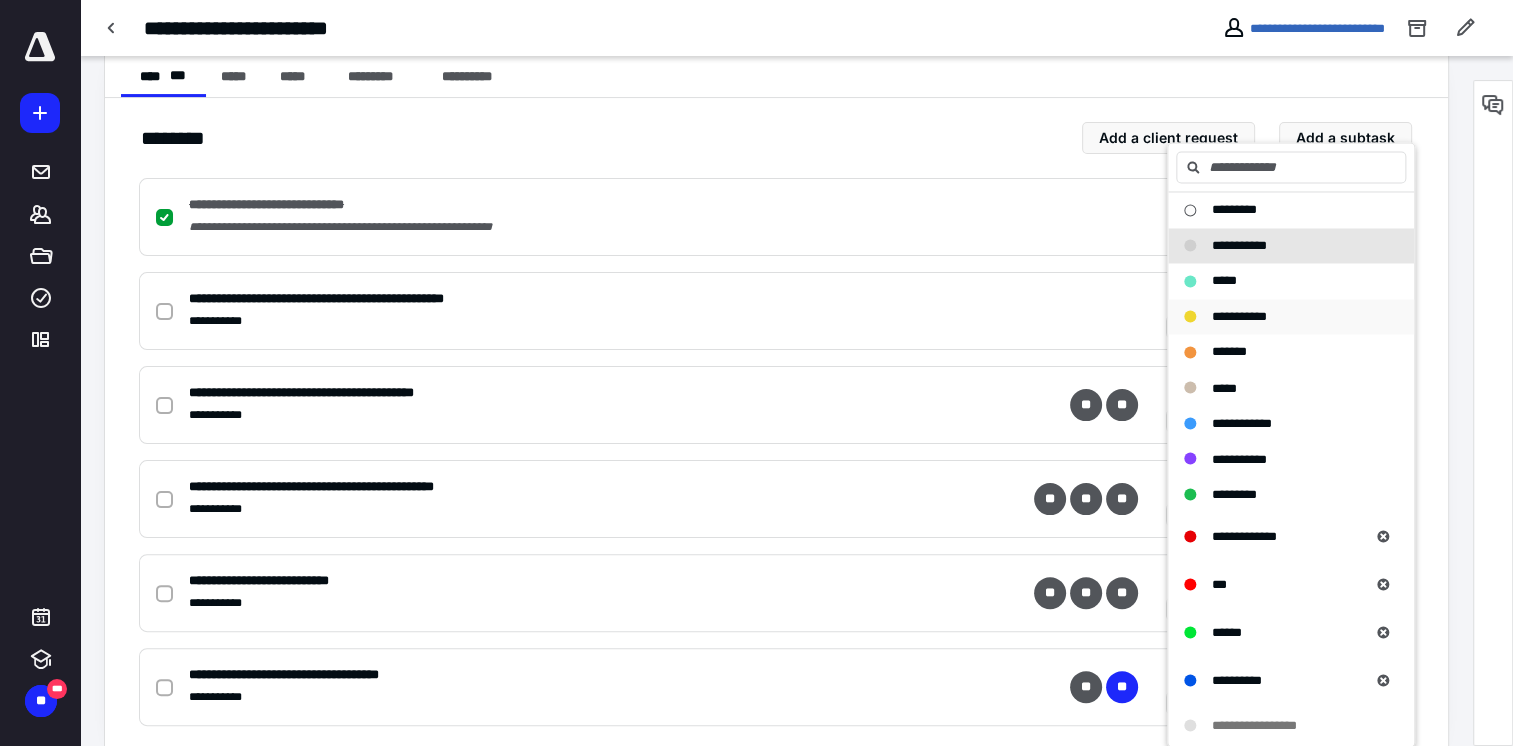 click on "**********" at bounding box center [1239, 316] 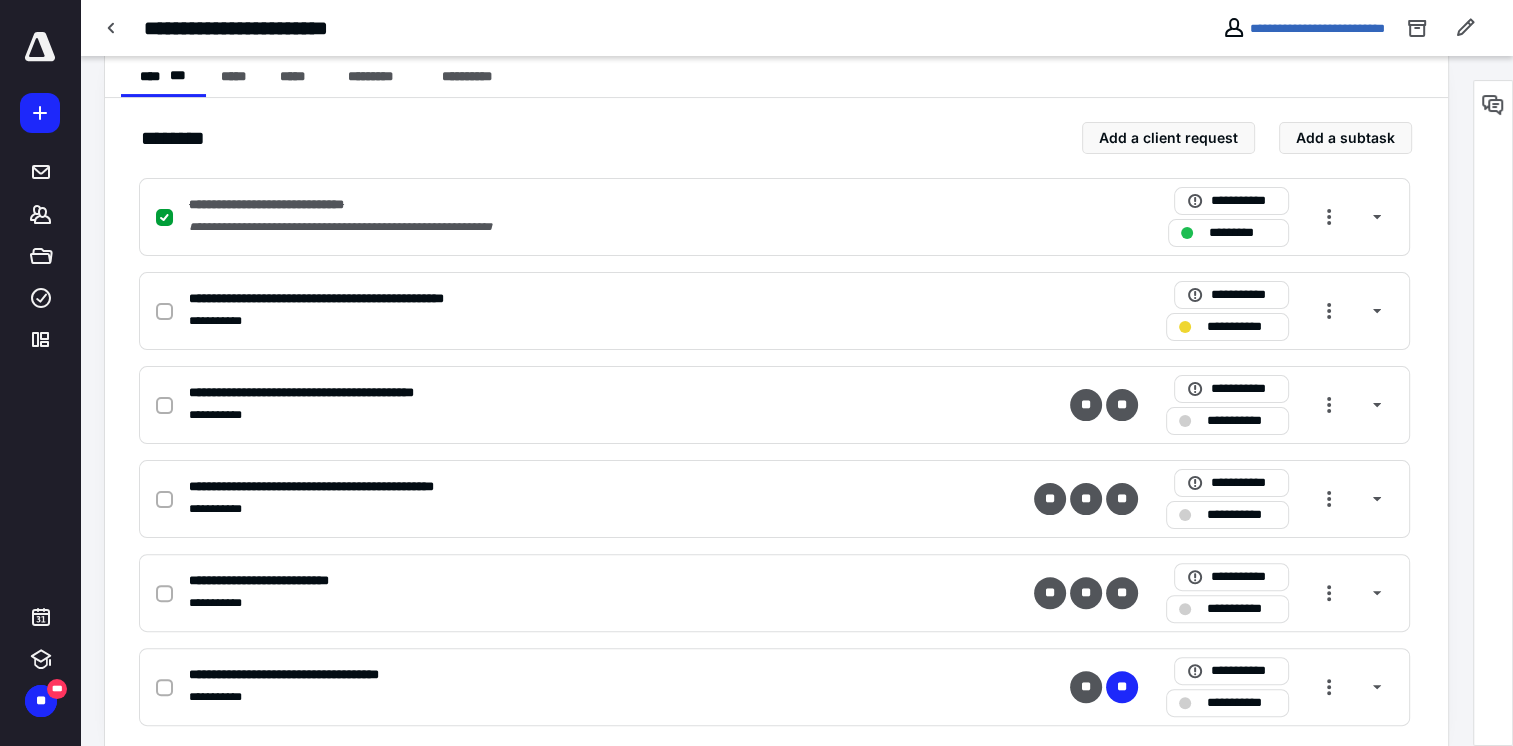 click at bounding box center (40, 47) 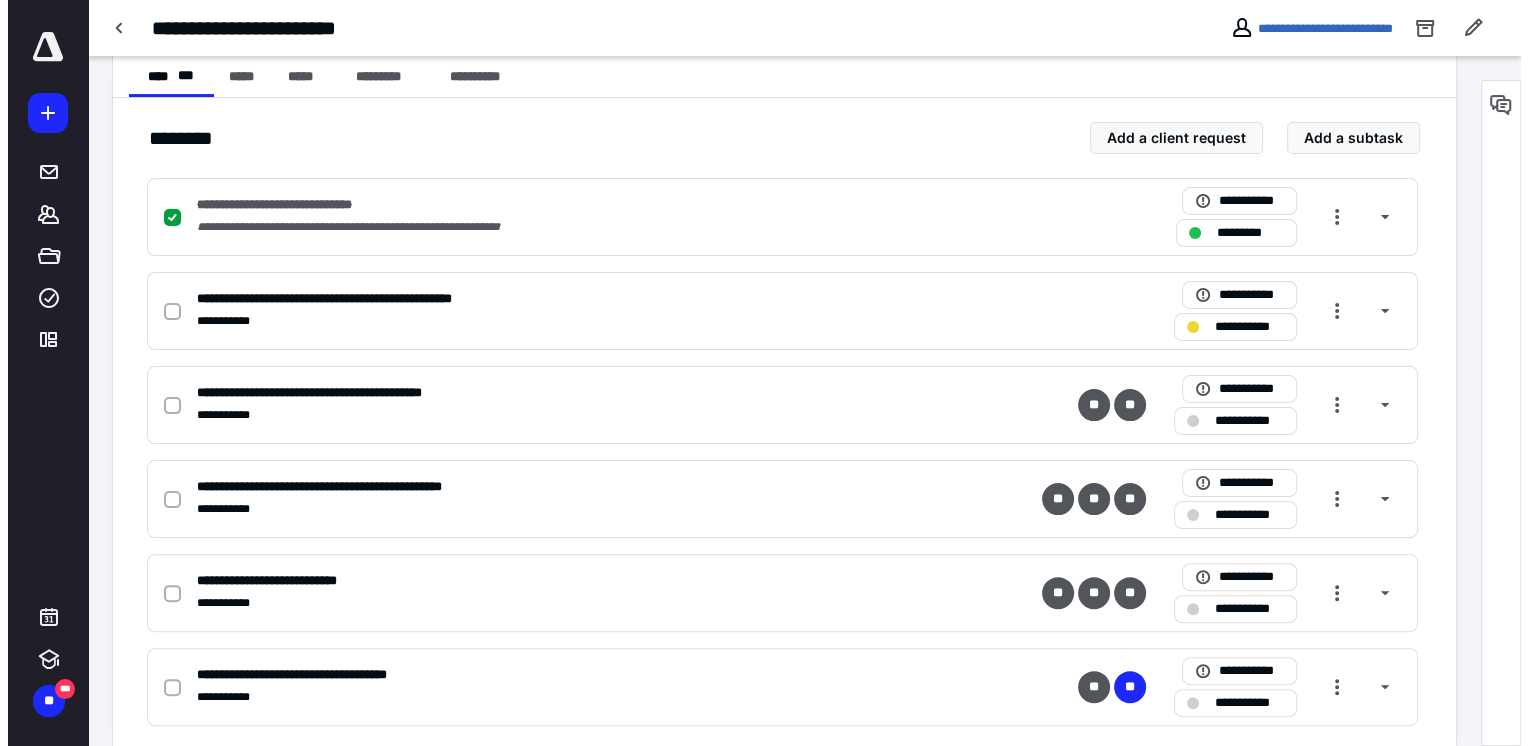 scroll, scrollTop: 0, scrollLeft: 0, axis: both 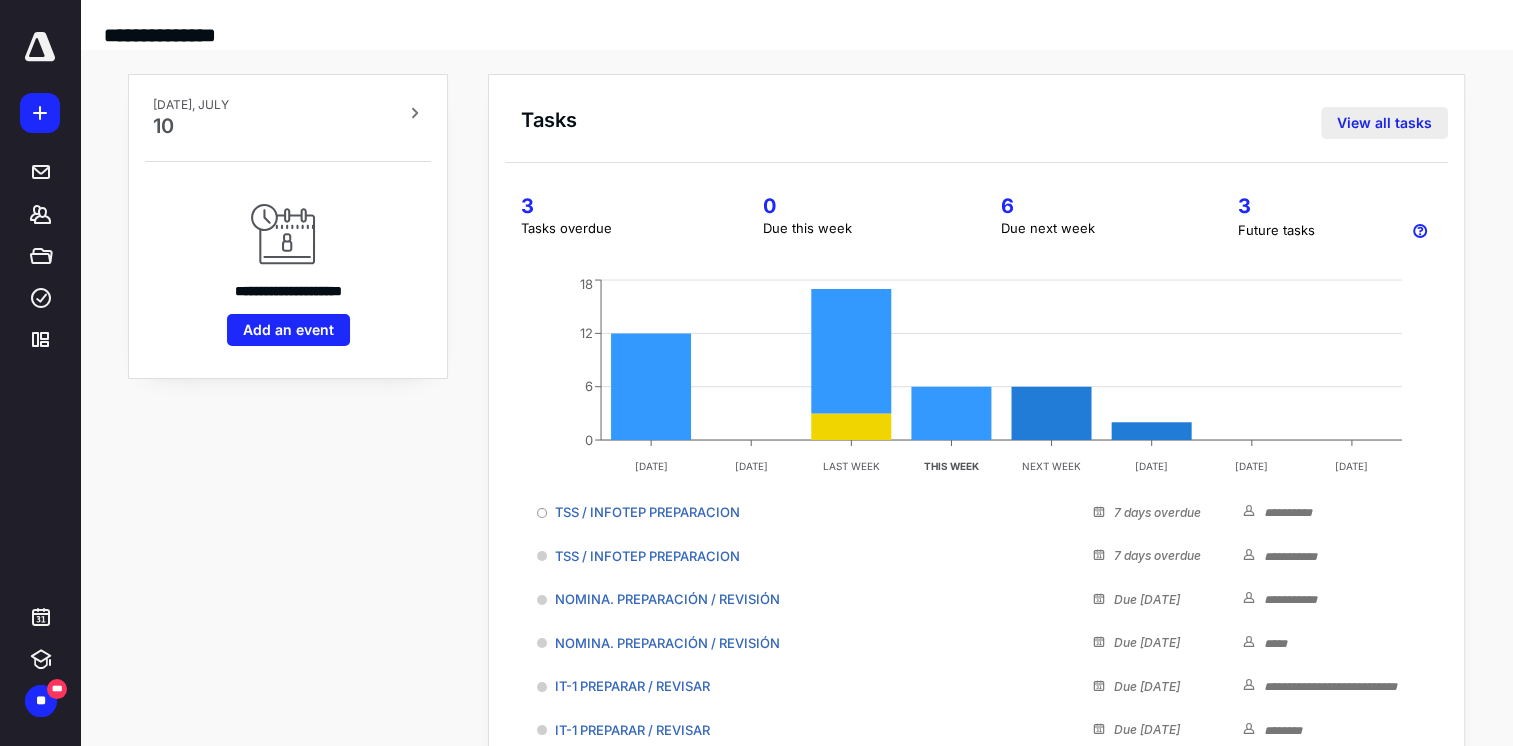 click on "View all tasks" at bounding box center (1384, 123) 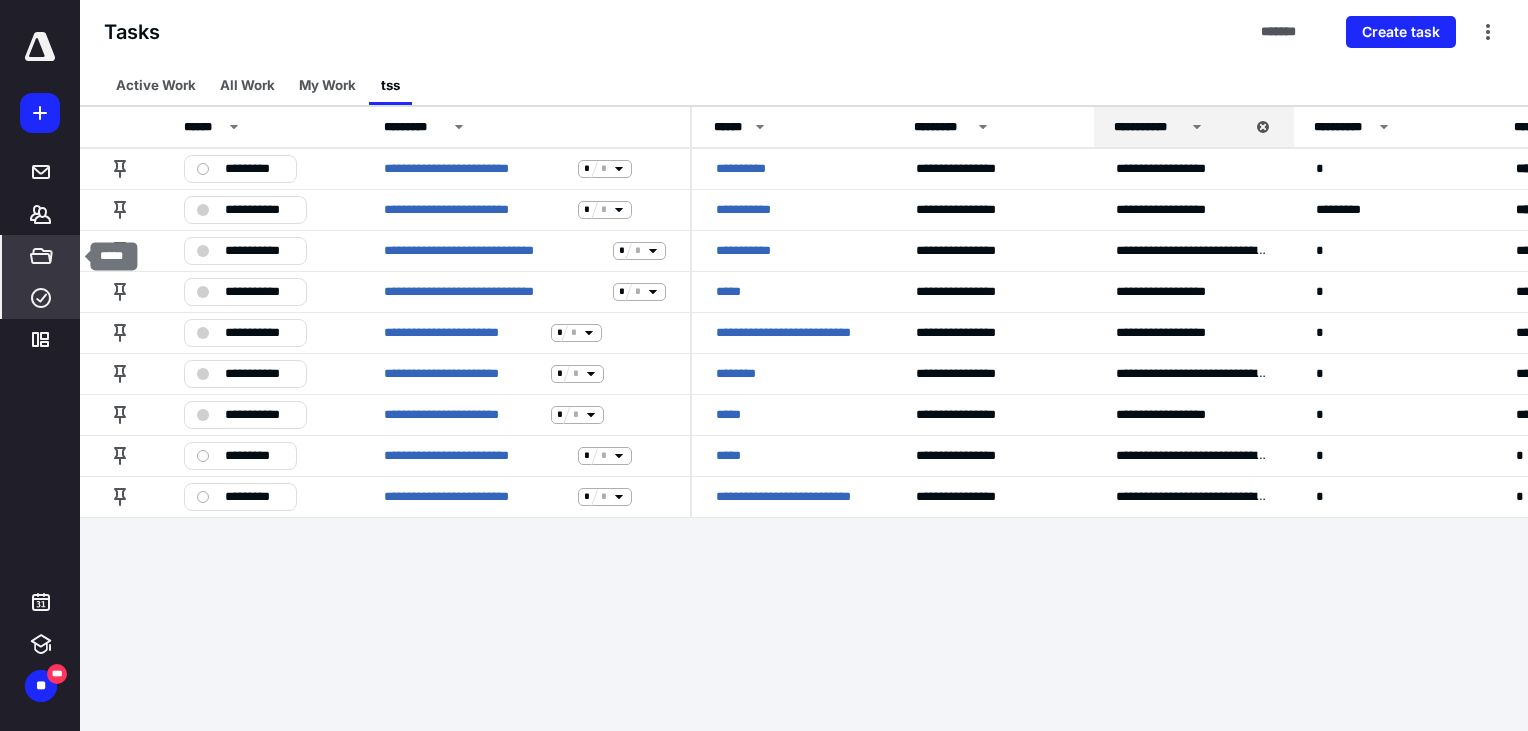 click 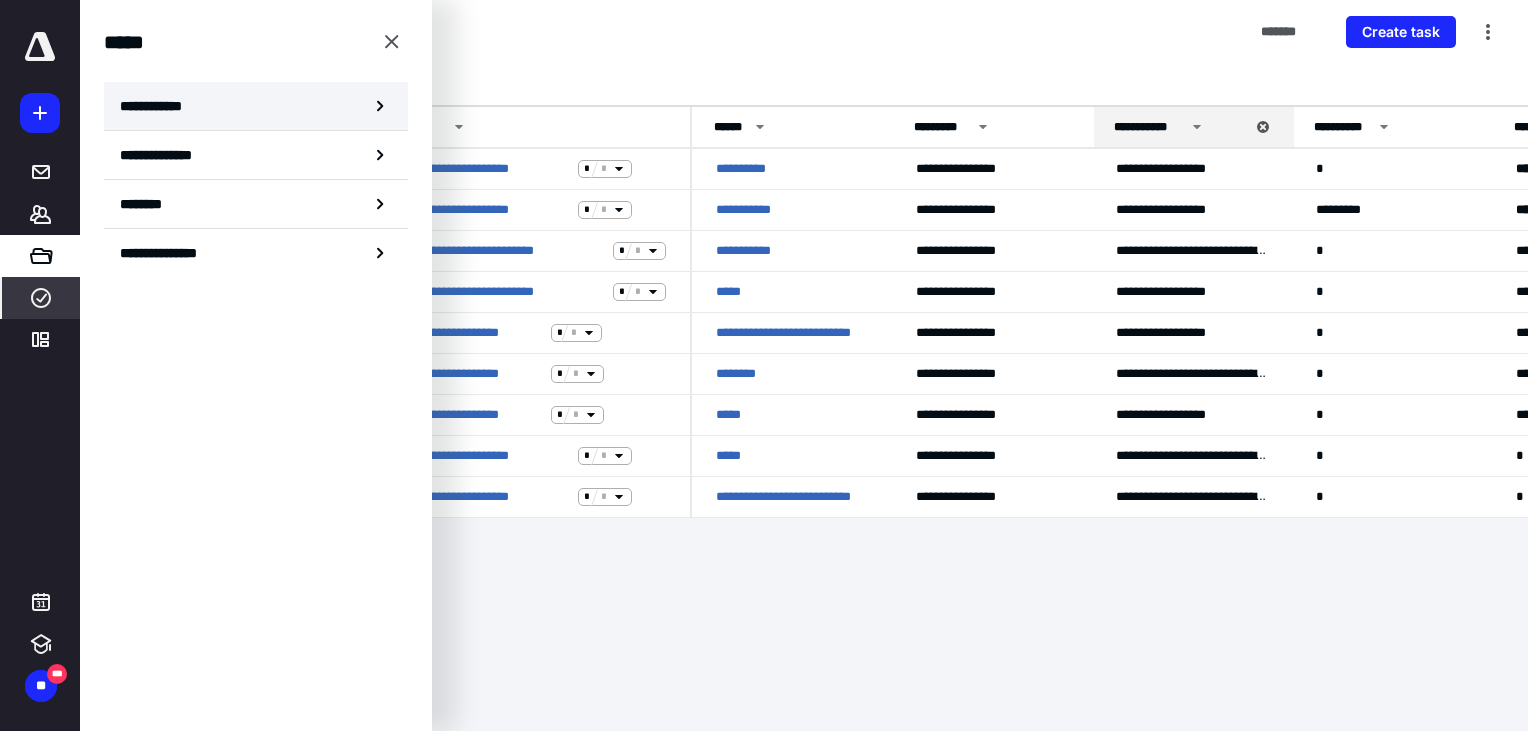 click on "**********" at bounding box center (157, 106) 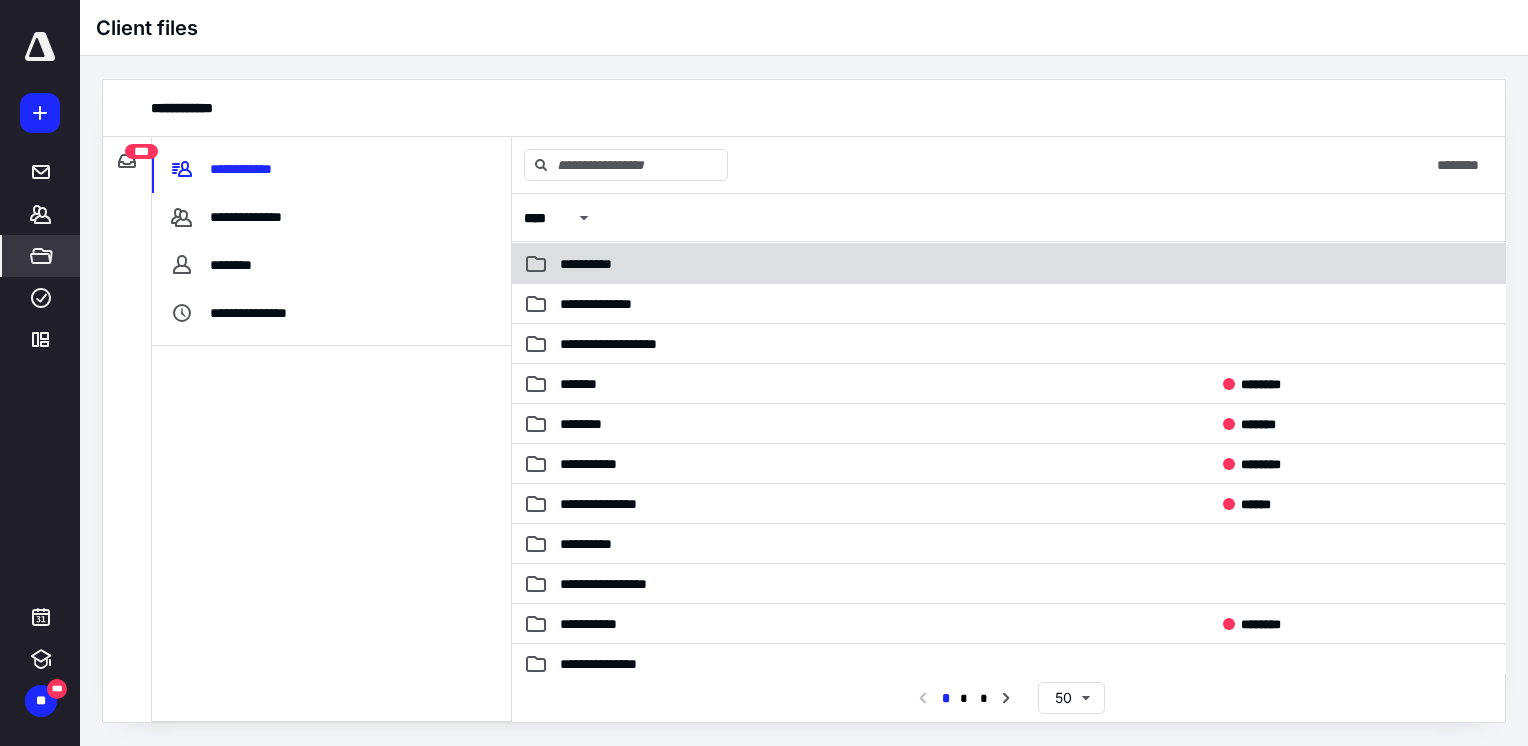 scroll, scrollTop: 800, scrollLeft: 0, axis: vertical 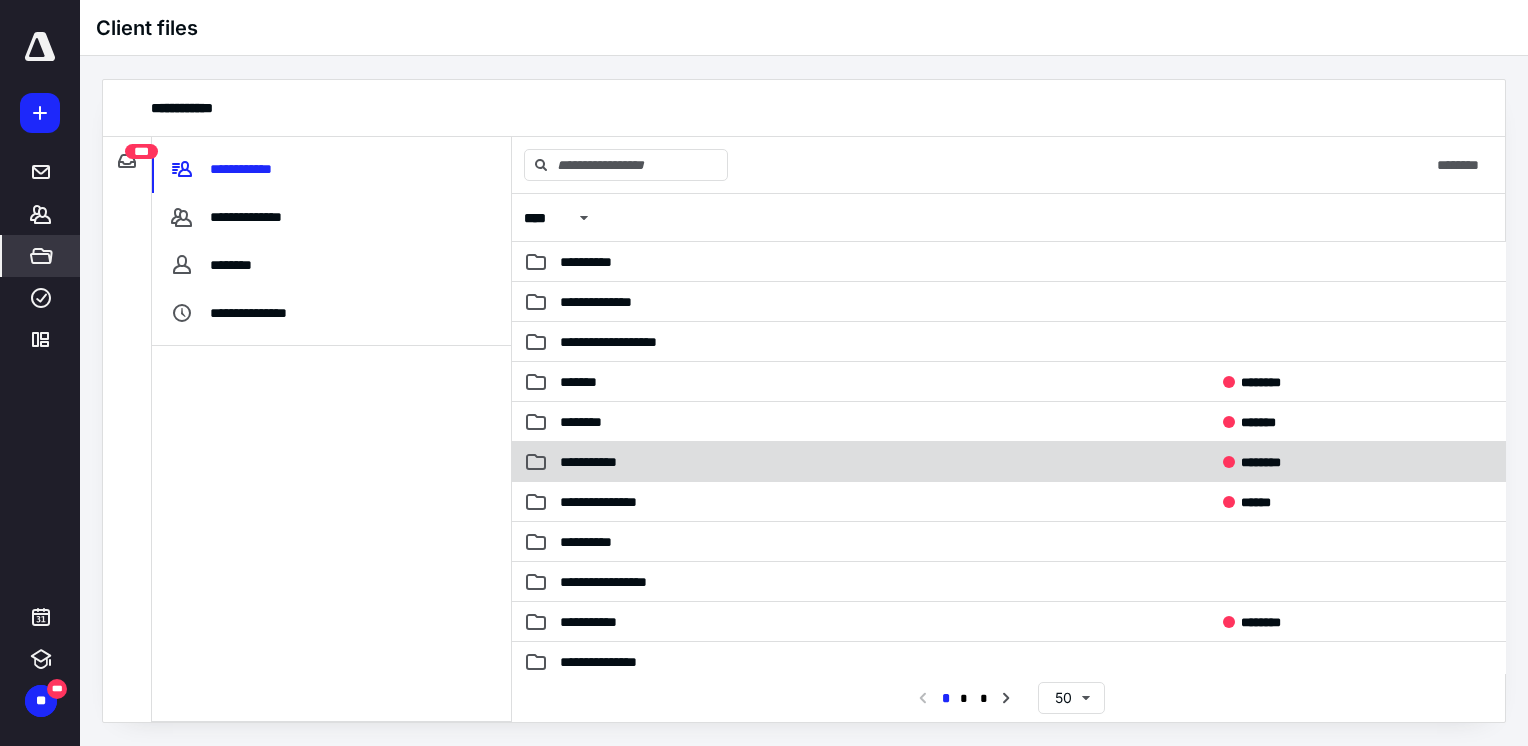 click on "**********" at bounding box center [611, 462] 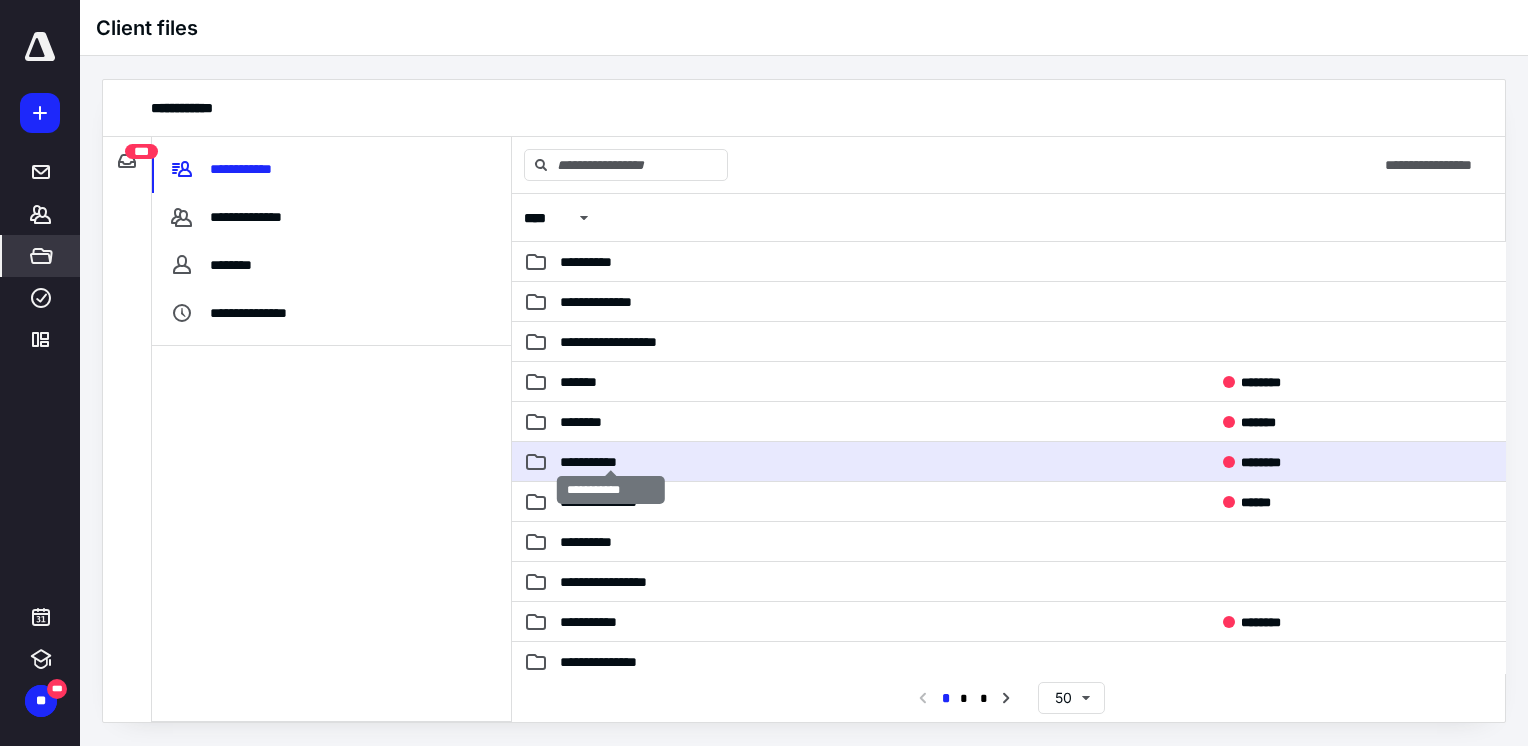 click on "**********" at bounding box center (611, 462) 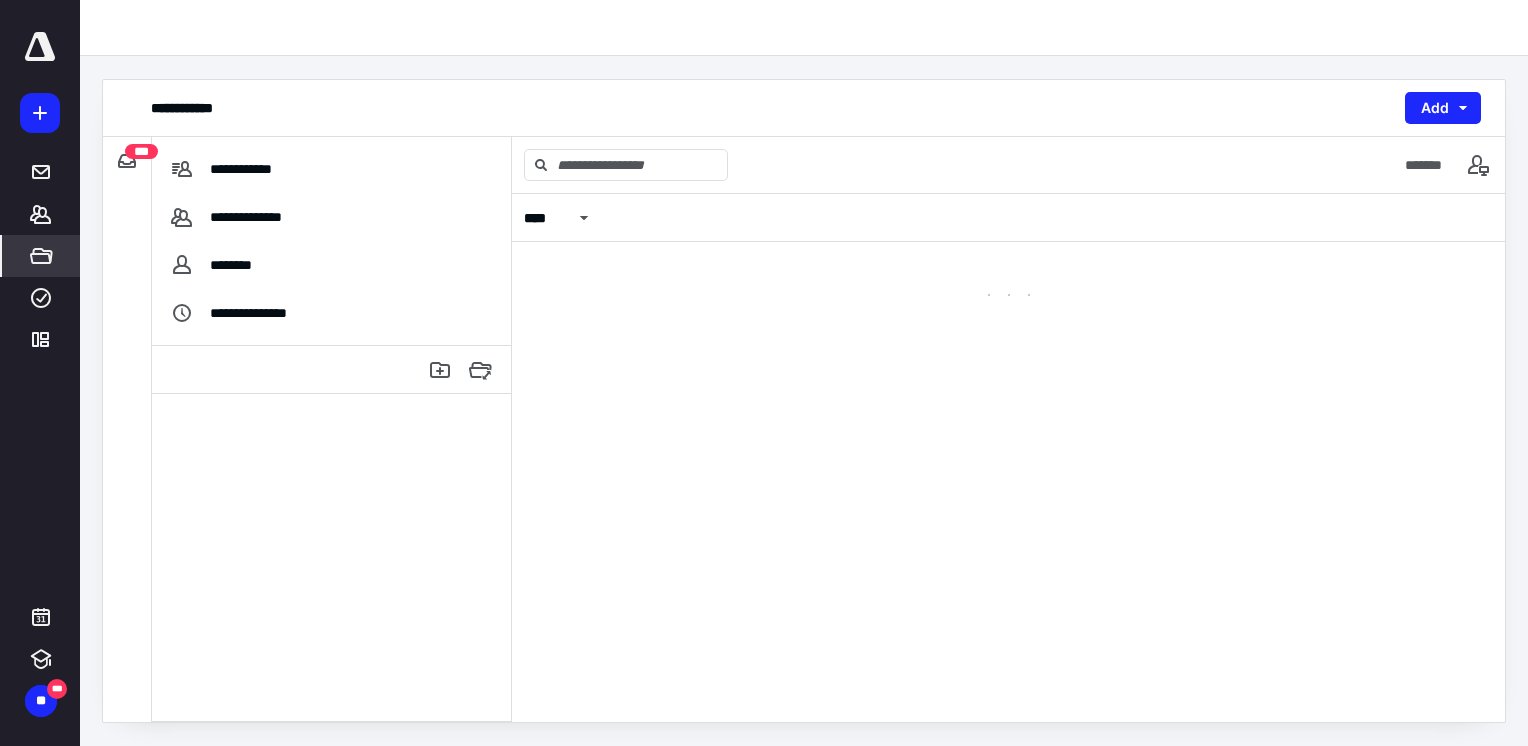 scroll, scrollTop: 0, scrollLeft: 0, axis: both 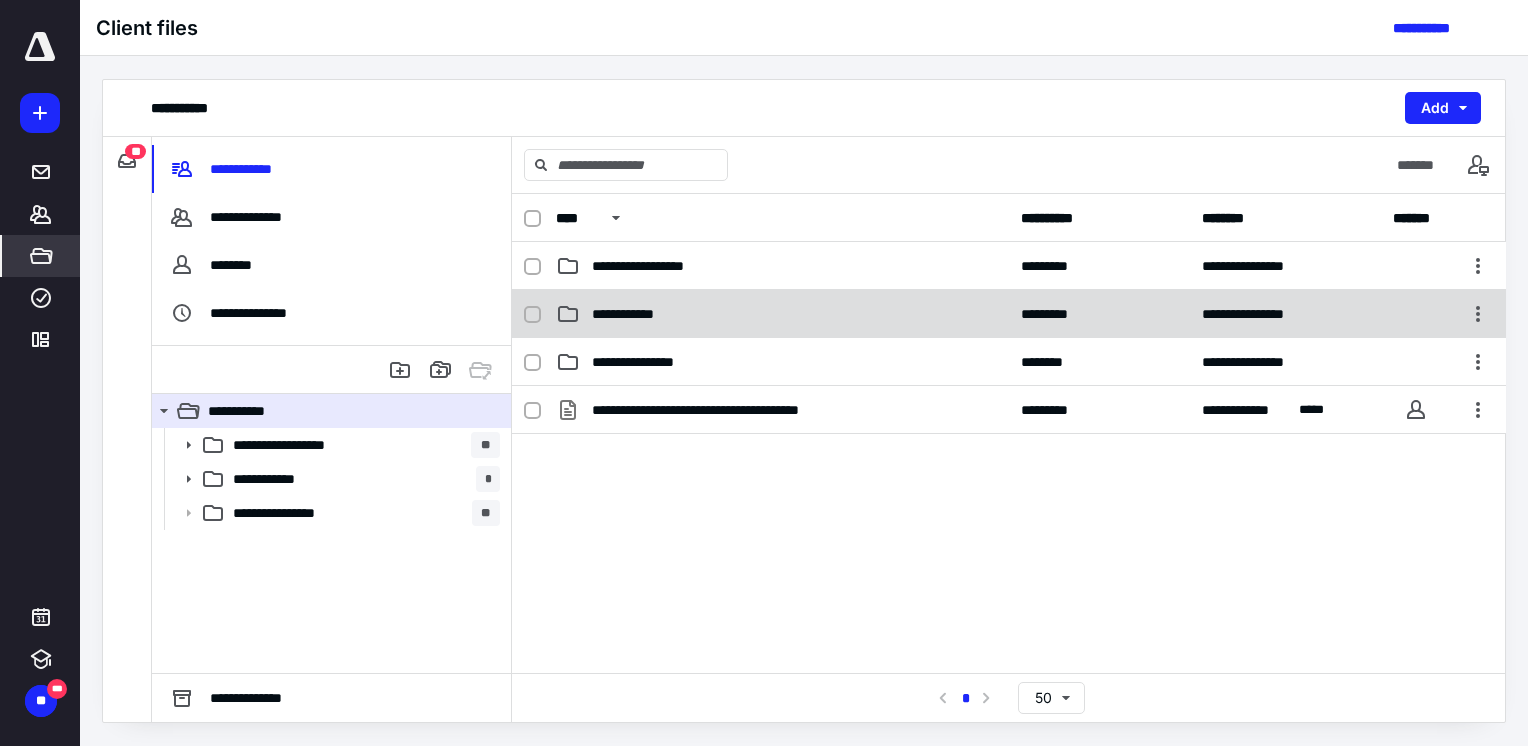 click on "**********" at bounding box center (782, 314) 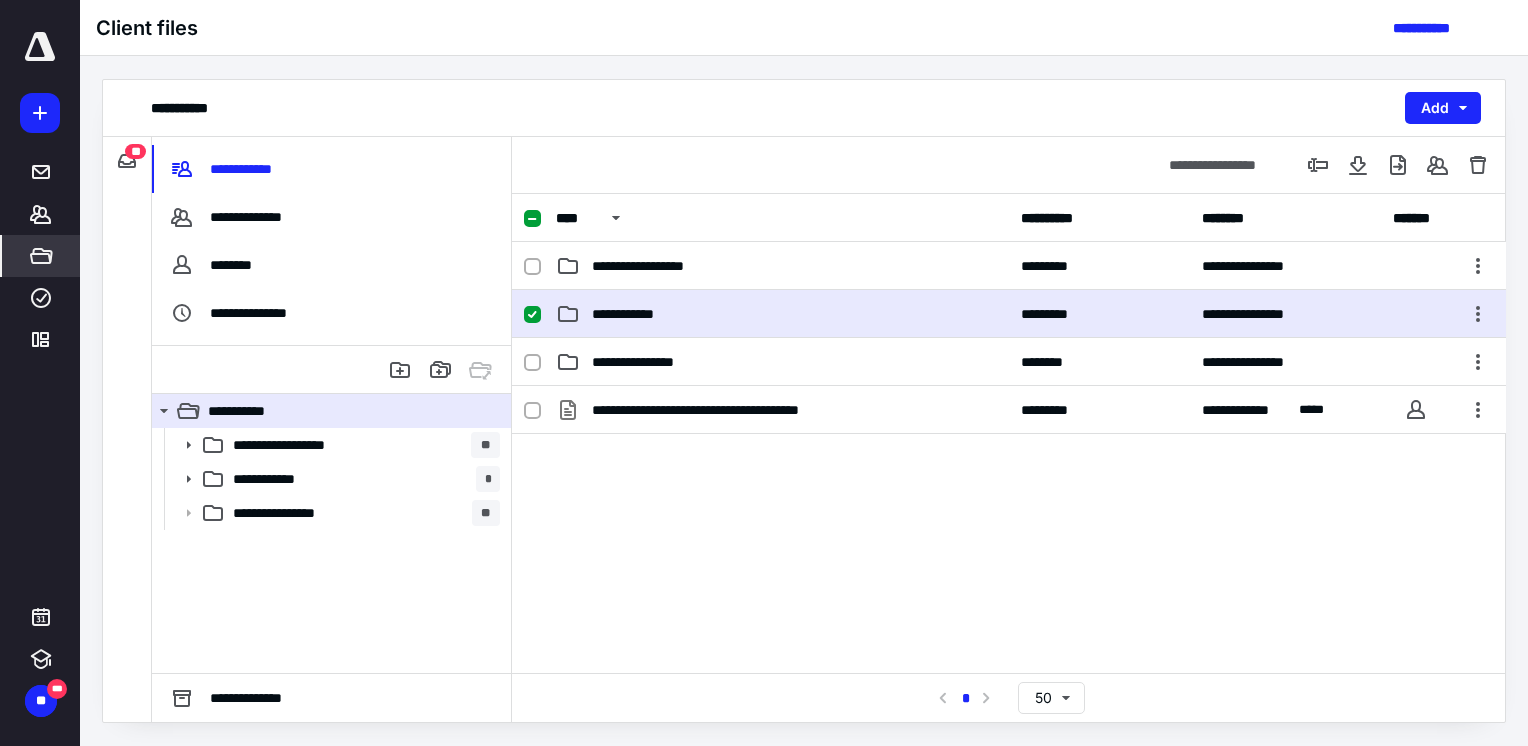 click on "**********" at bounding box center (782, 314) 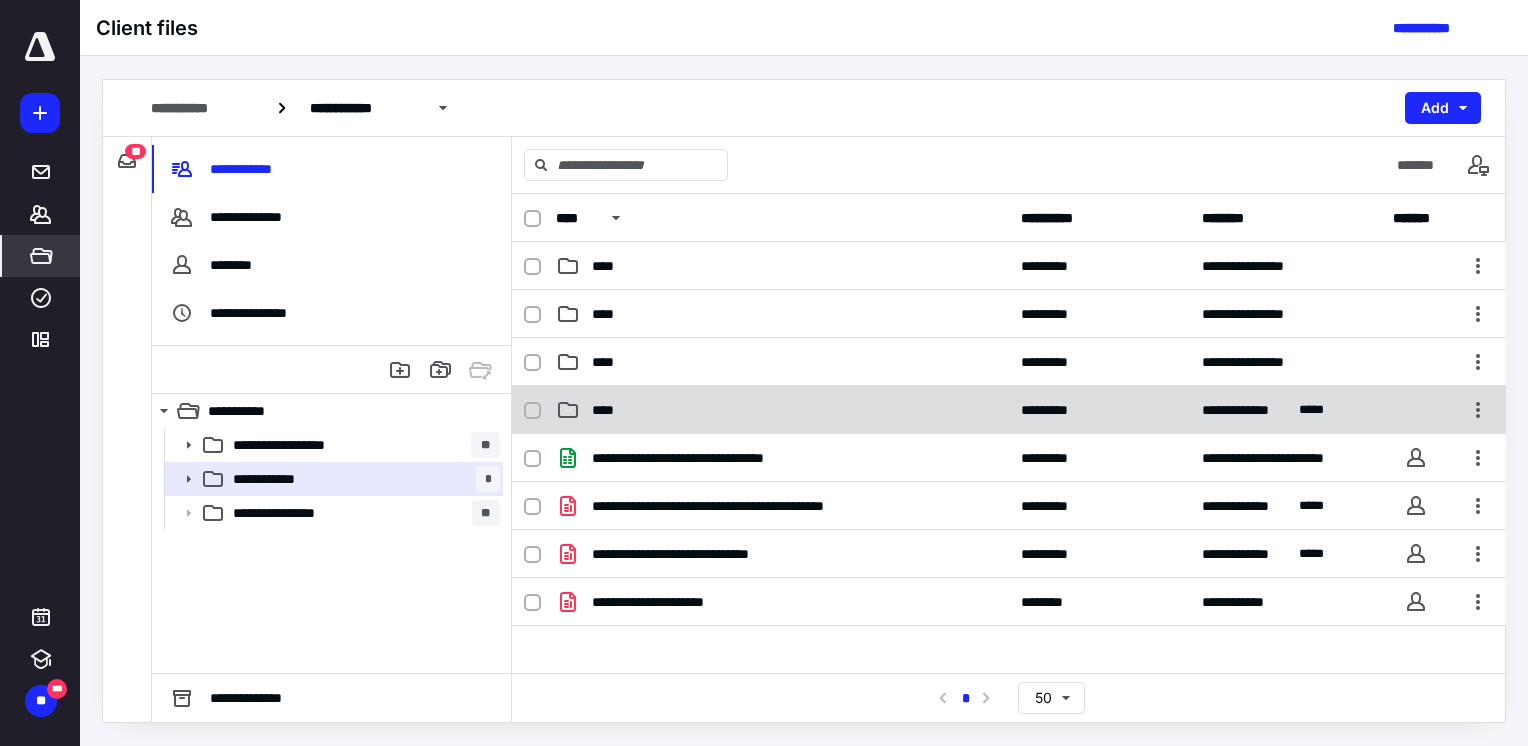 click on "****" at bounding box center [609, 410] 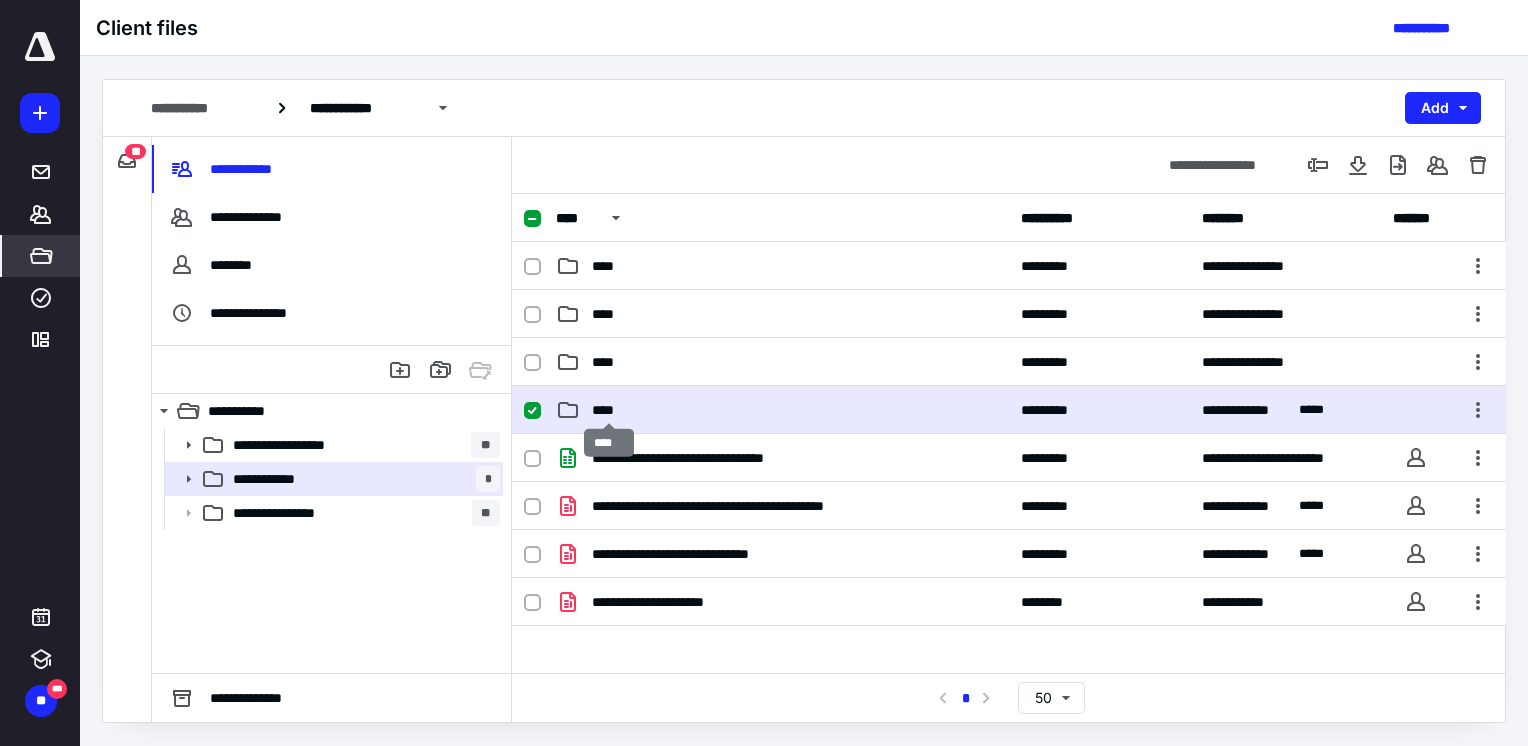 click on "****" at bounding box center (609, 410) 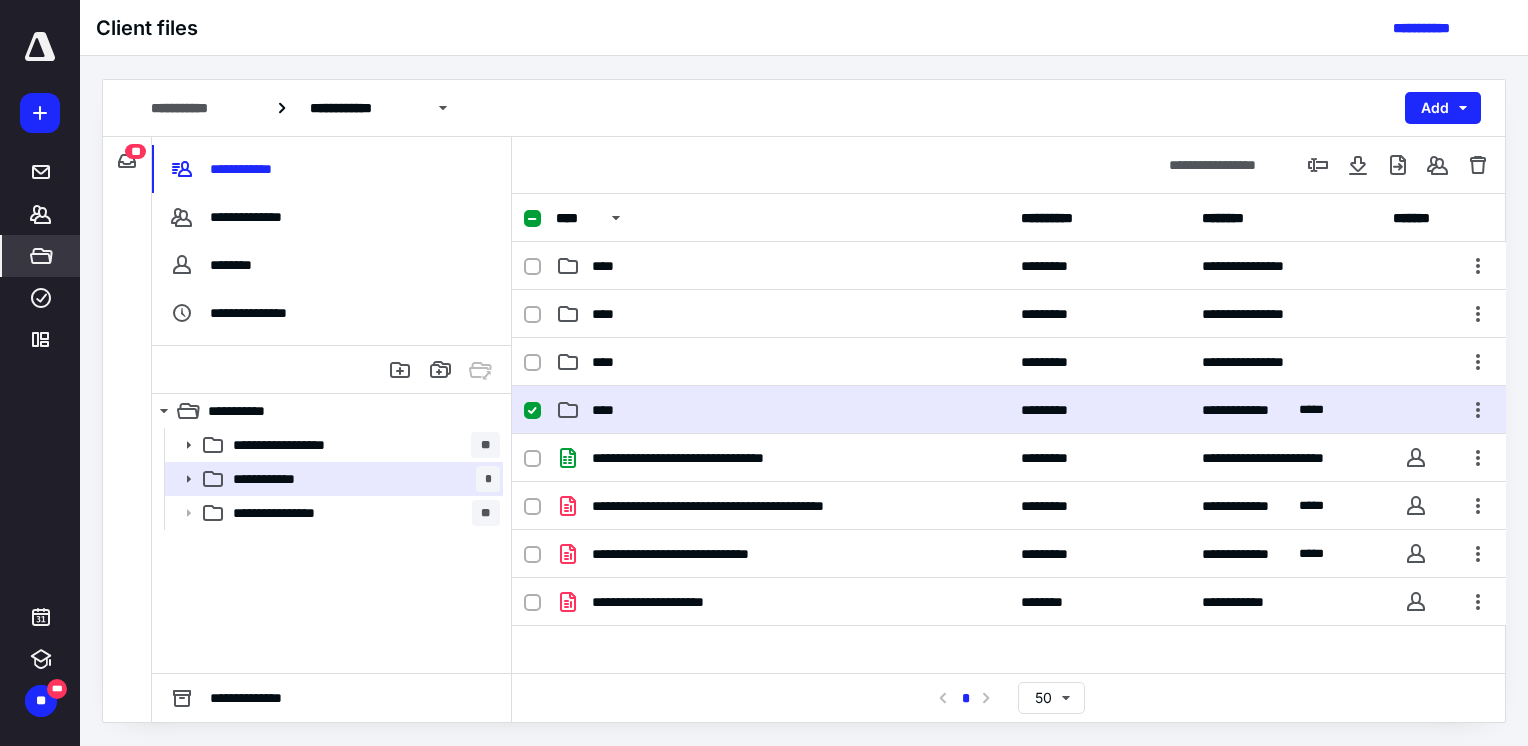 click on "****" at bounding box center [609, 410] 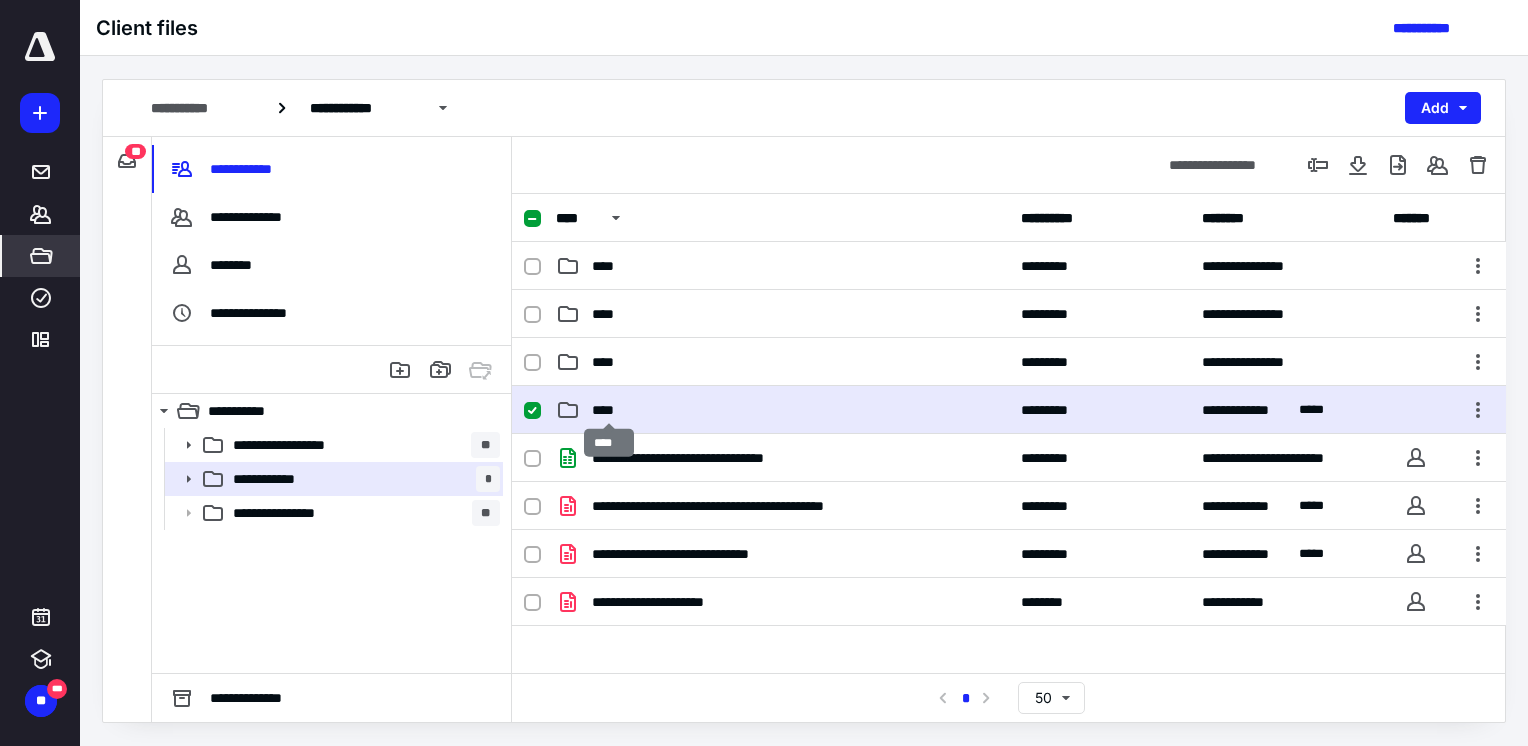 click on "****" at bounding box center [609, 410] 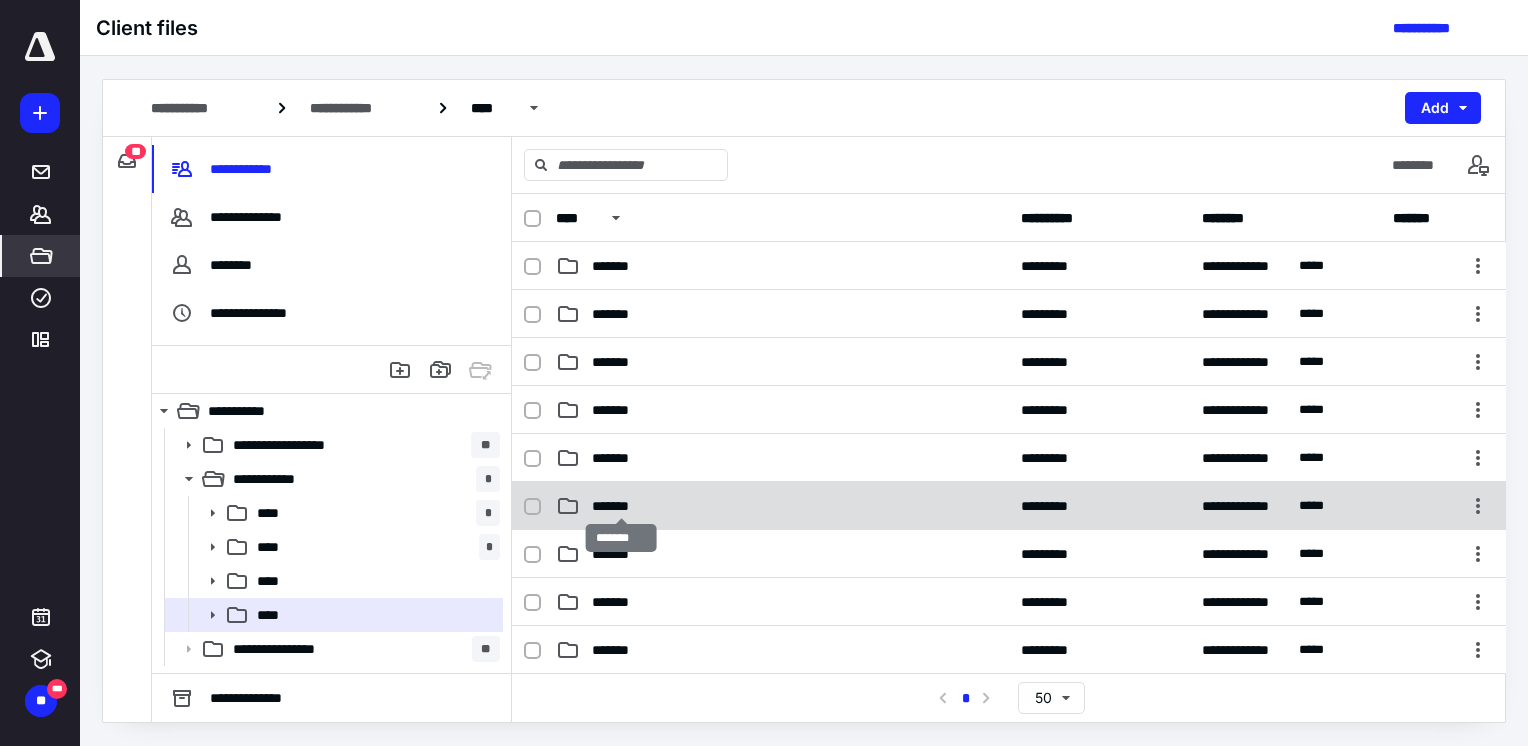 click on "*******" at bounding box center (621, 506) 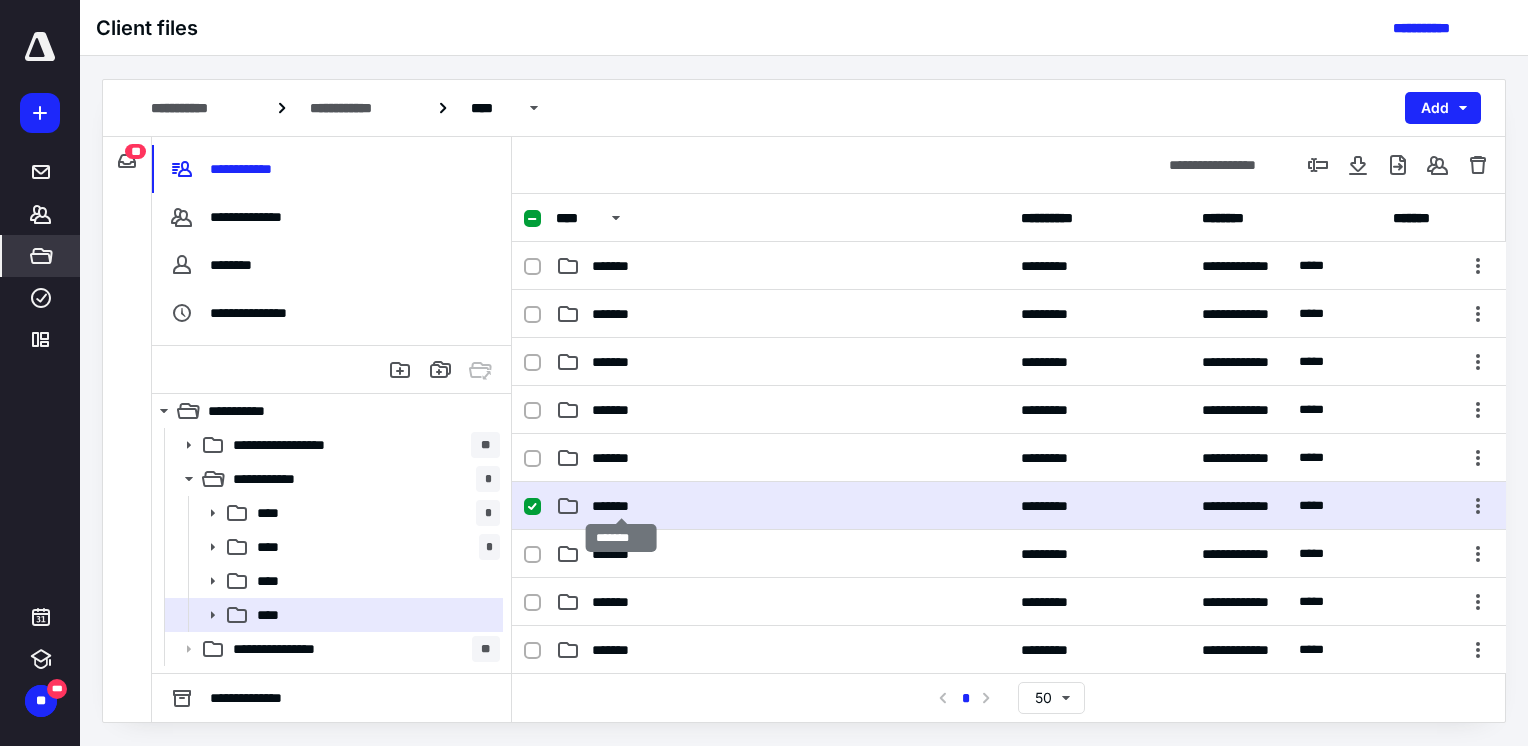 click on "*******" at bounding box center (621, 506) 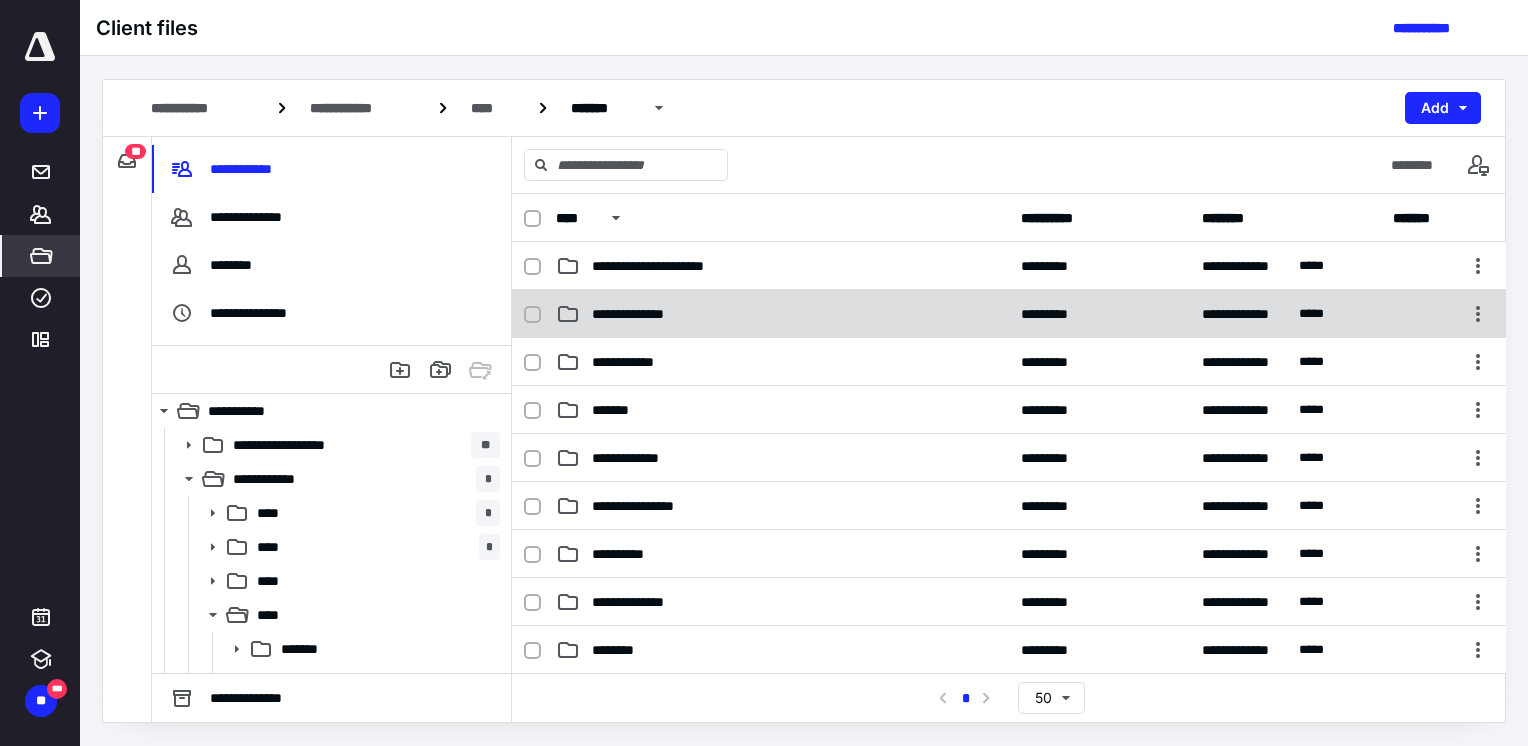click on "**********" at bounding box center (653, 314) 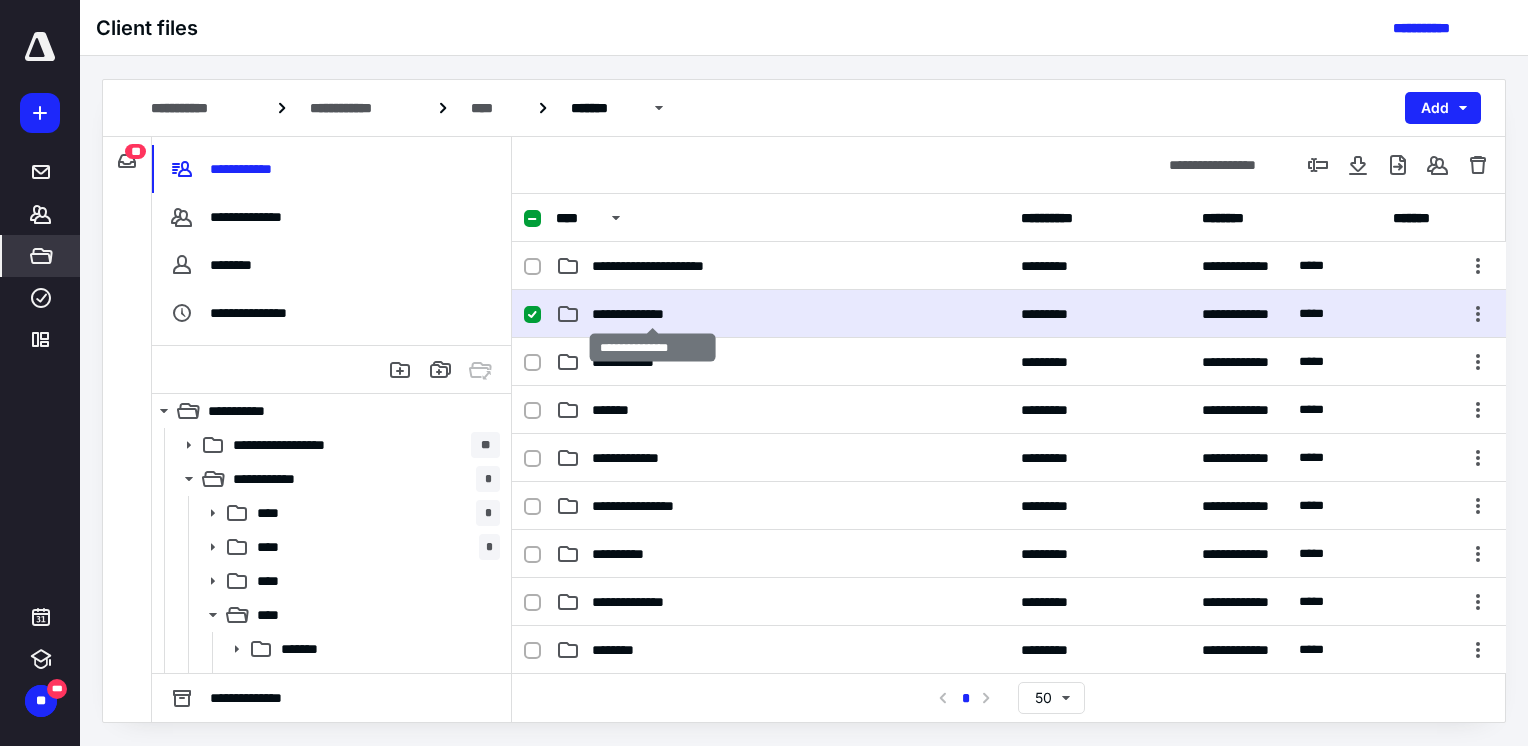click on "**********" at bounding box center [653, 314] 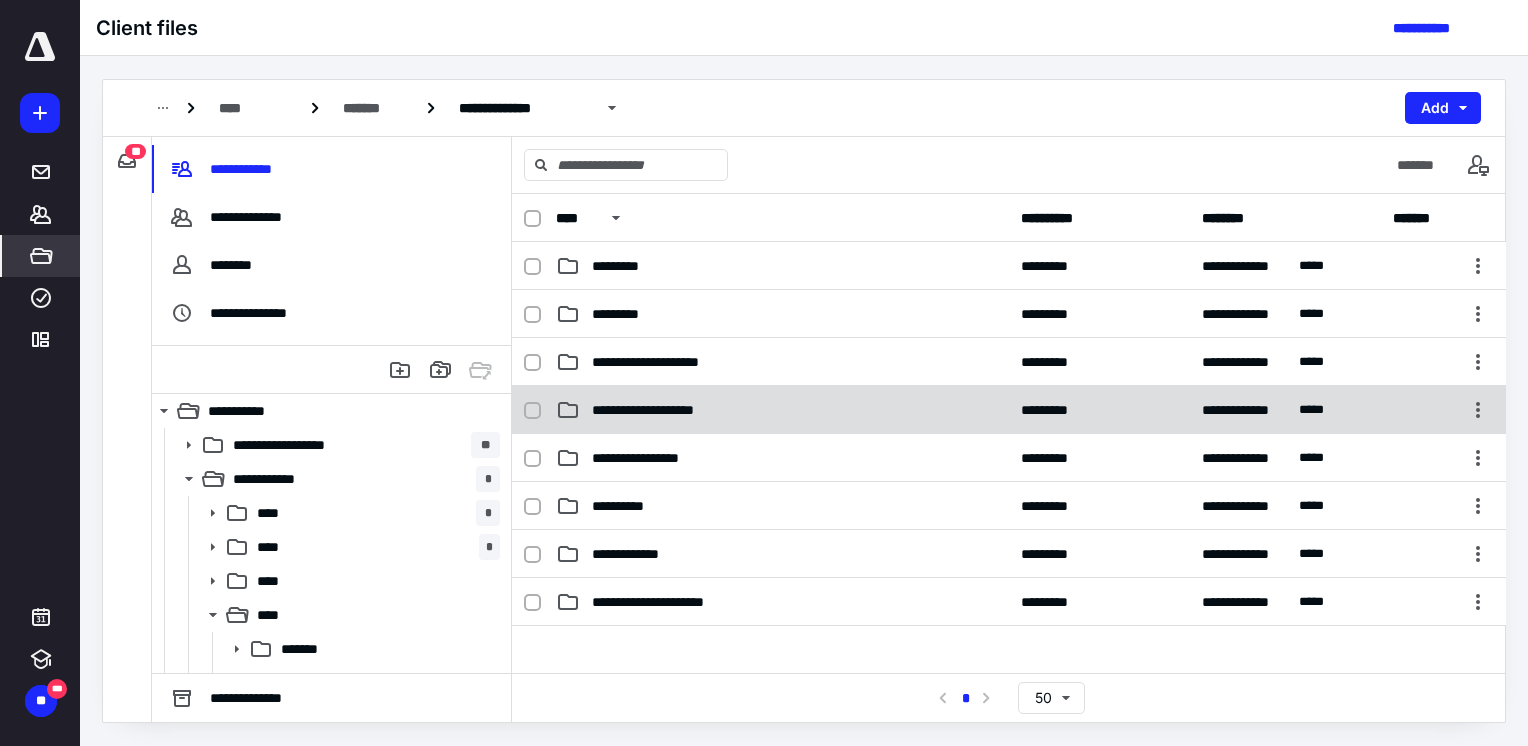 click on "**********" at bounding box center [1009, 410] 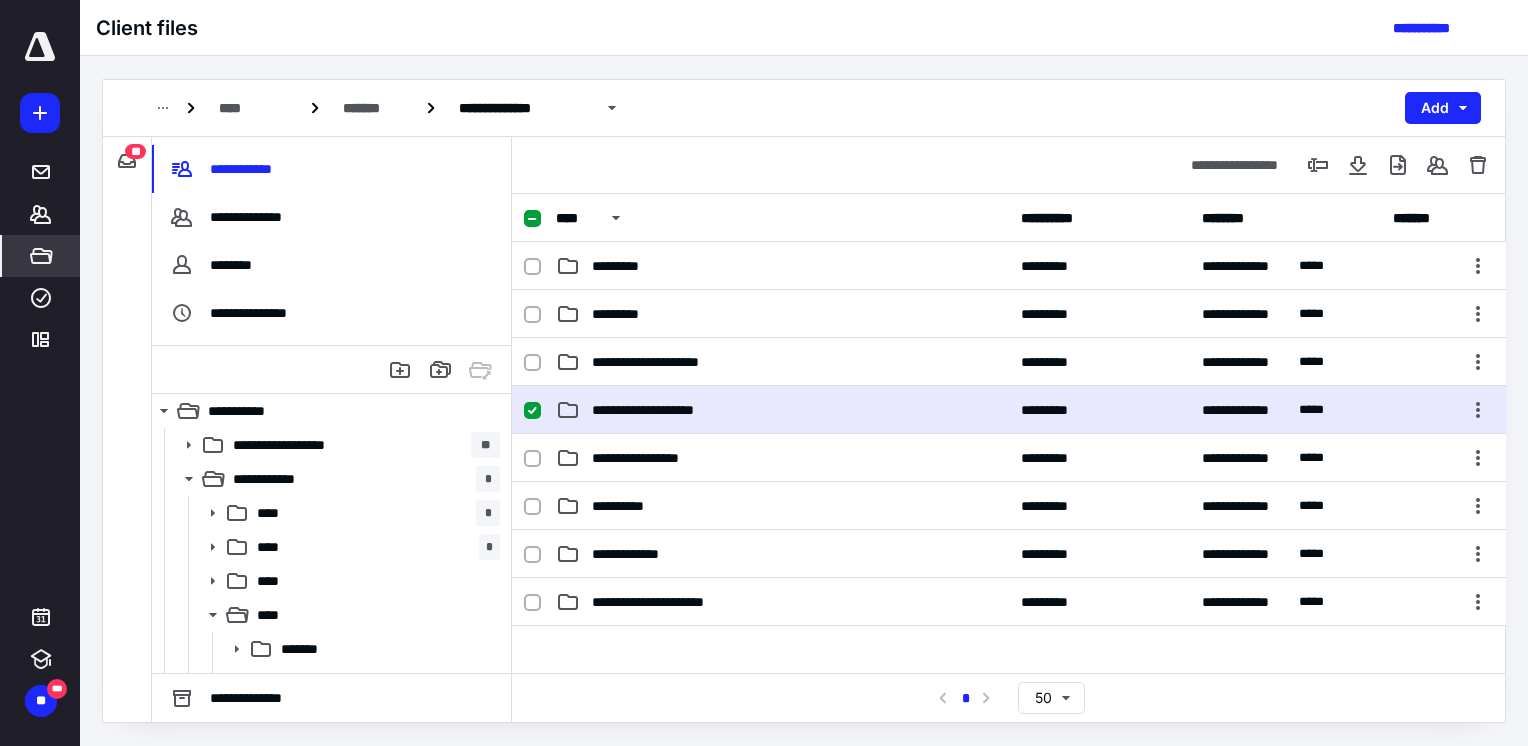click on "**********" at bounding box center [1009, 410] 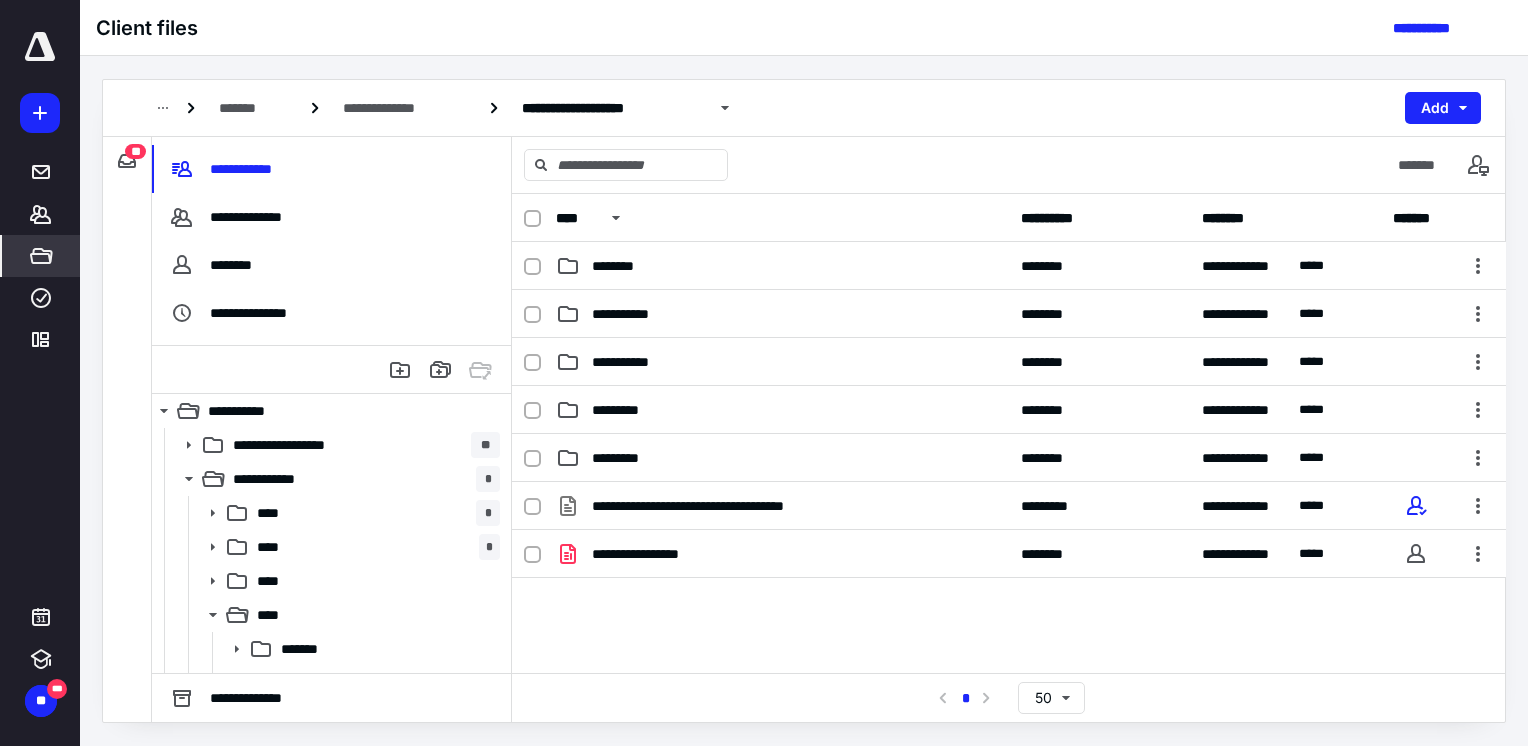 click on "**" at bounding box center (135, 151) 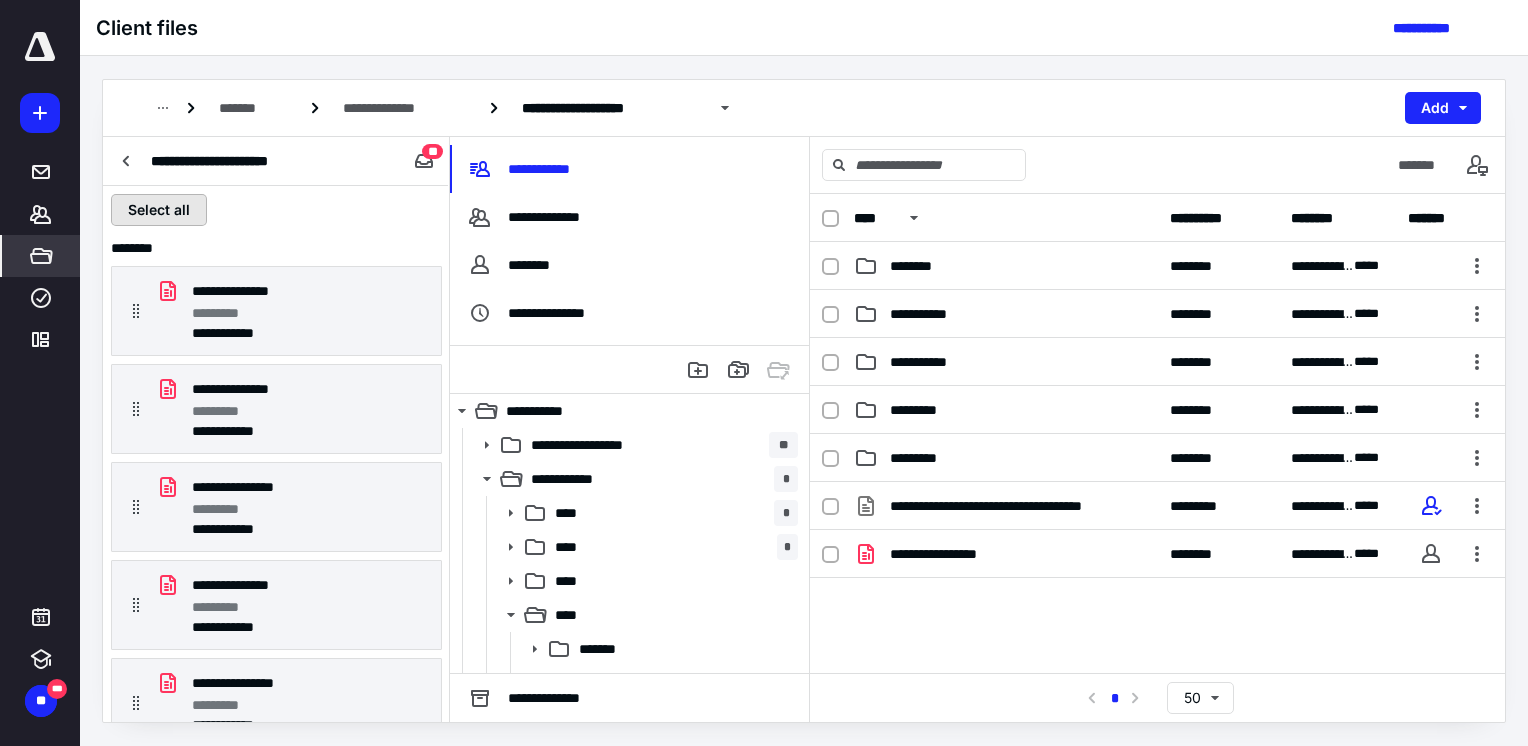 click on "Select all" at bounding box center [159, 210] 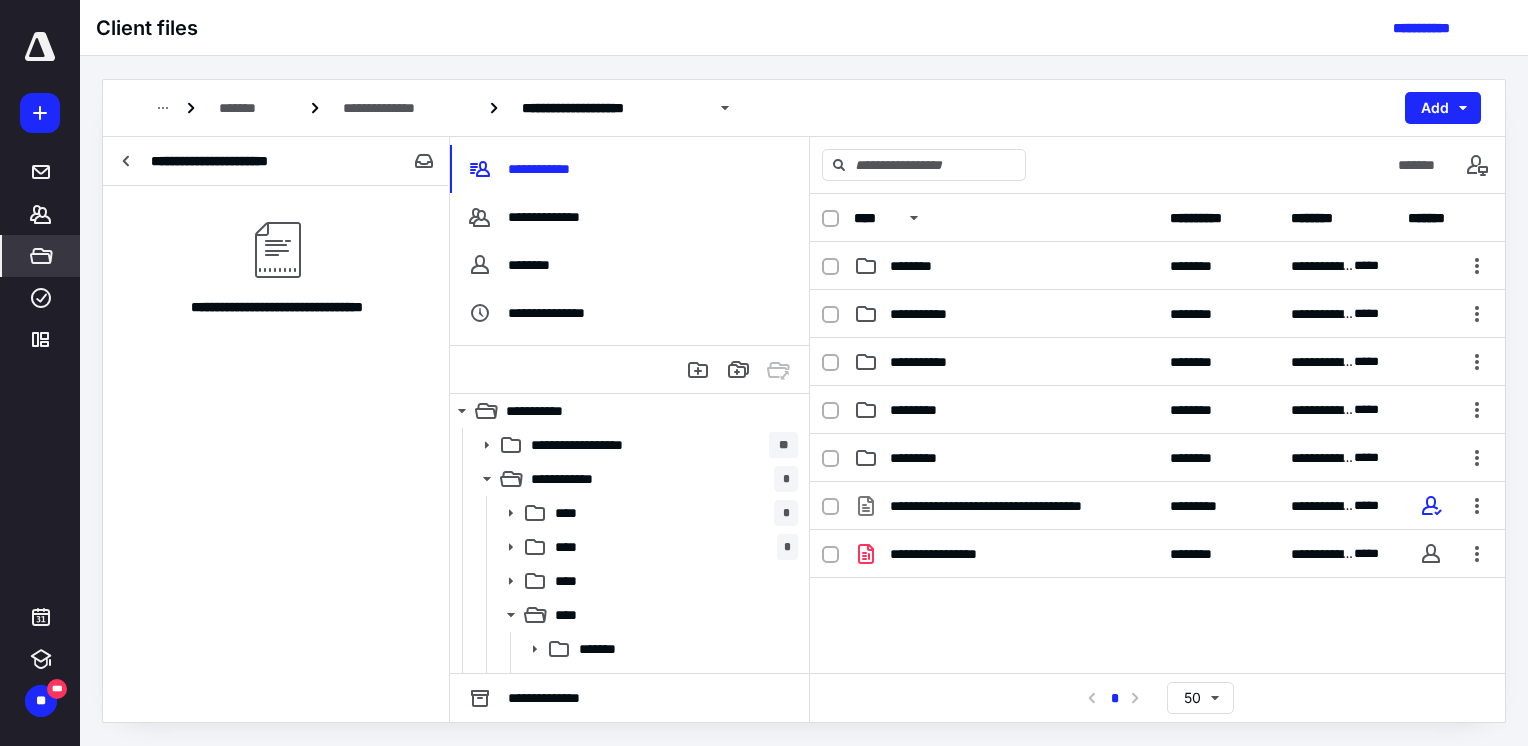 click on "**********" at bounding box center [276, 454] 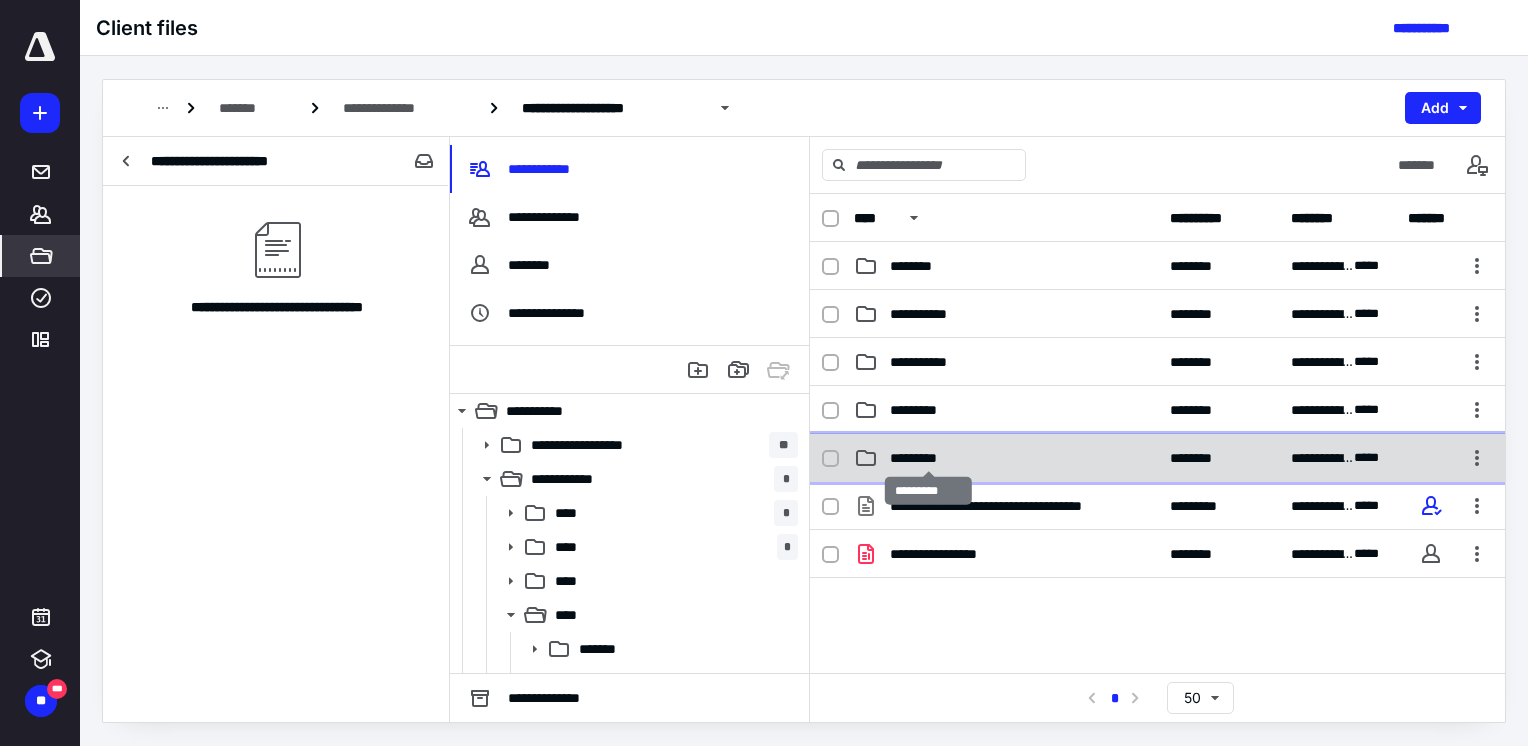 click on "*********" at bounding box center [929, 458] 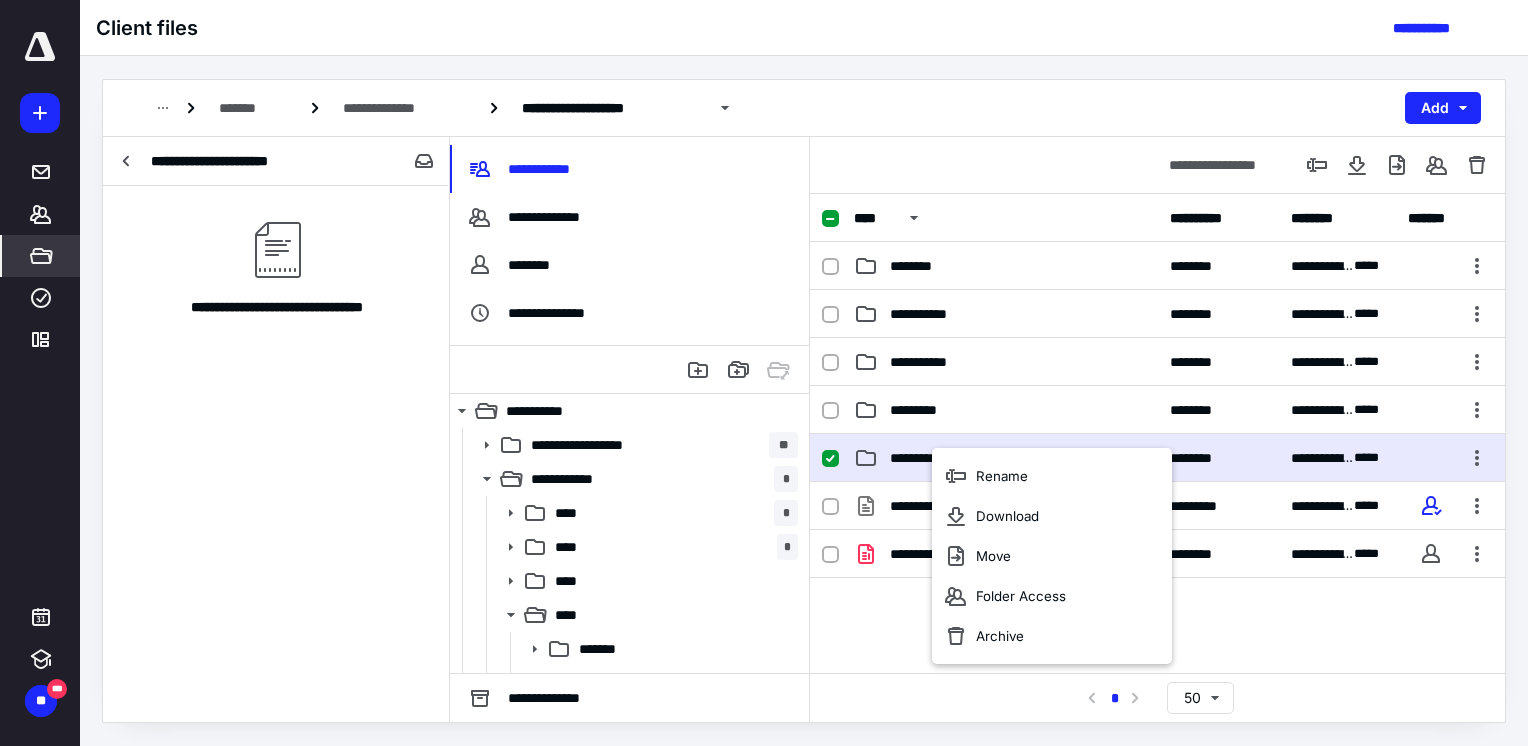 click on "**********" at bounding box center [1157, 632] 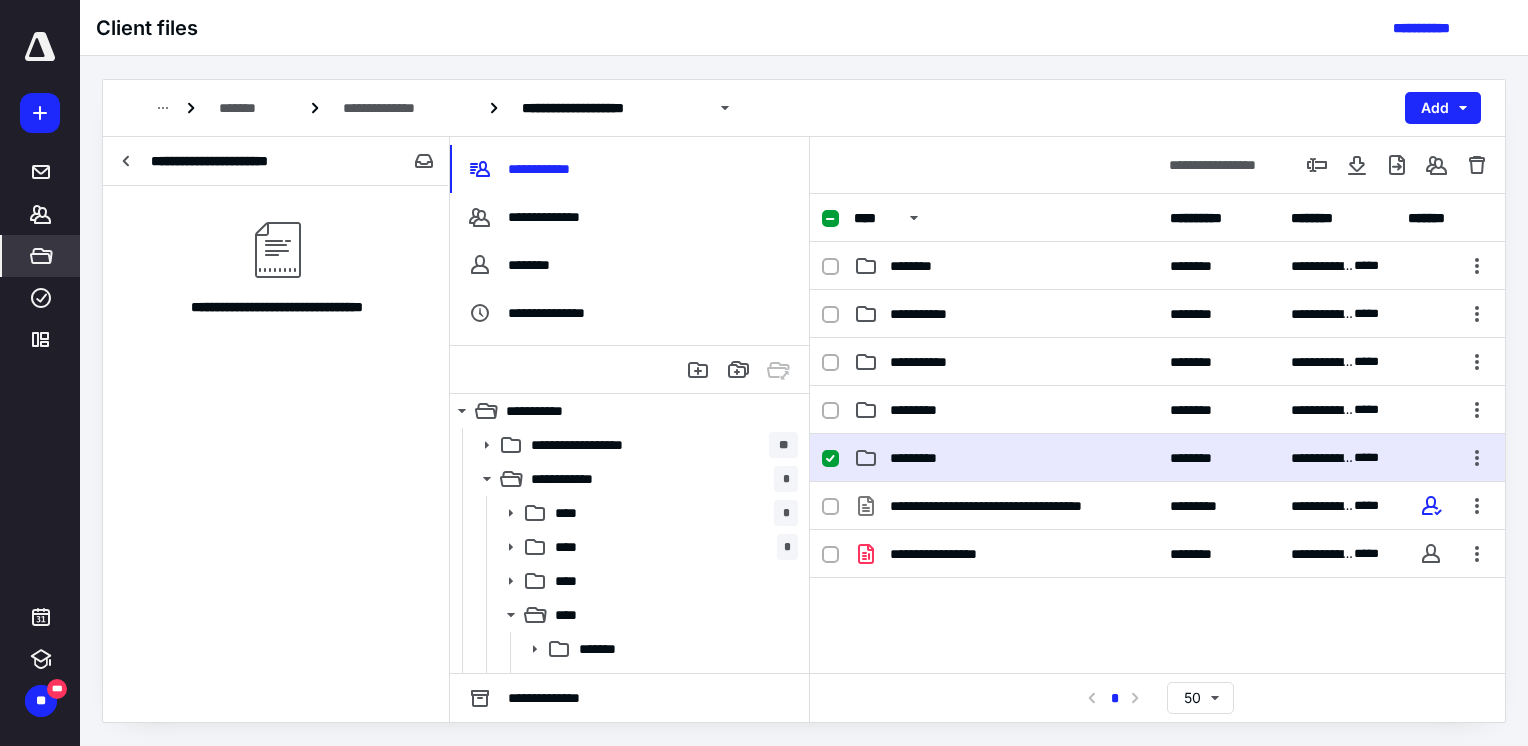drag, startPoint x: 894, startPoint y: 644, endPoint x: 876, endPoint y: 621, distance: 29.206163 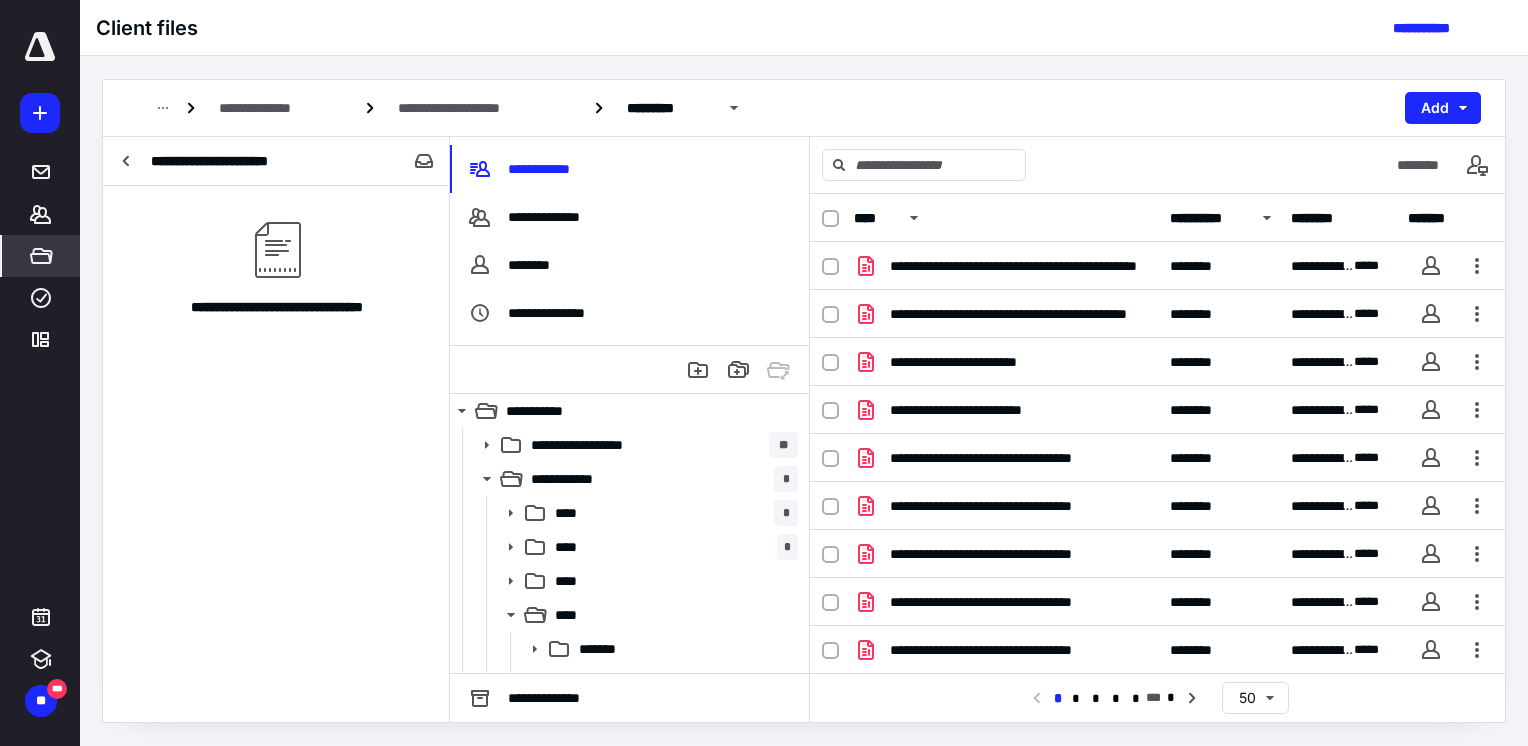 click on "**********" at bounding box center [1218, 218] 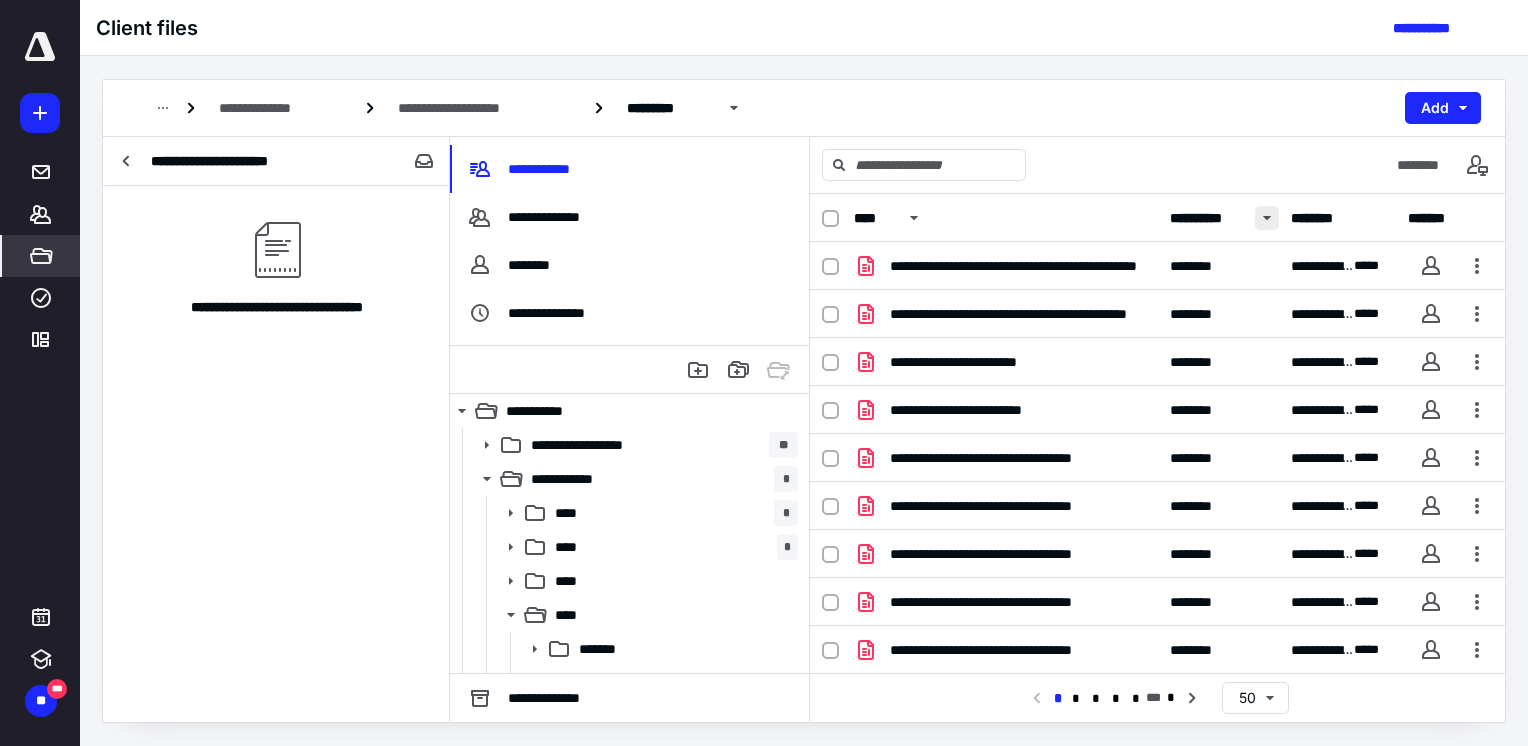 click at bounding box center [1267, 218] 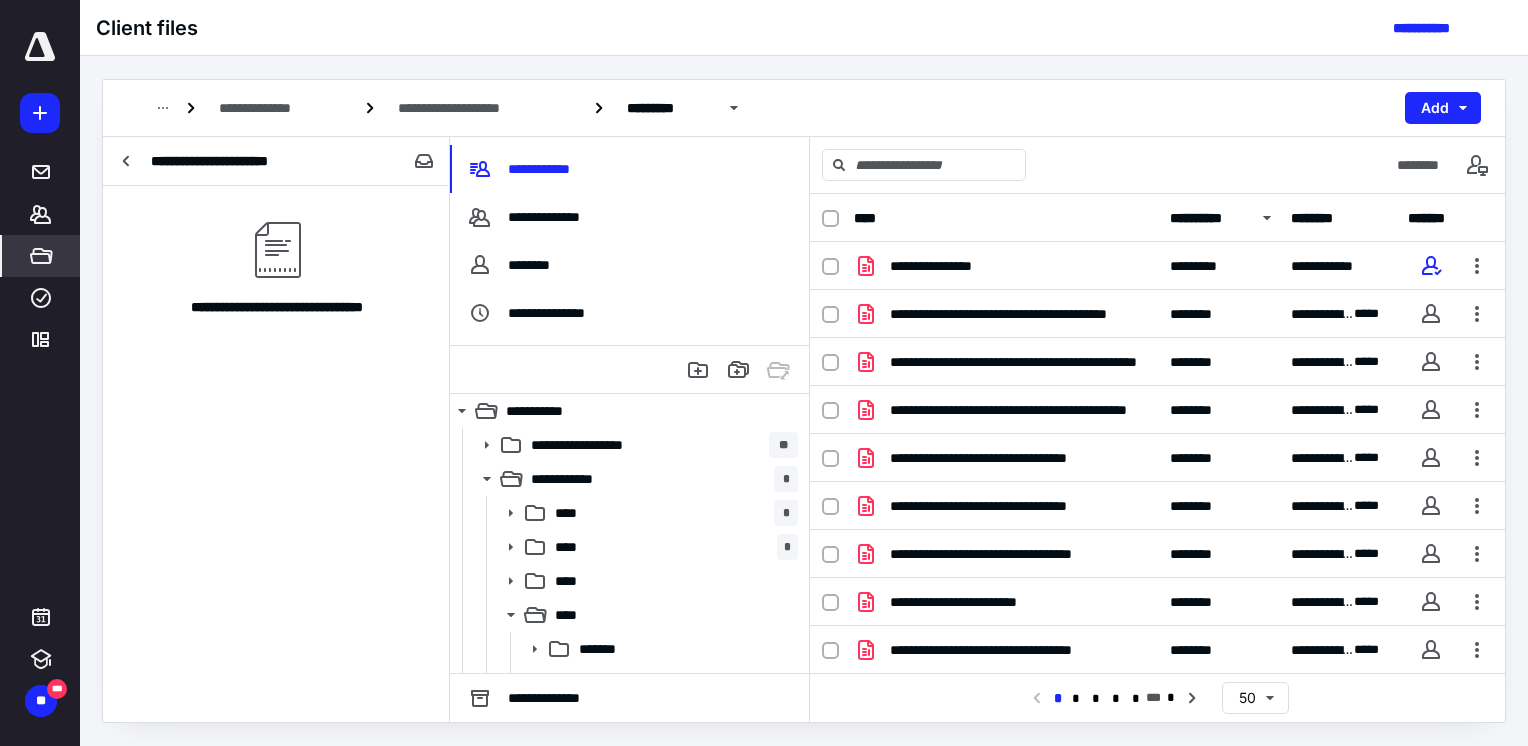 scroll, scrollTop: 800, scrollLeft: 0, axis: vertical 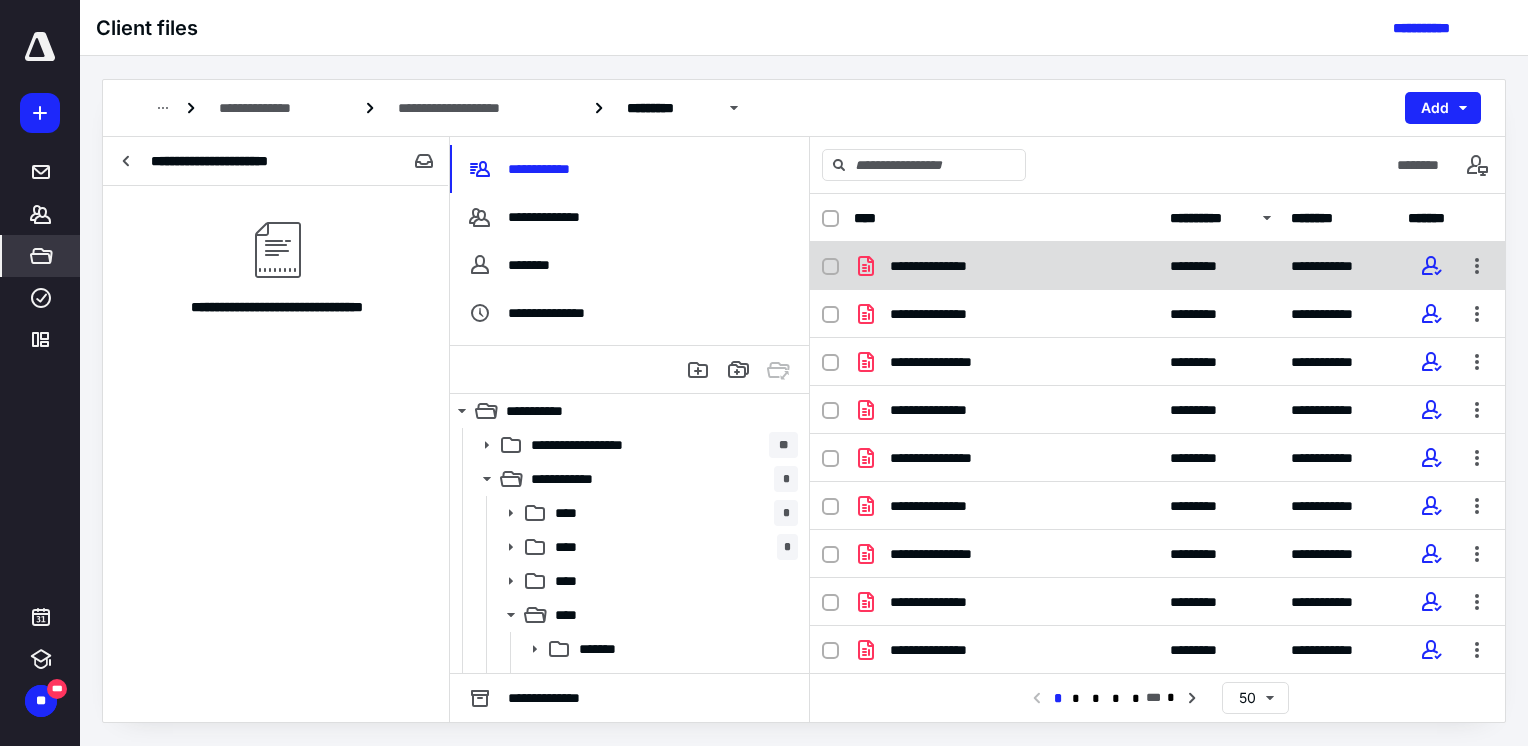click 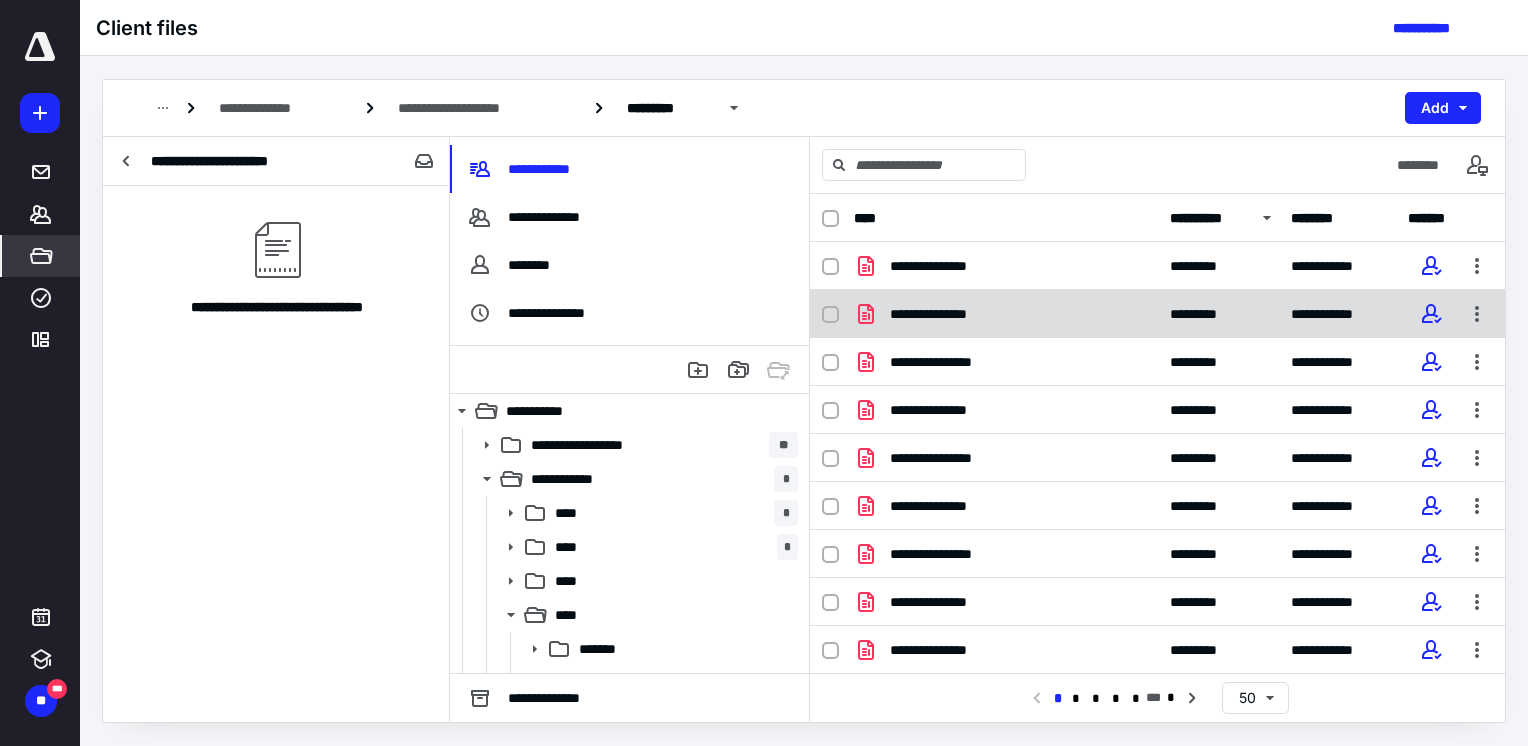 checkbox on "true" 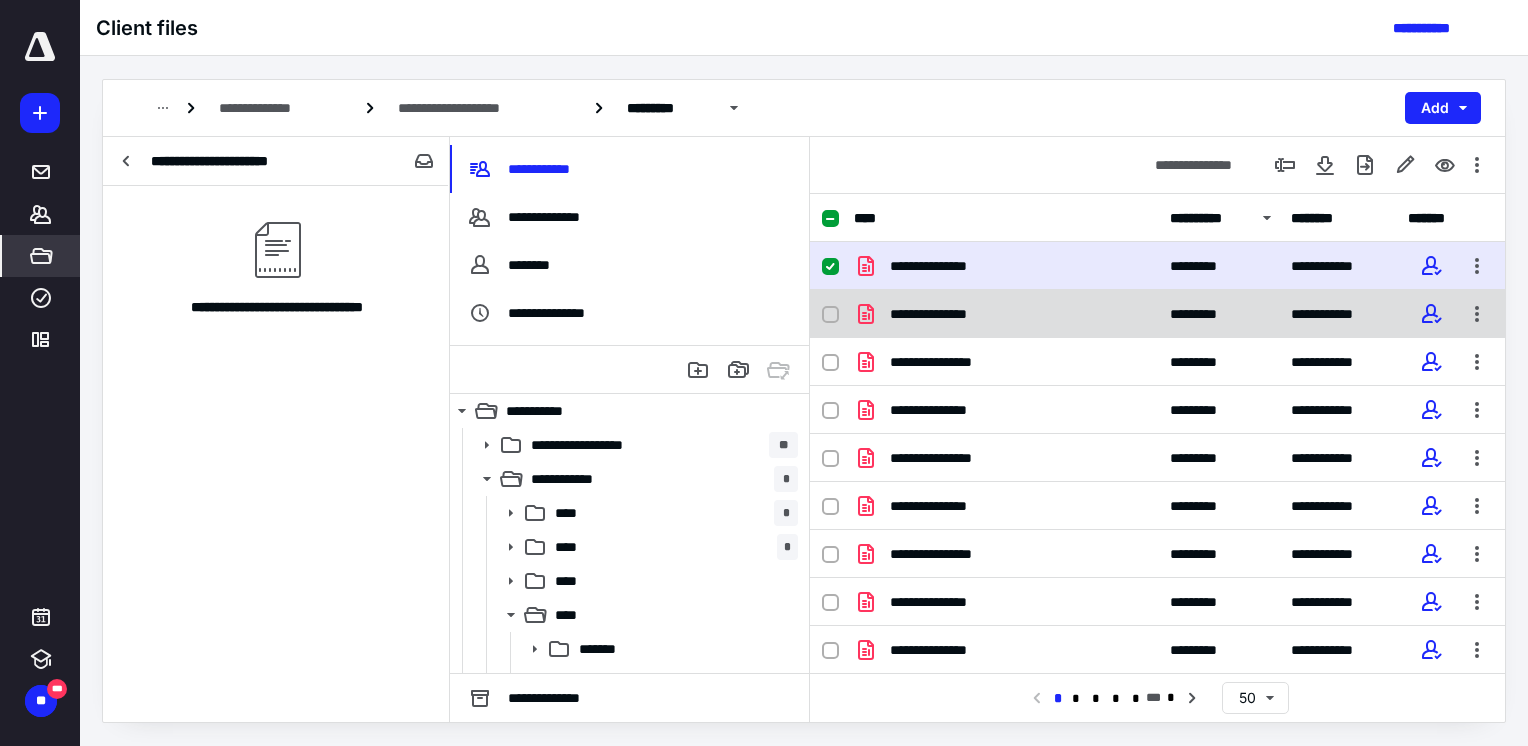 click at bounding box center (830, 315) 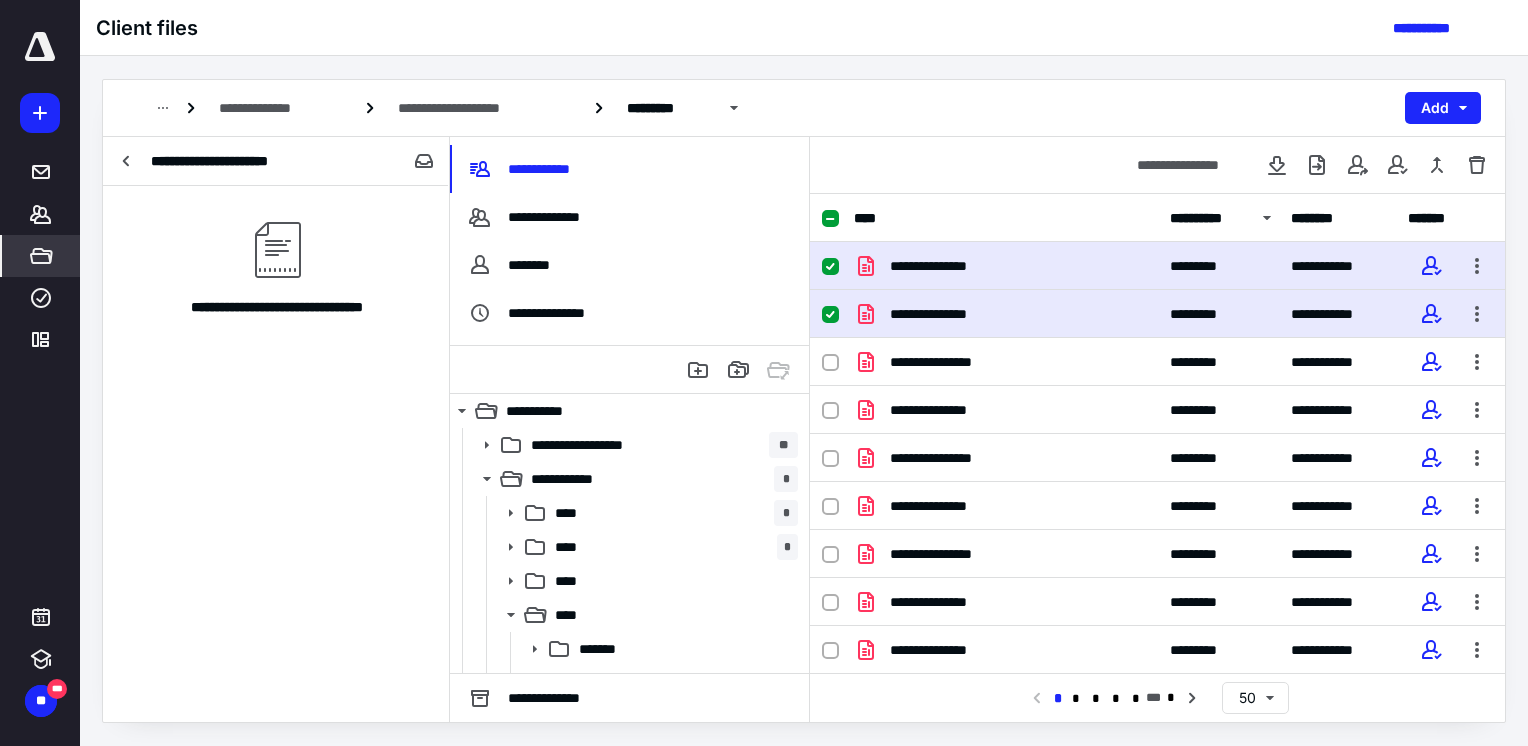 click at bounding box center [838, 218] 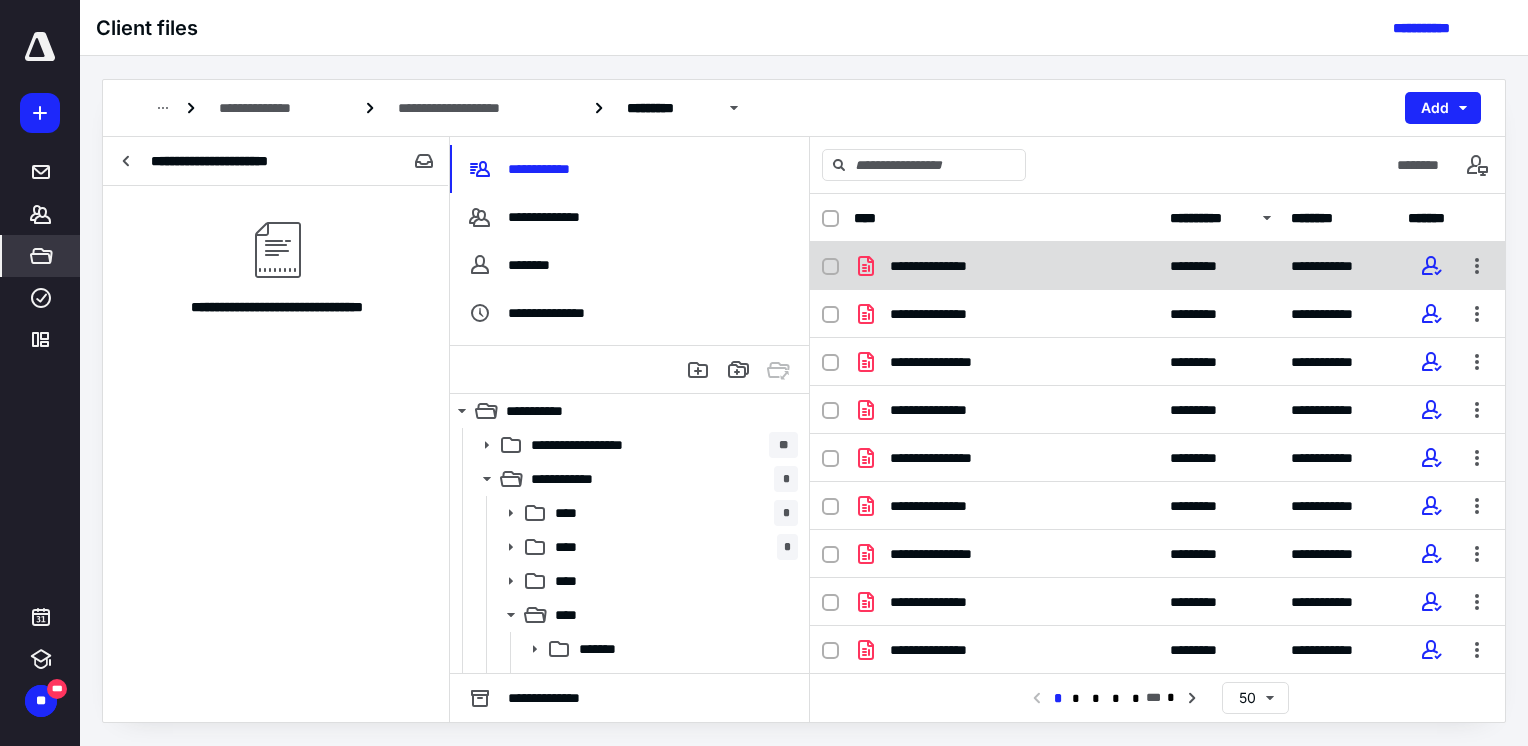 click 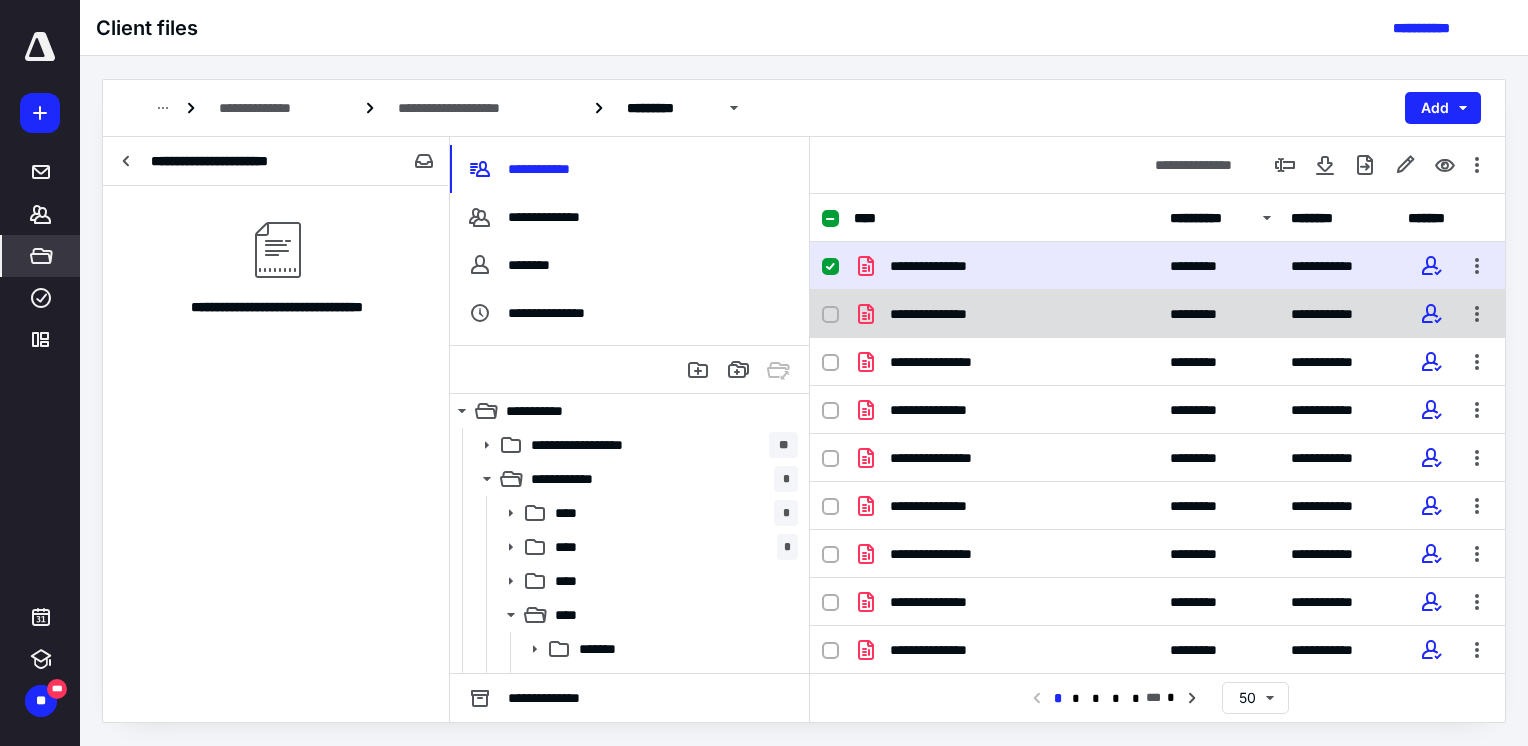 click at bounding box center [830, 315] 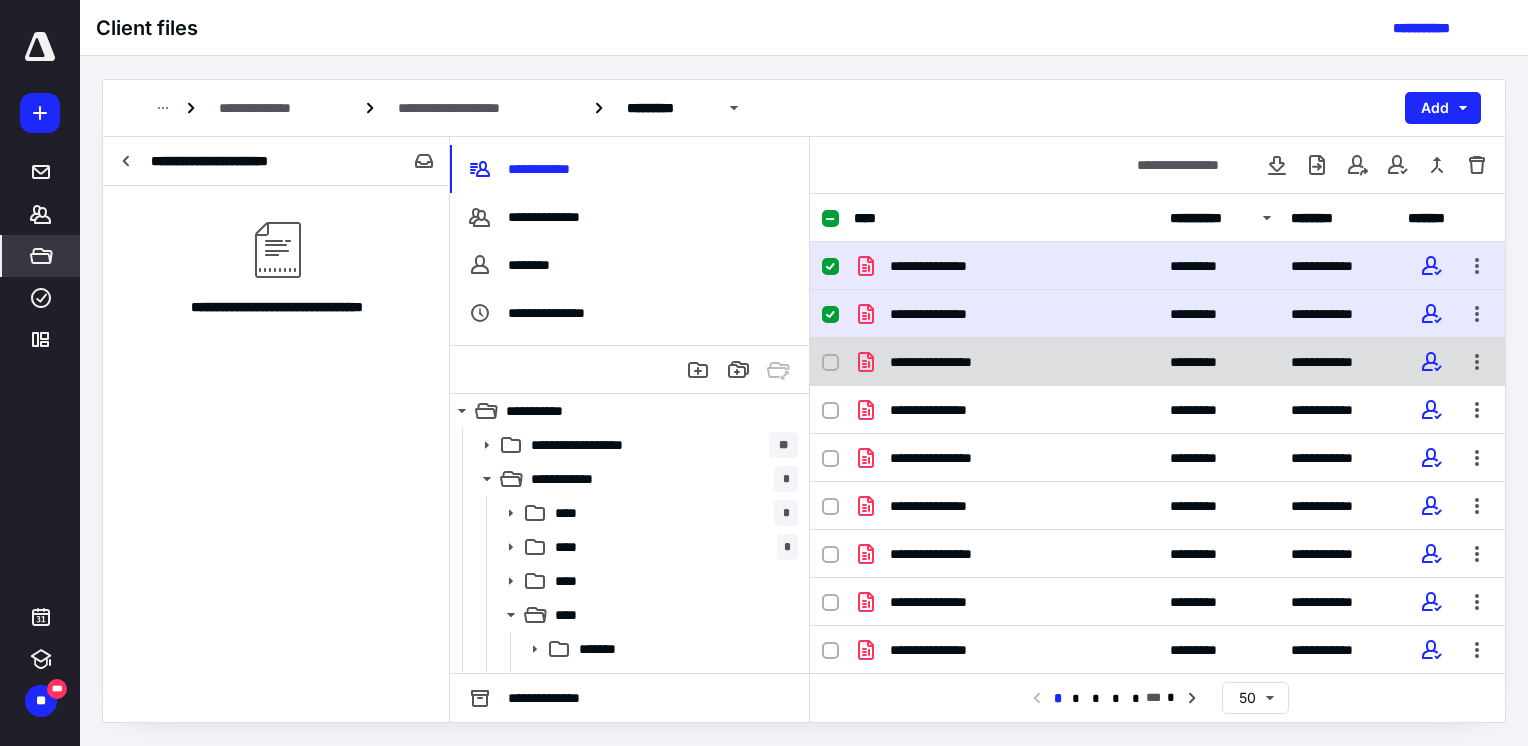 click on "**********" at bounding box center (1157, 362) 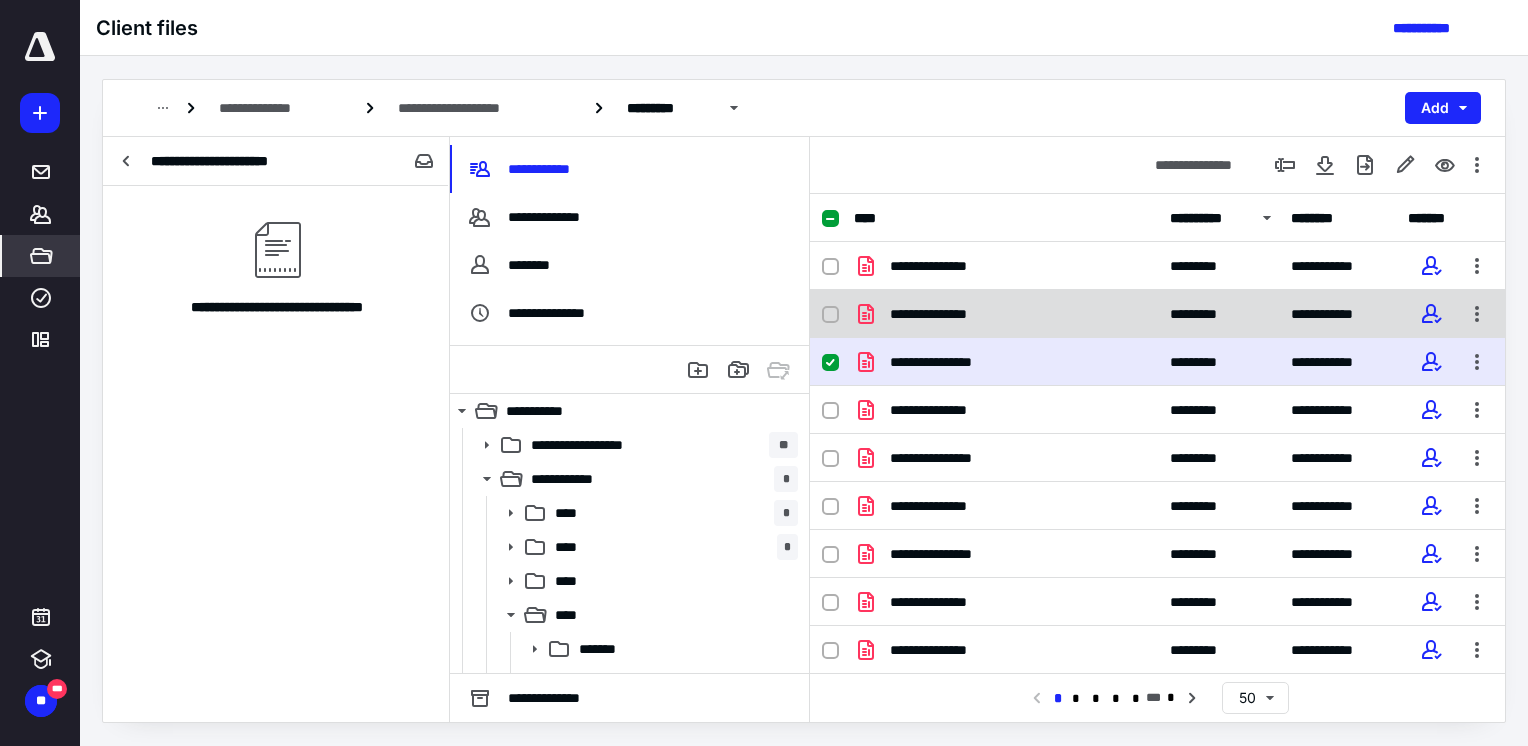click 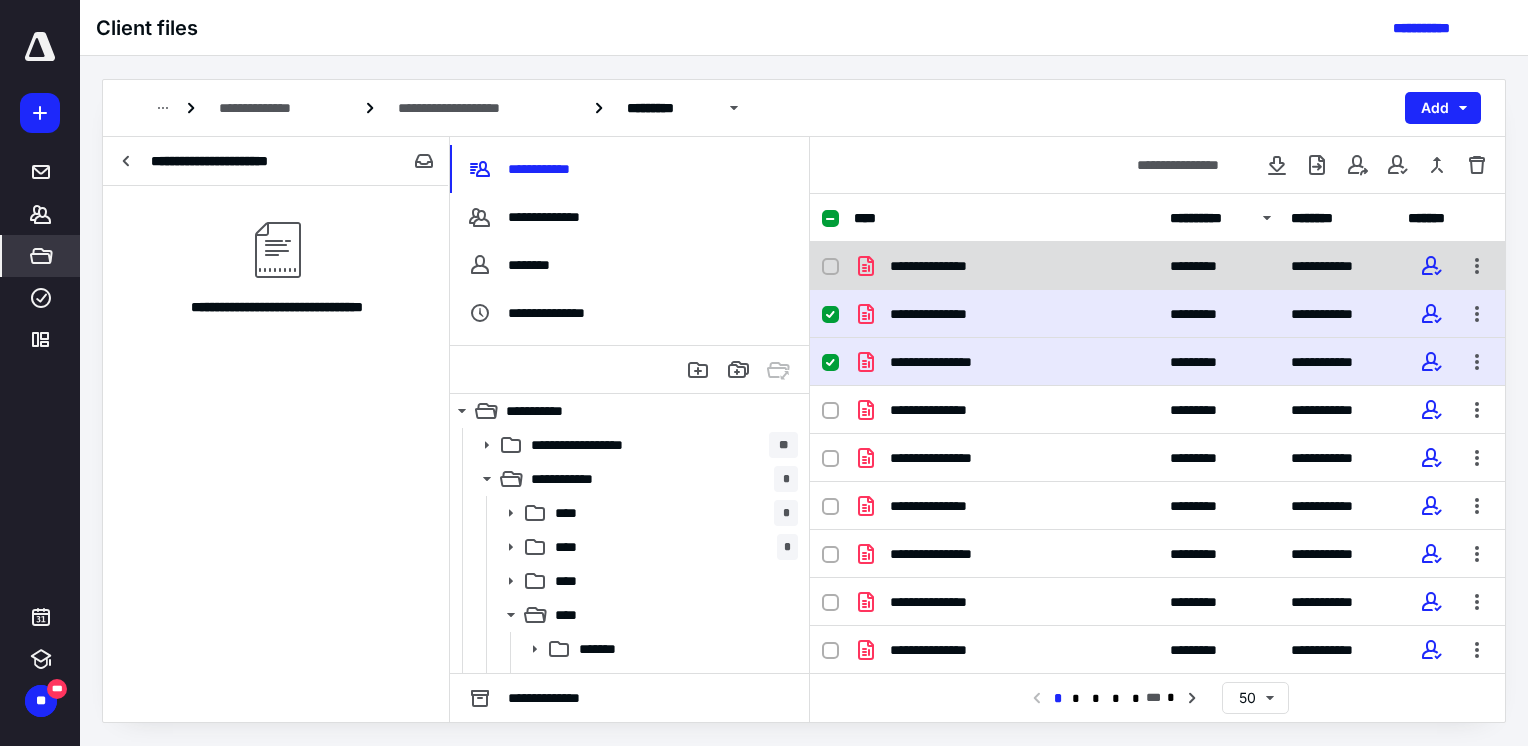click at bounding box center (830, 267) 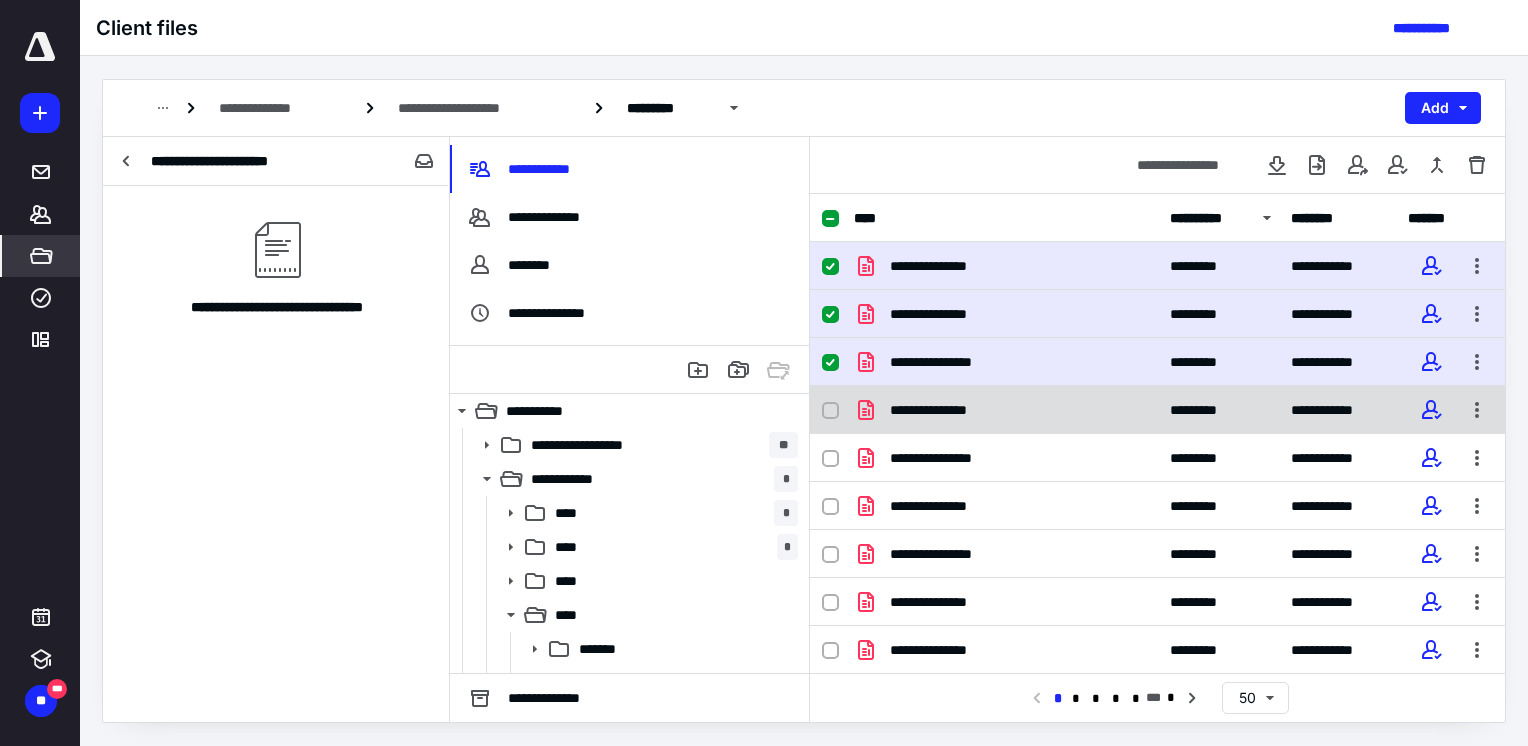 click 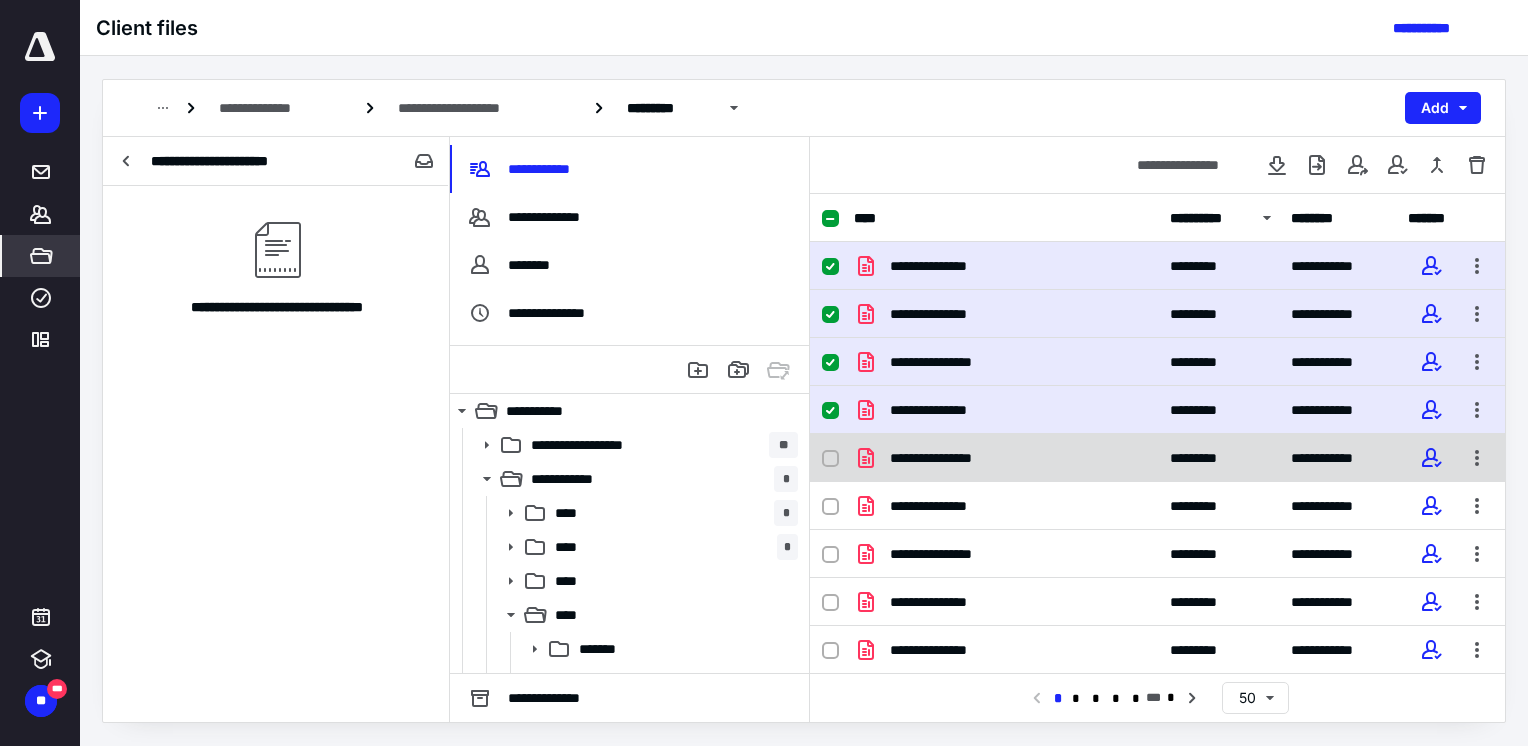 click at bounding box center [830, 459] 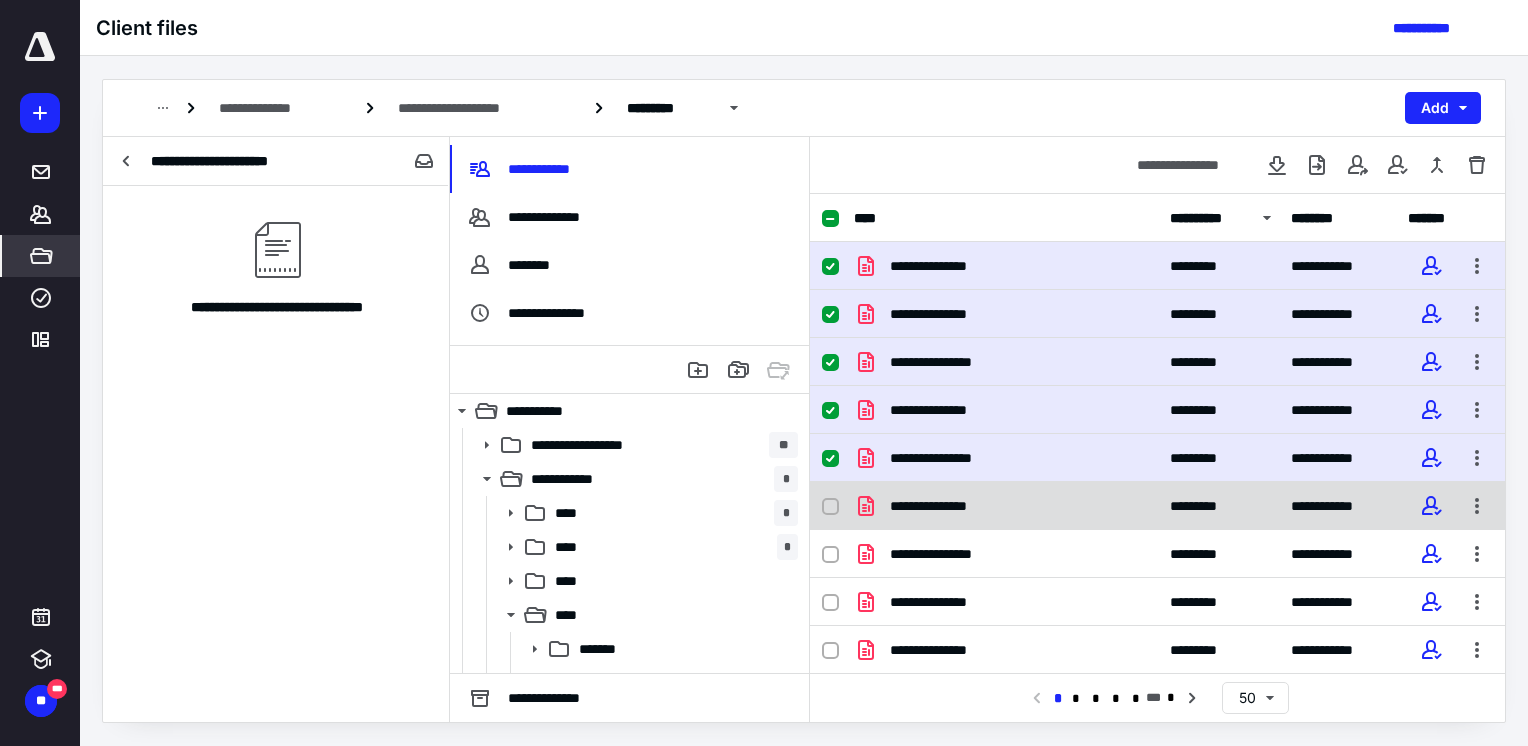 click 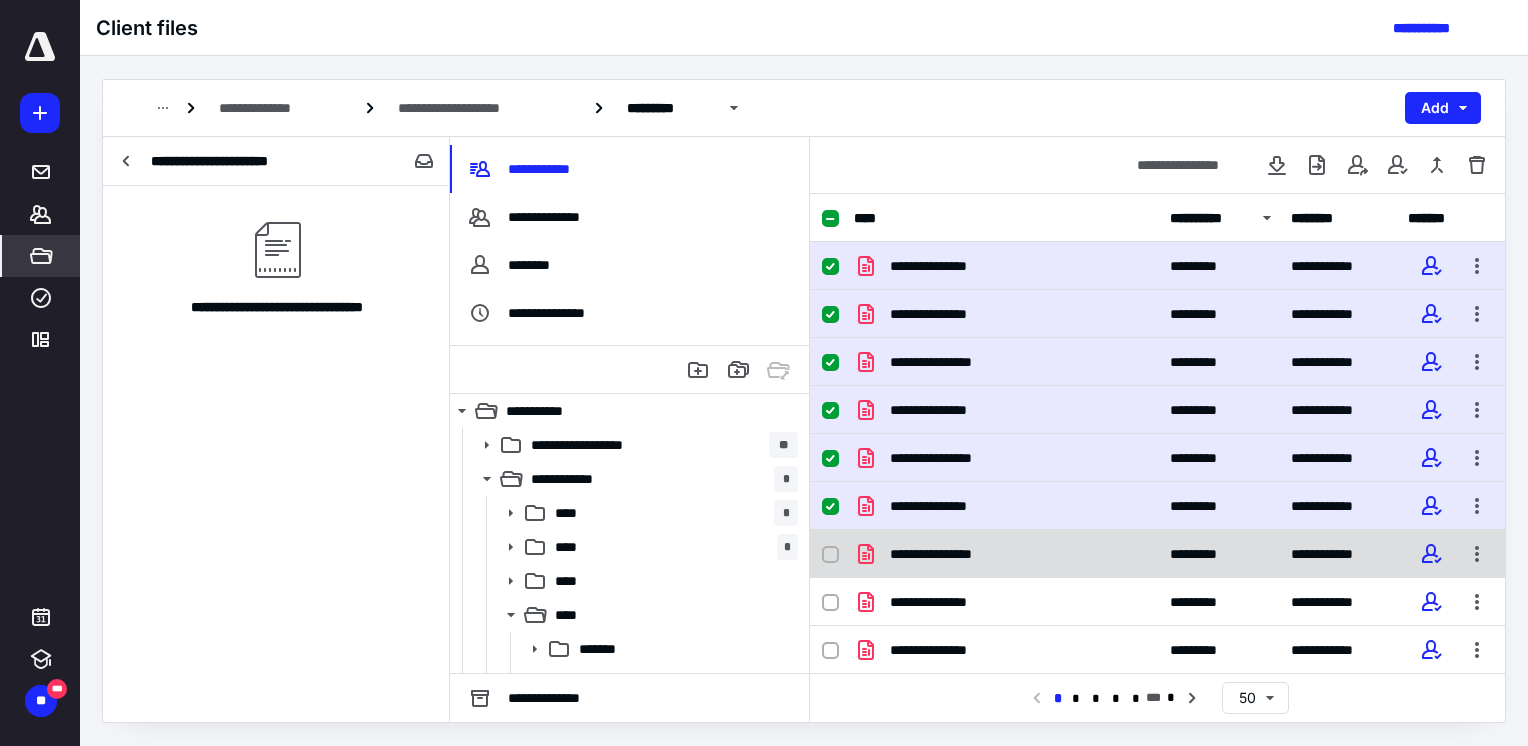 click at bounding box center [830, 555] 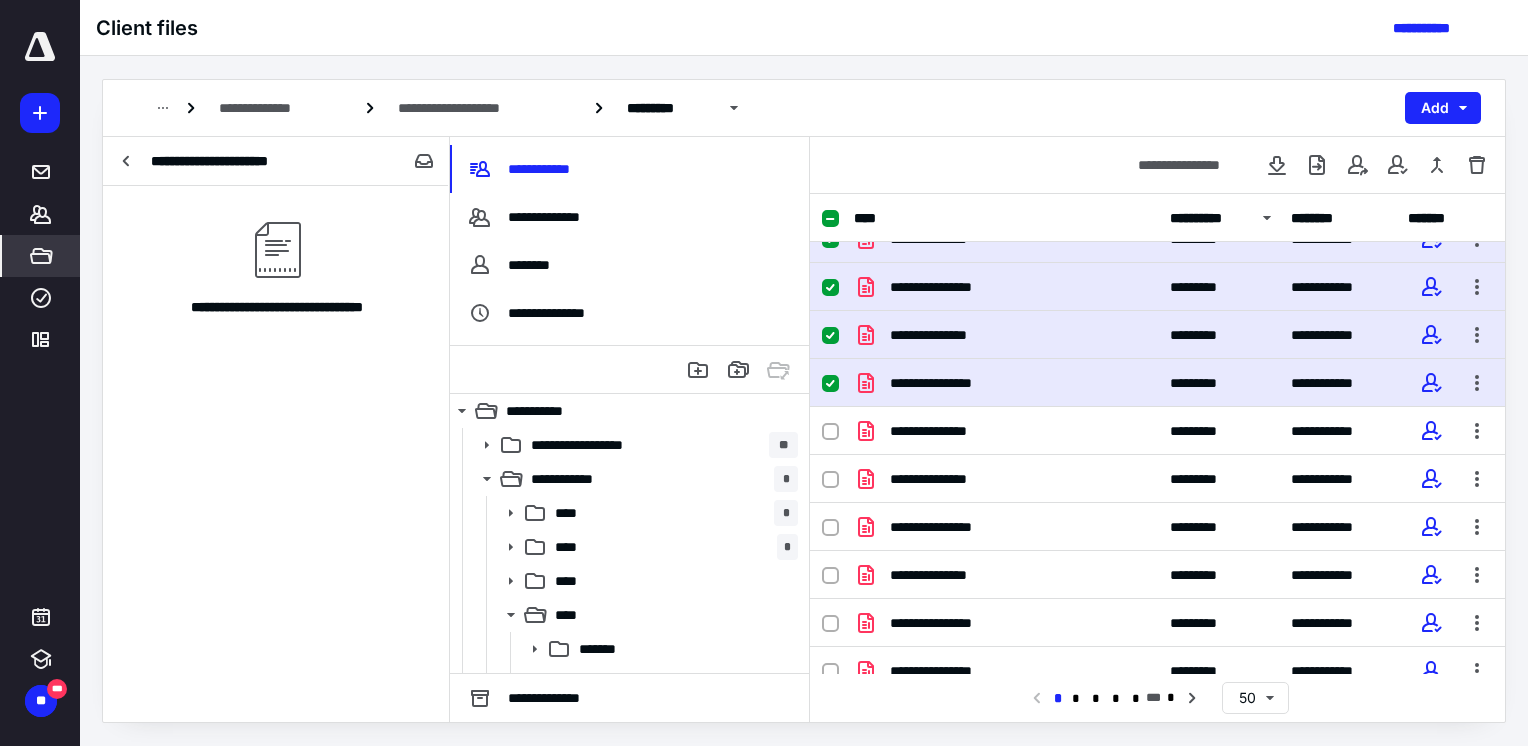 scroll, scrollTop: 200, scrollLeft: 0, axis: vertical 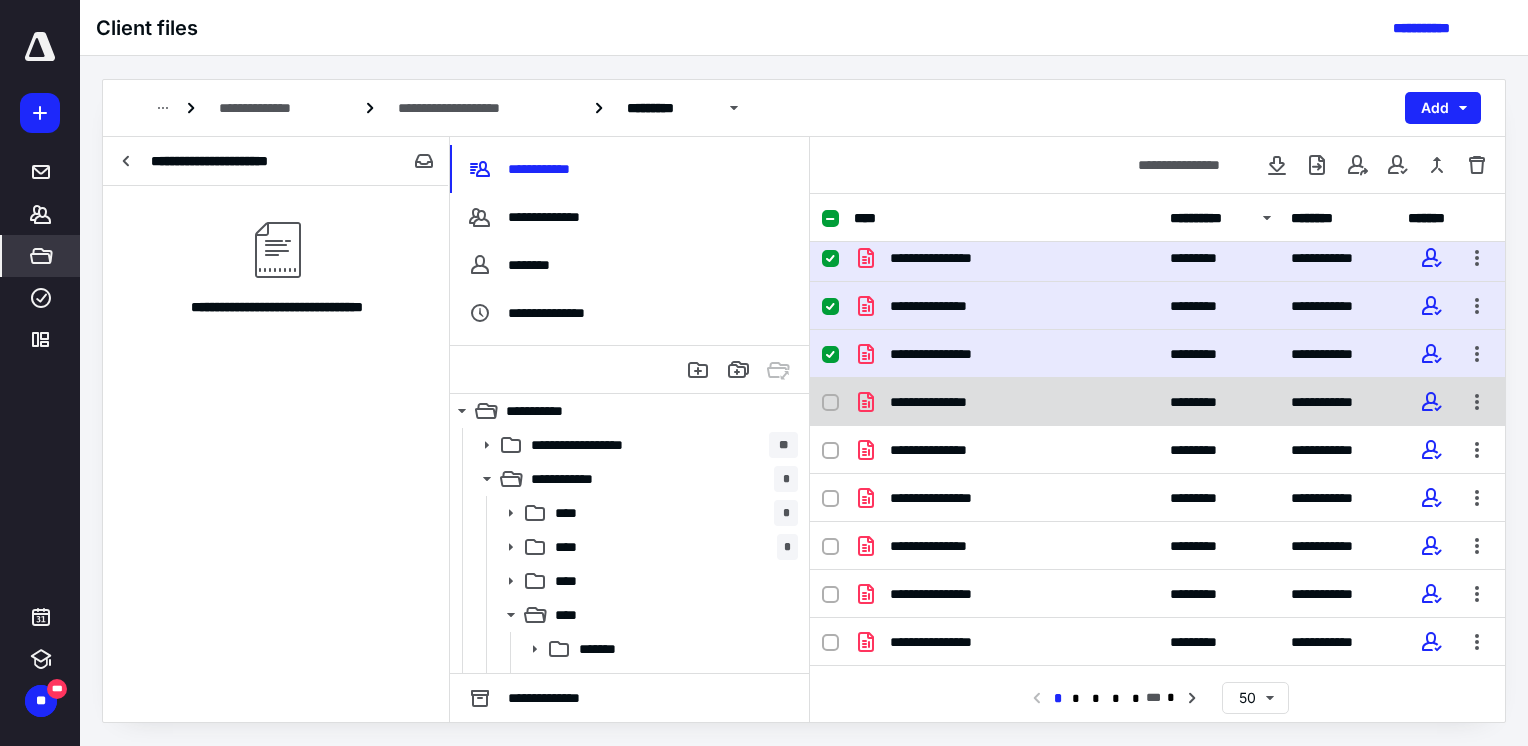 click at bounding box center (830, 403) 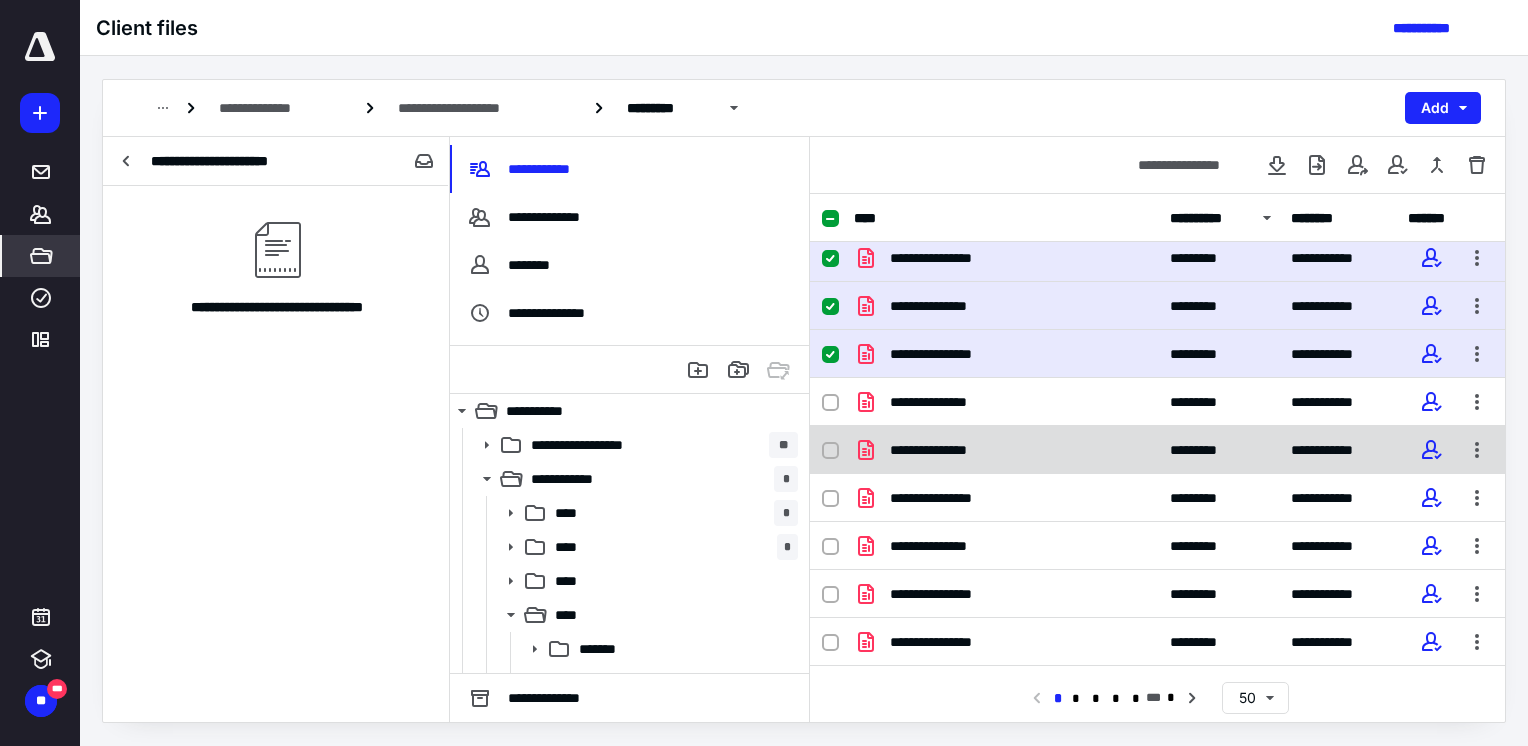checkbox on "true" 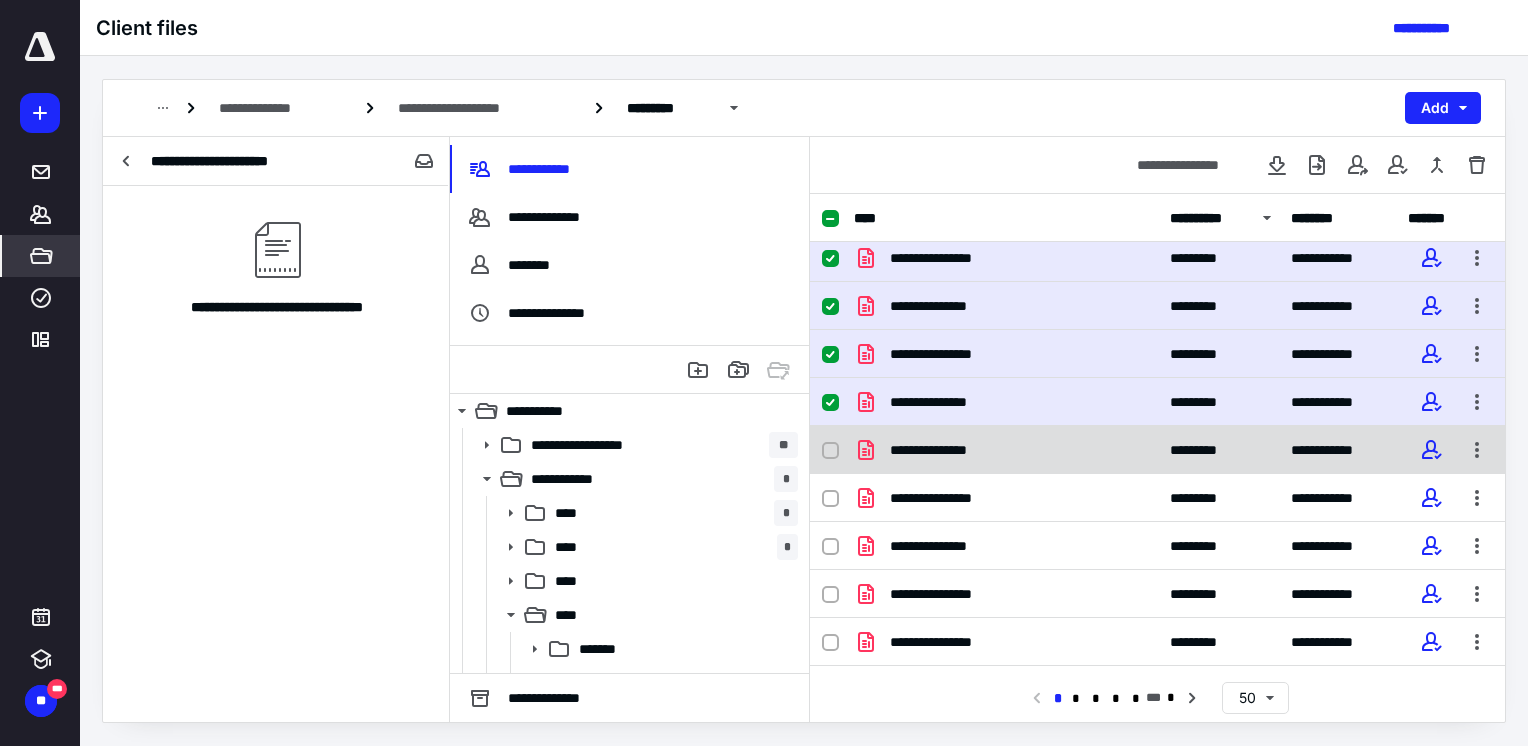 click 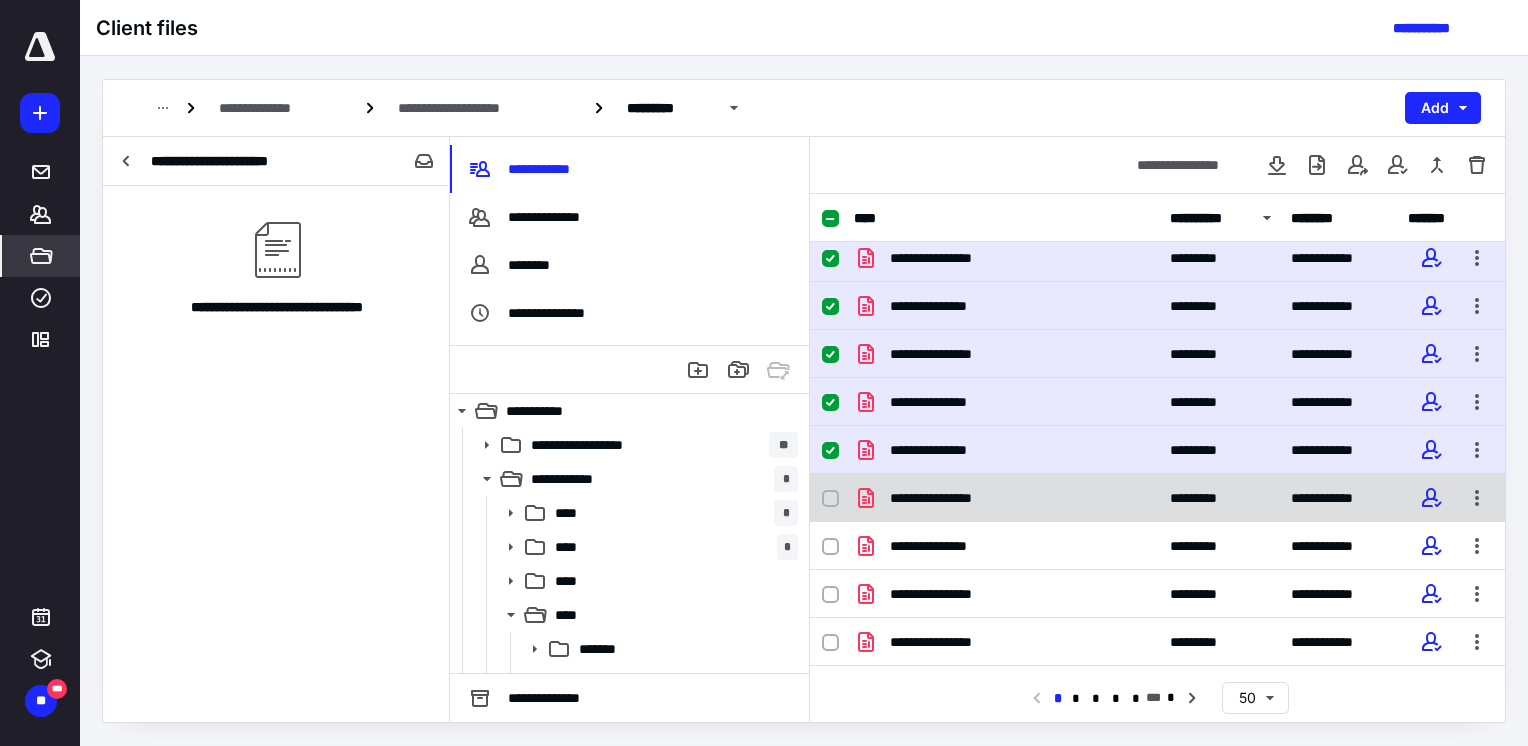 click 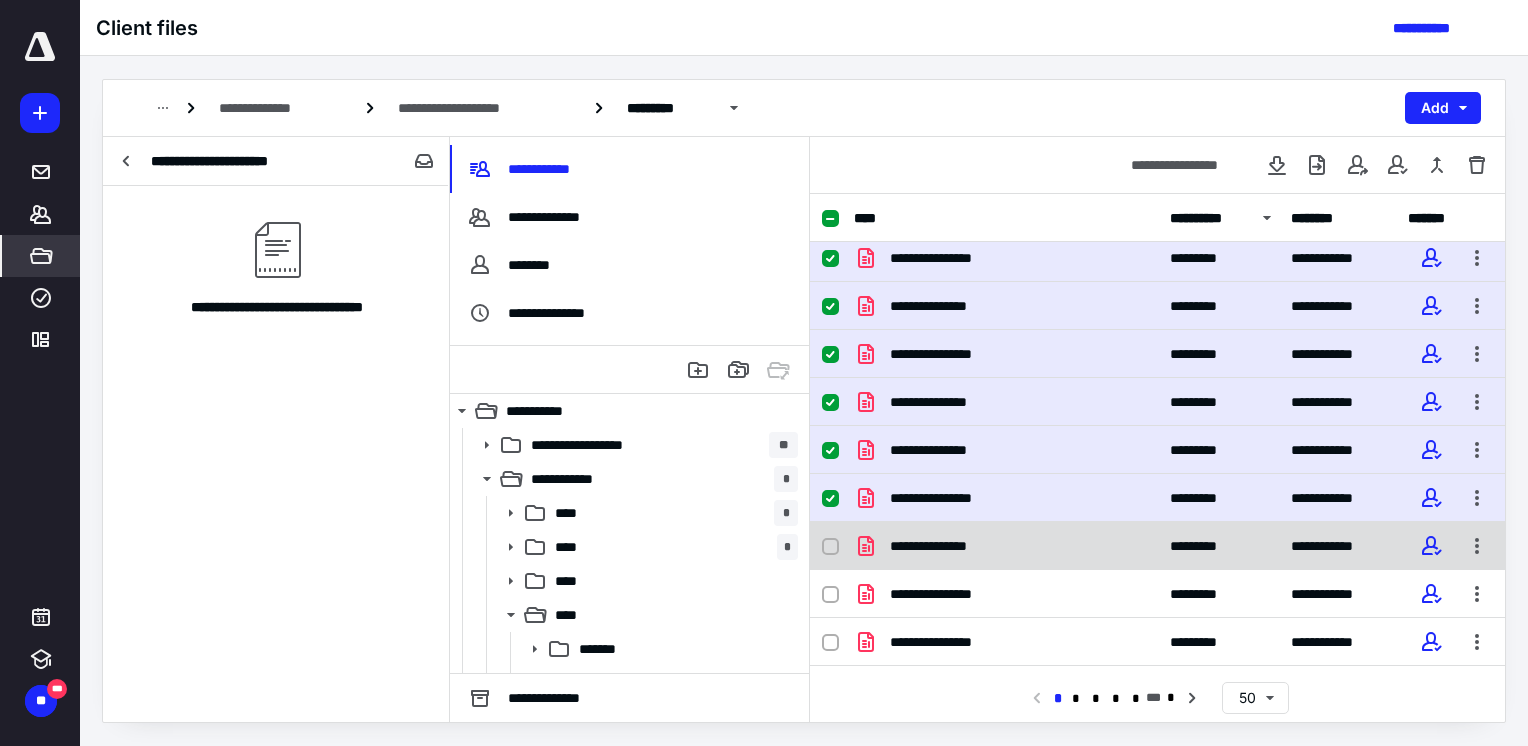 click at bounding box center (830, 547) 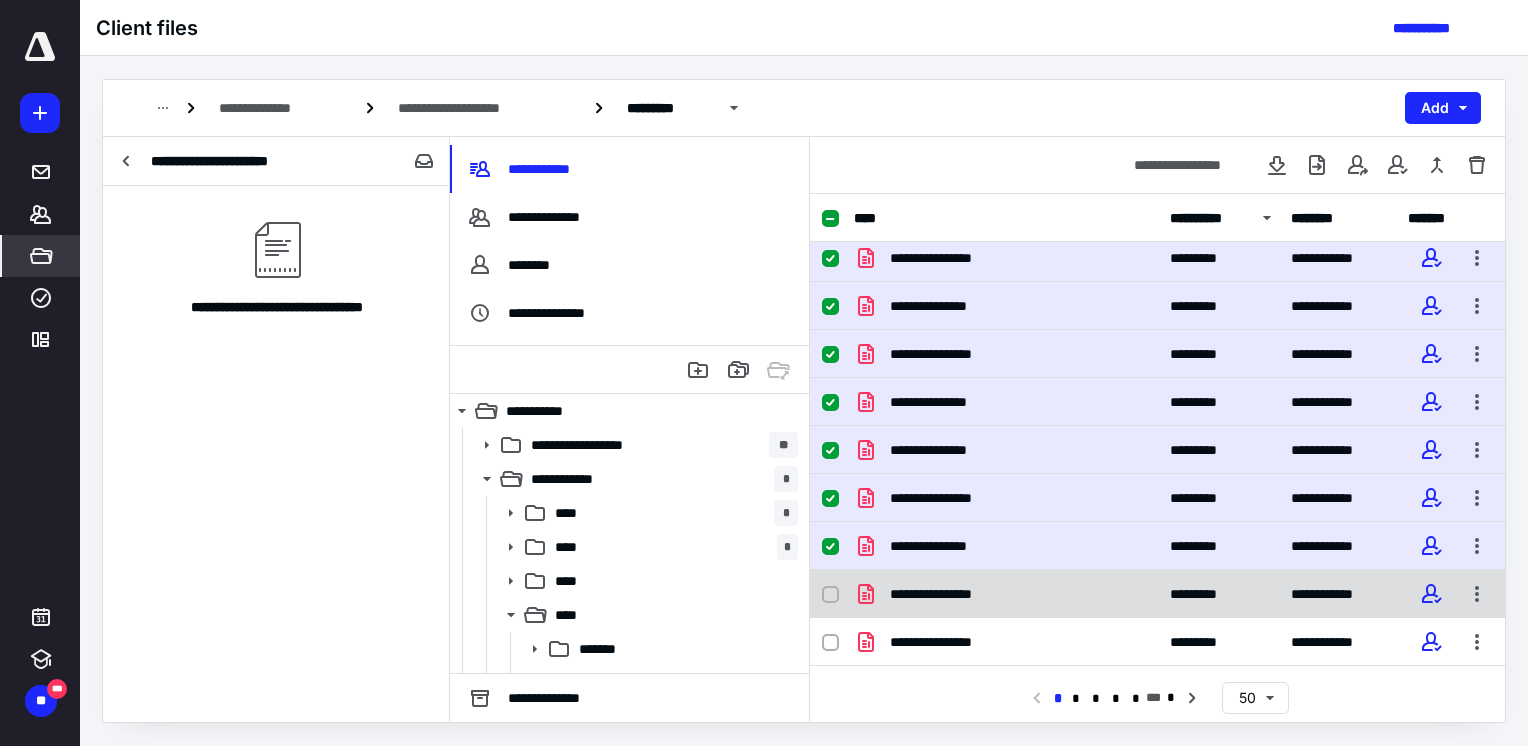 click on "**********" at bounding box center [1157, 594] 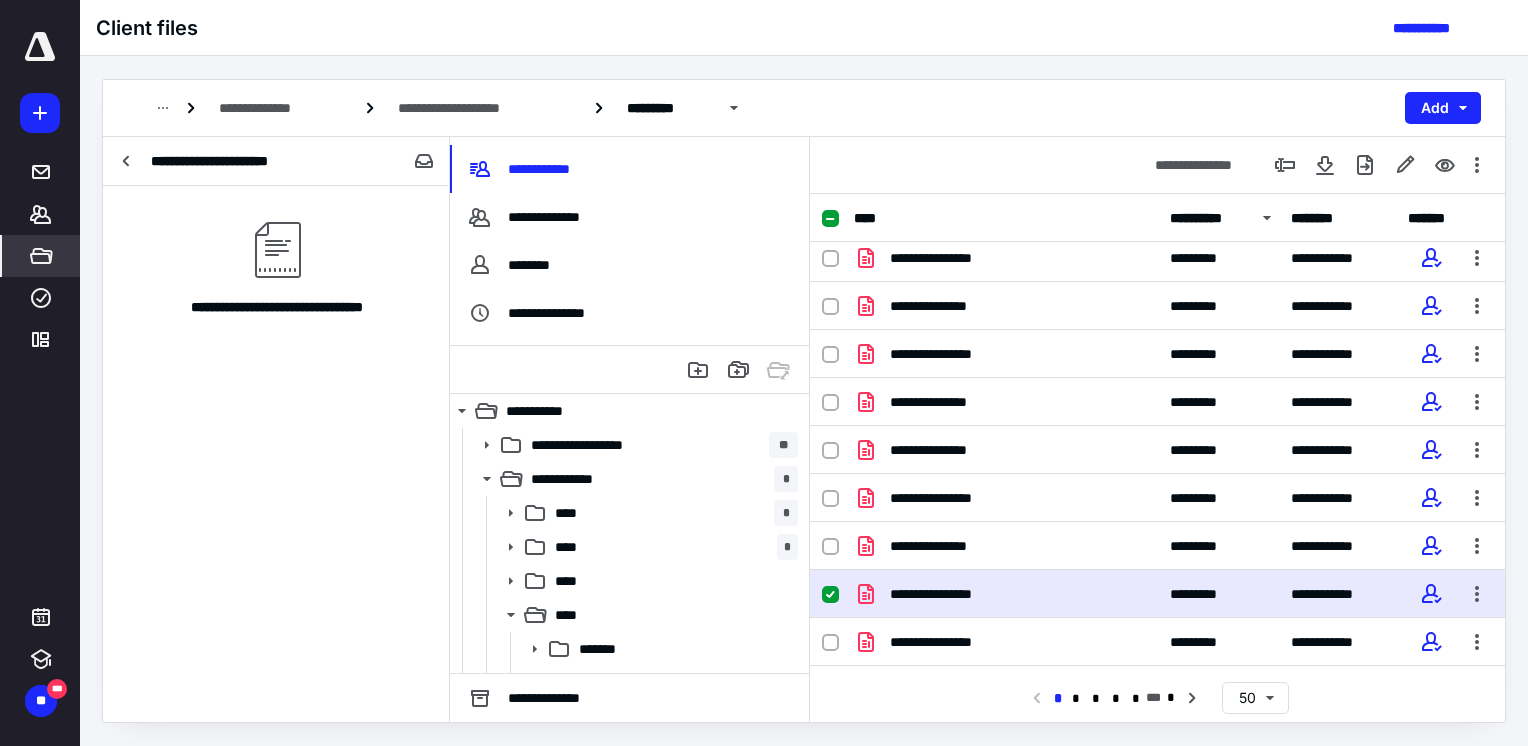 drag, startPoint x: 828, startPoint y: 639, endPoint x: 836, endPoint y: 573, distance: 66.48308 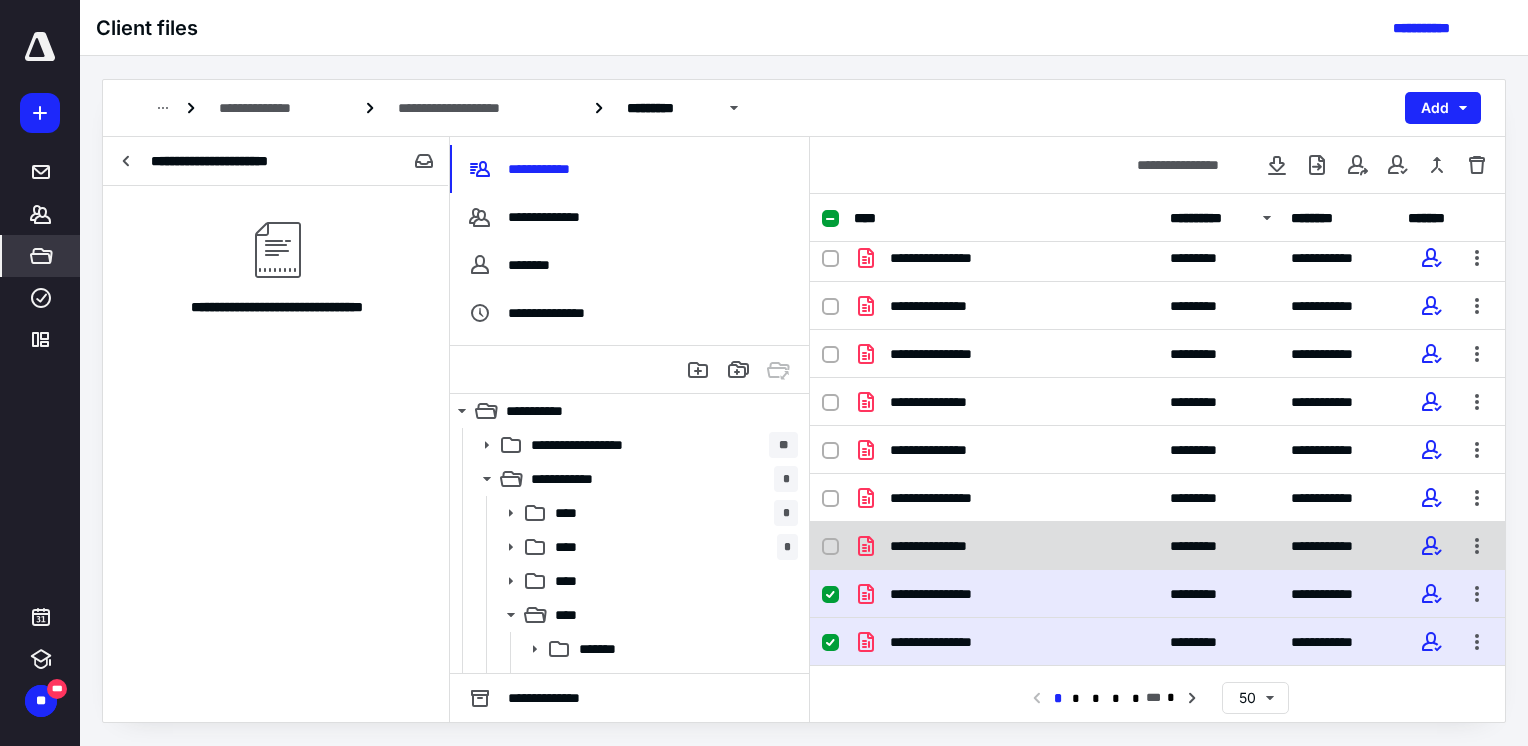 click 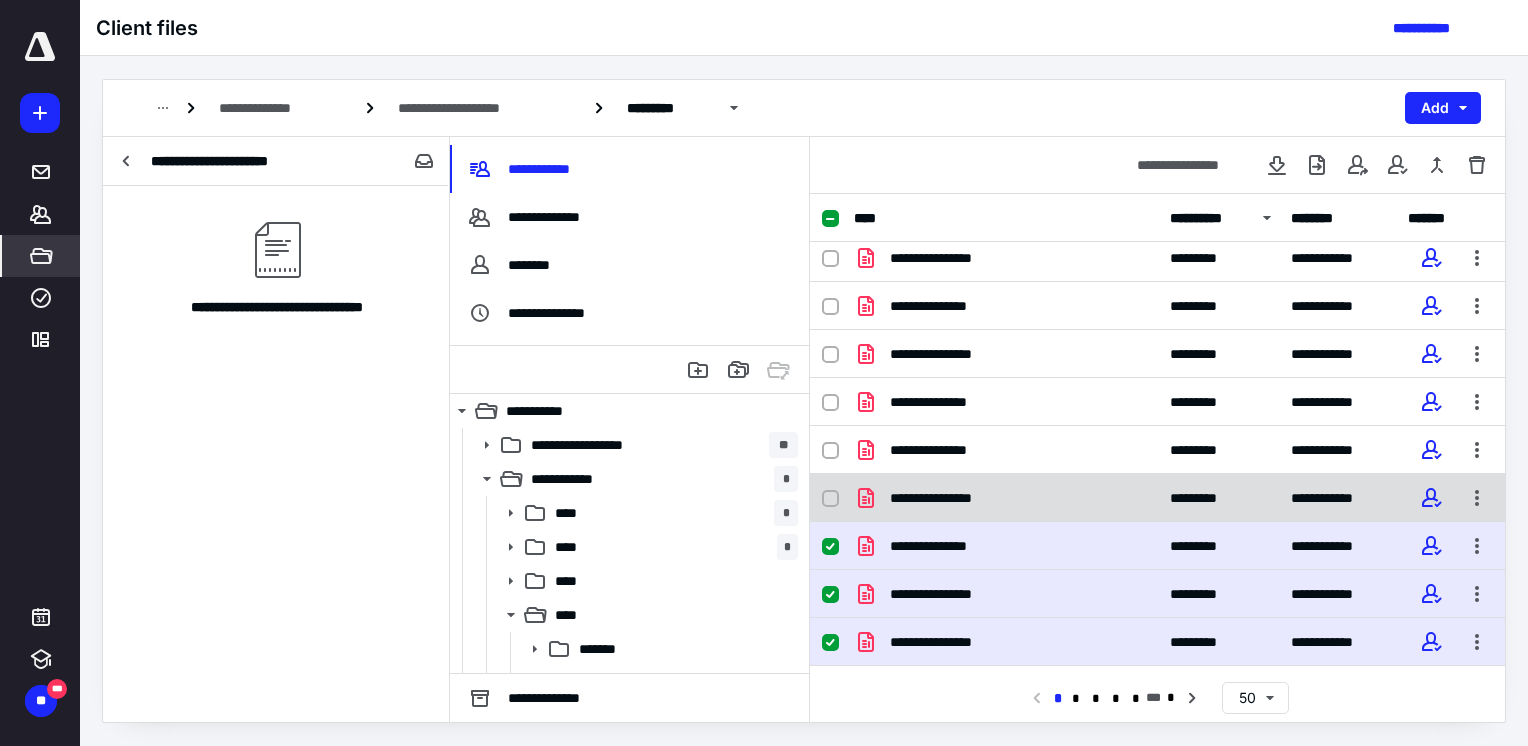 click at bounding box center [830, 499] 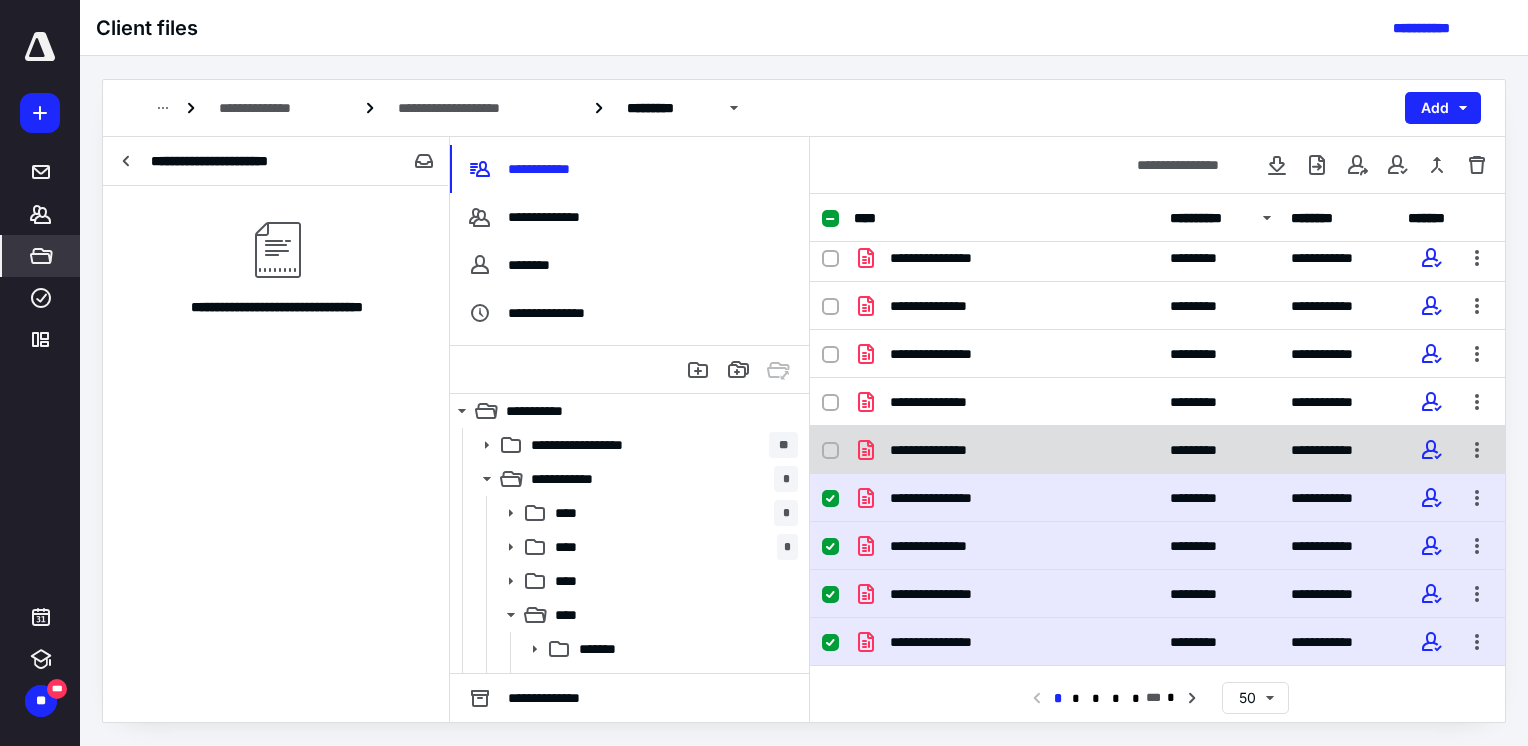 click at bounding box center [830, 451] 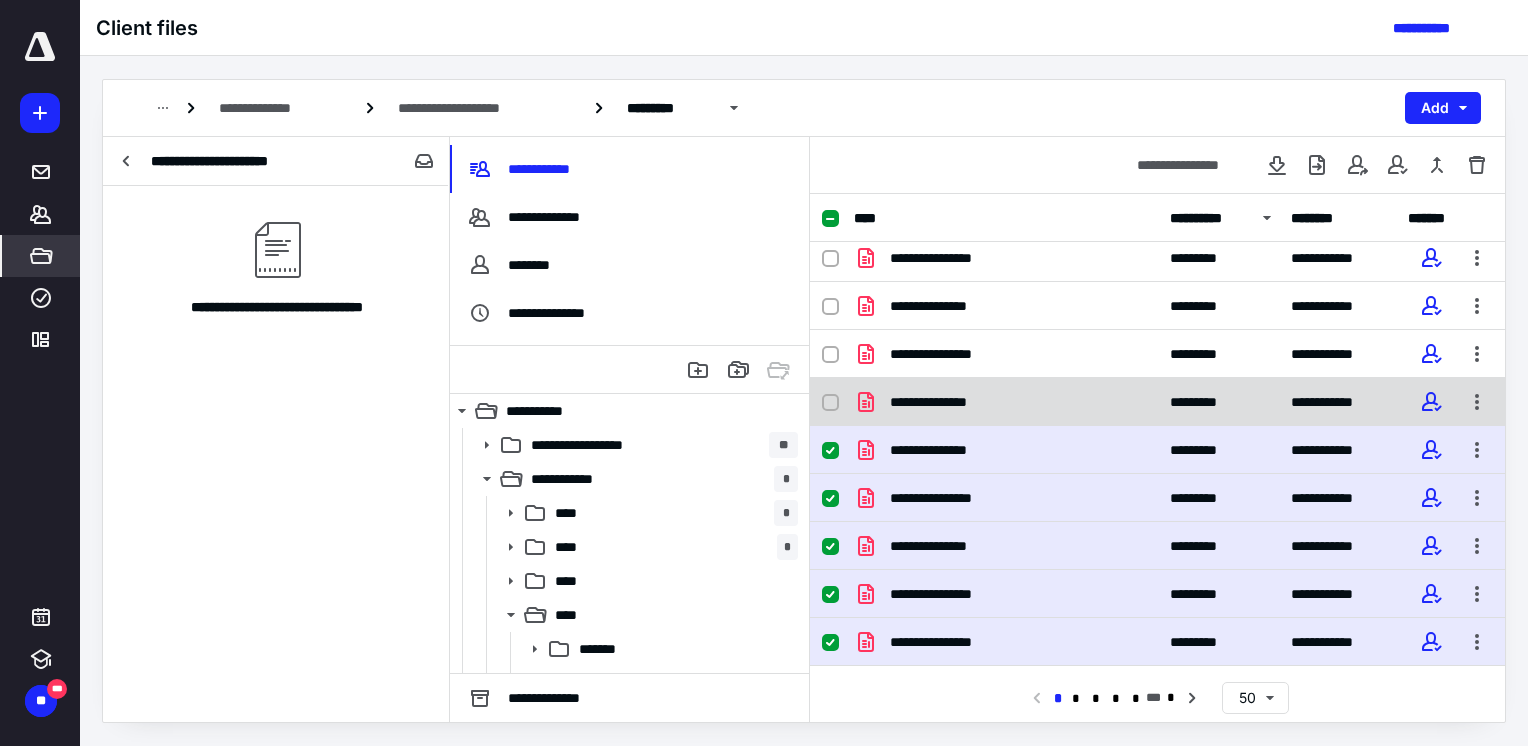 click at bounding box center (830, 403) 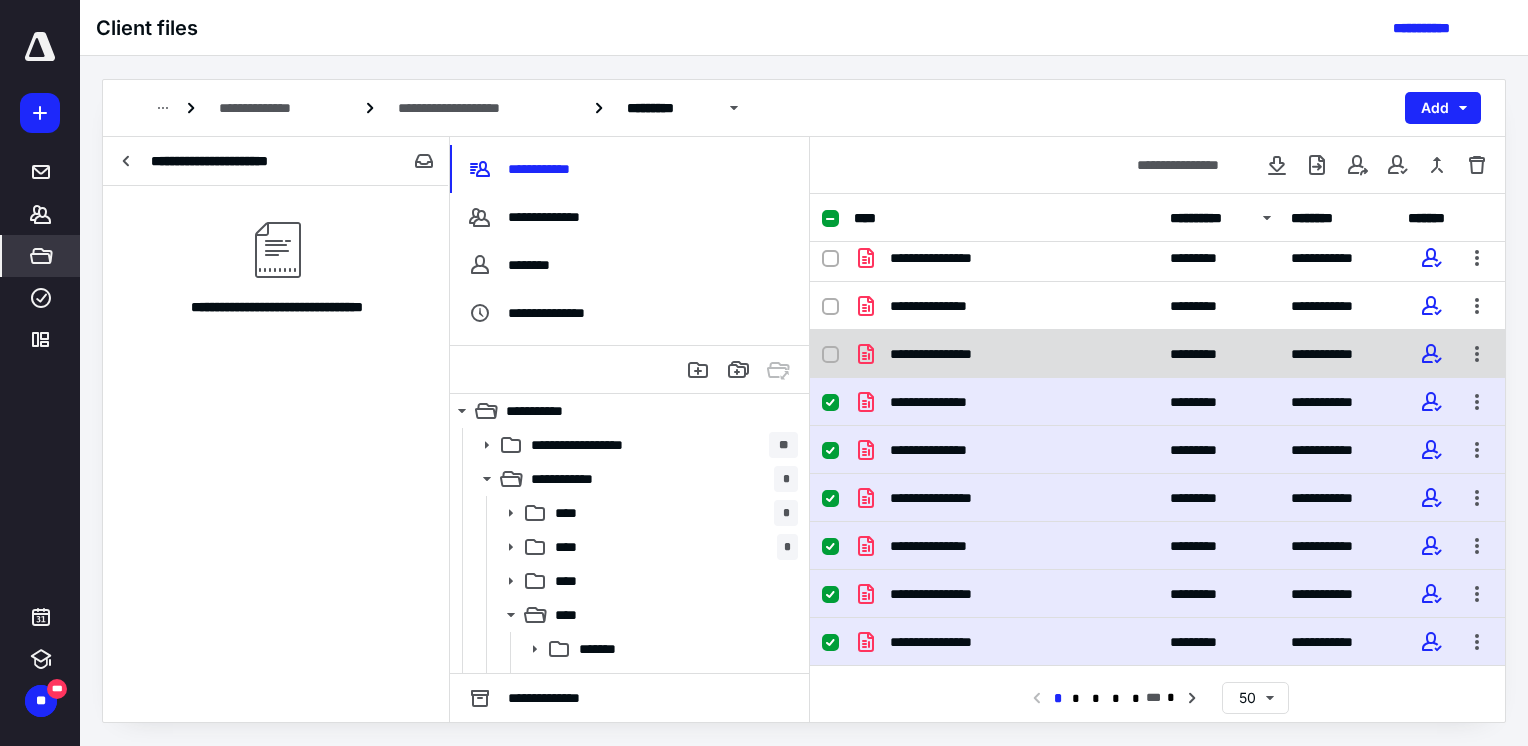 click 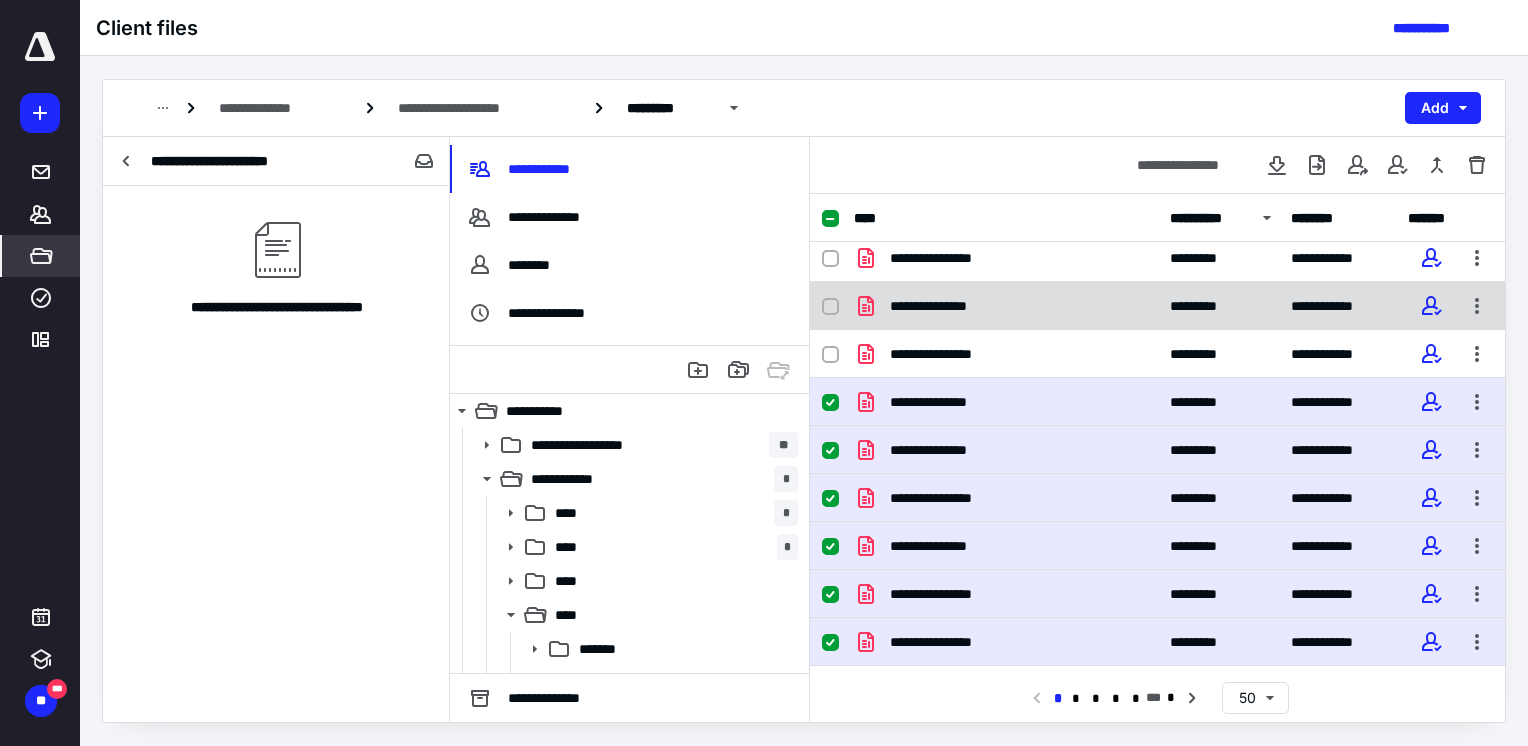 checkbox on "true" 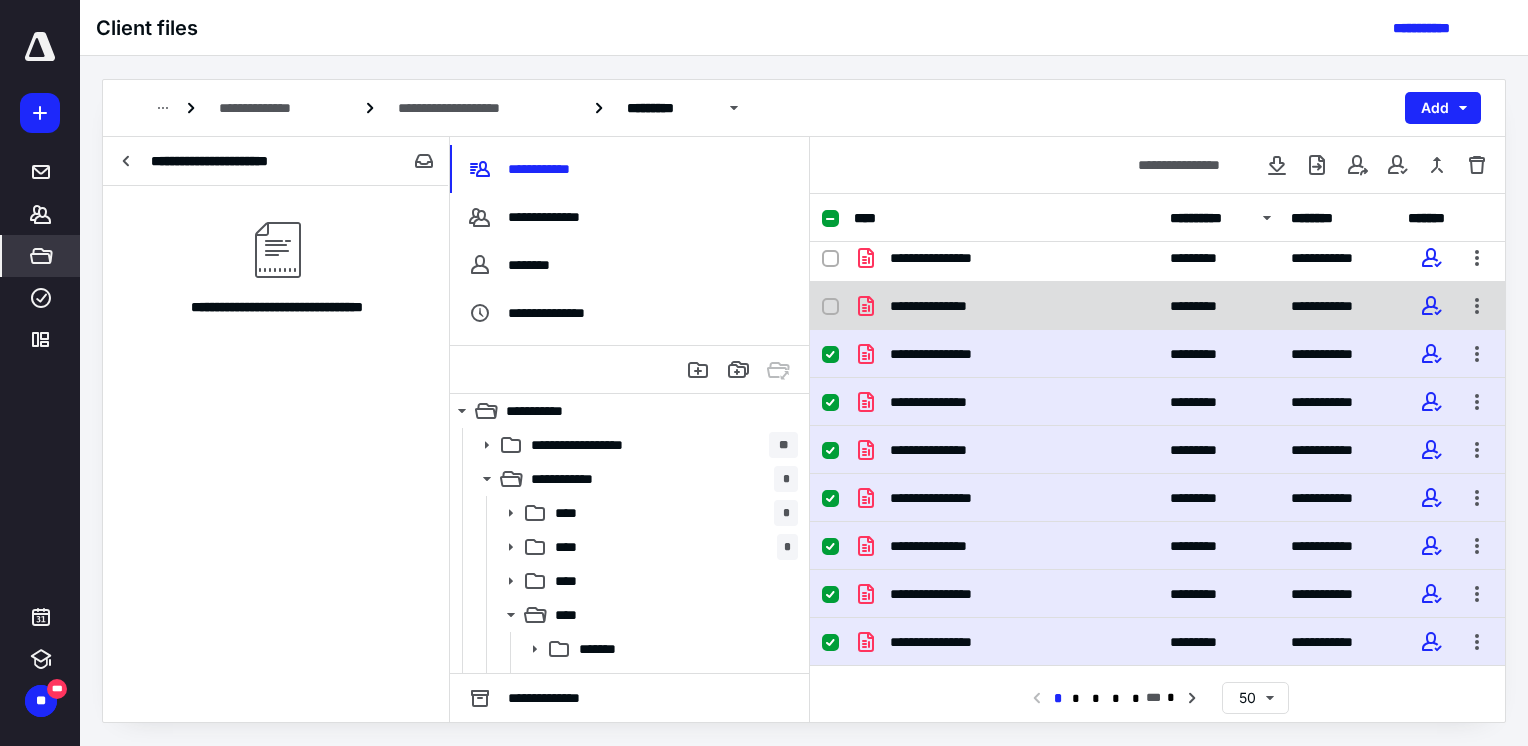 click at bounding box center [830, 307] 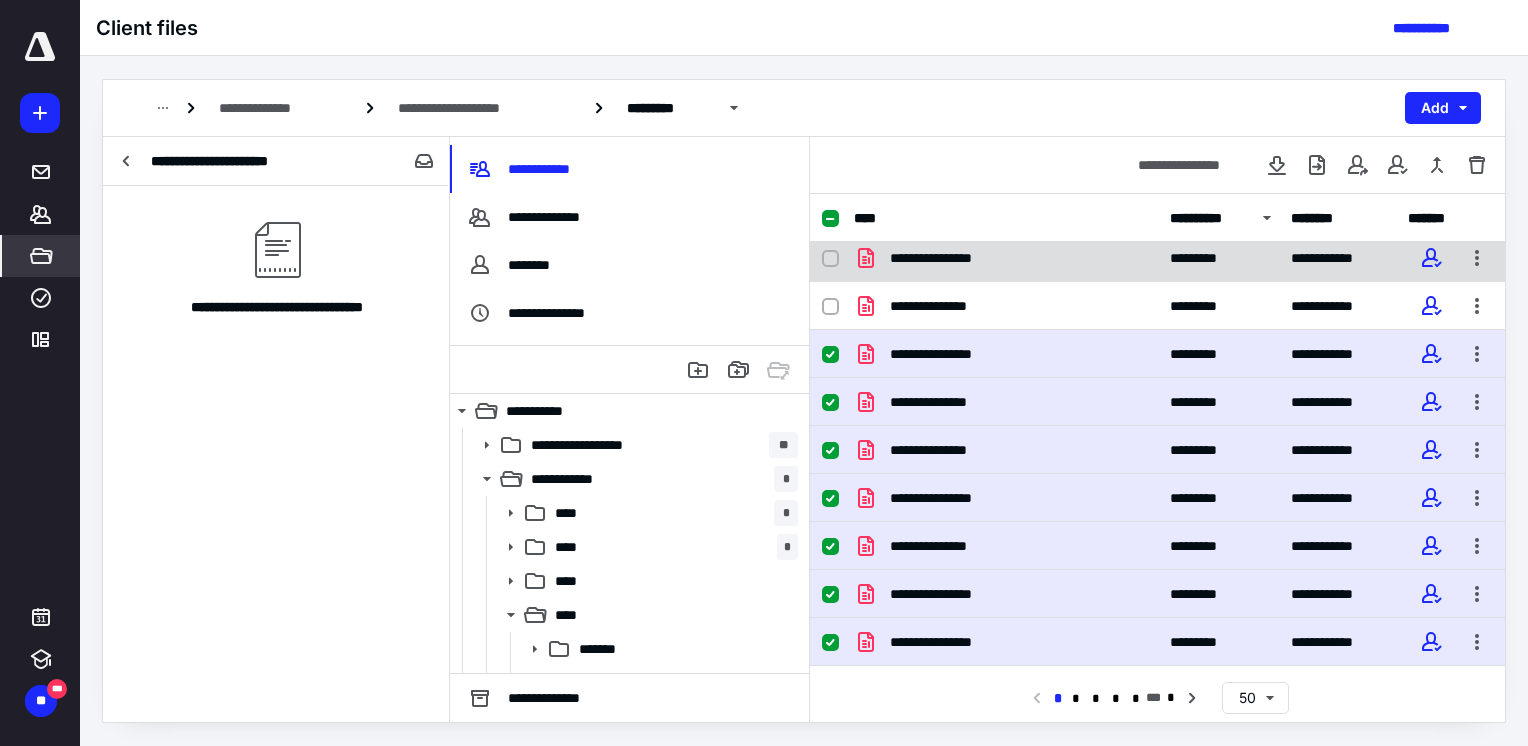 checkbox on "false" 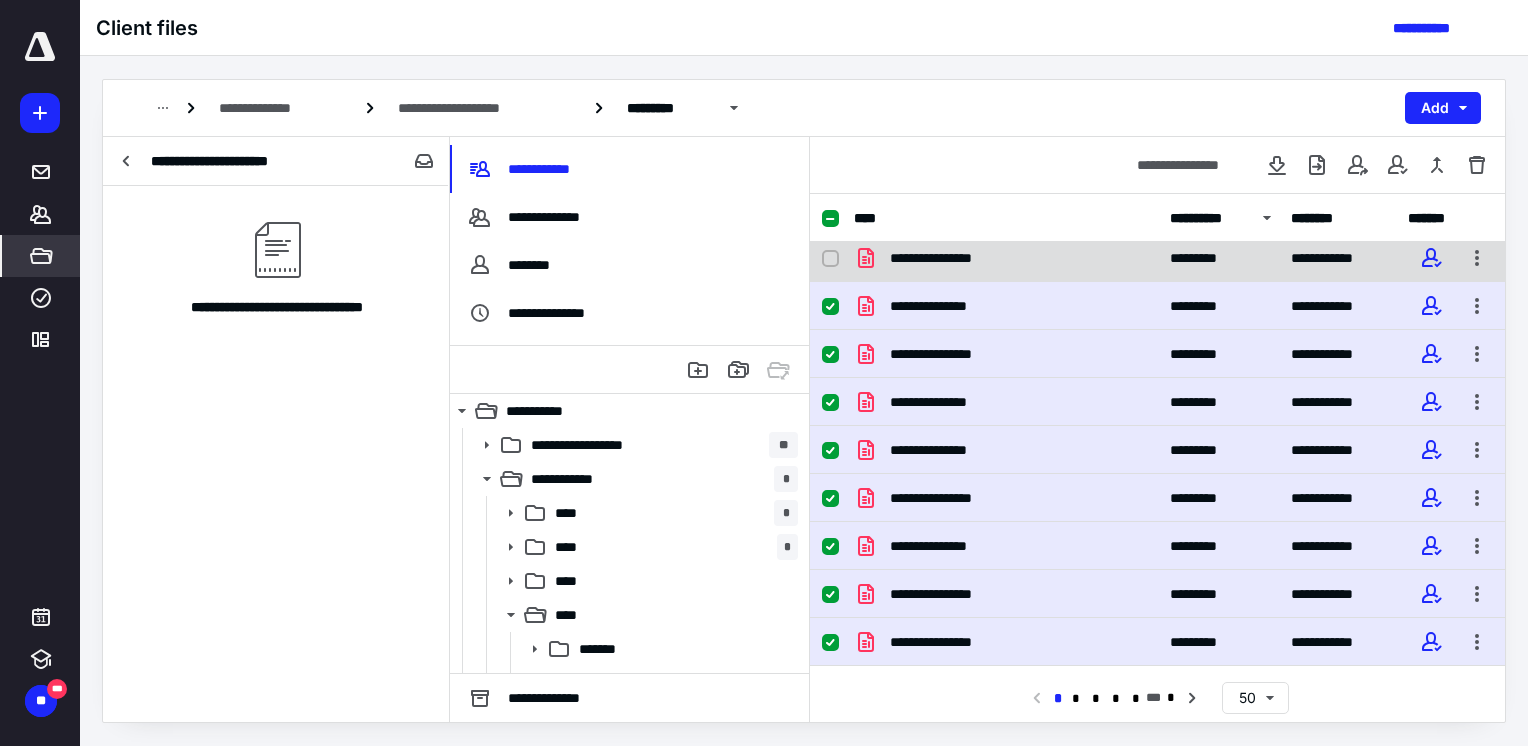 click 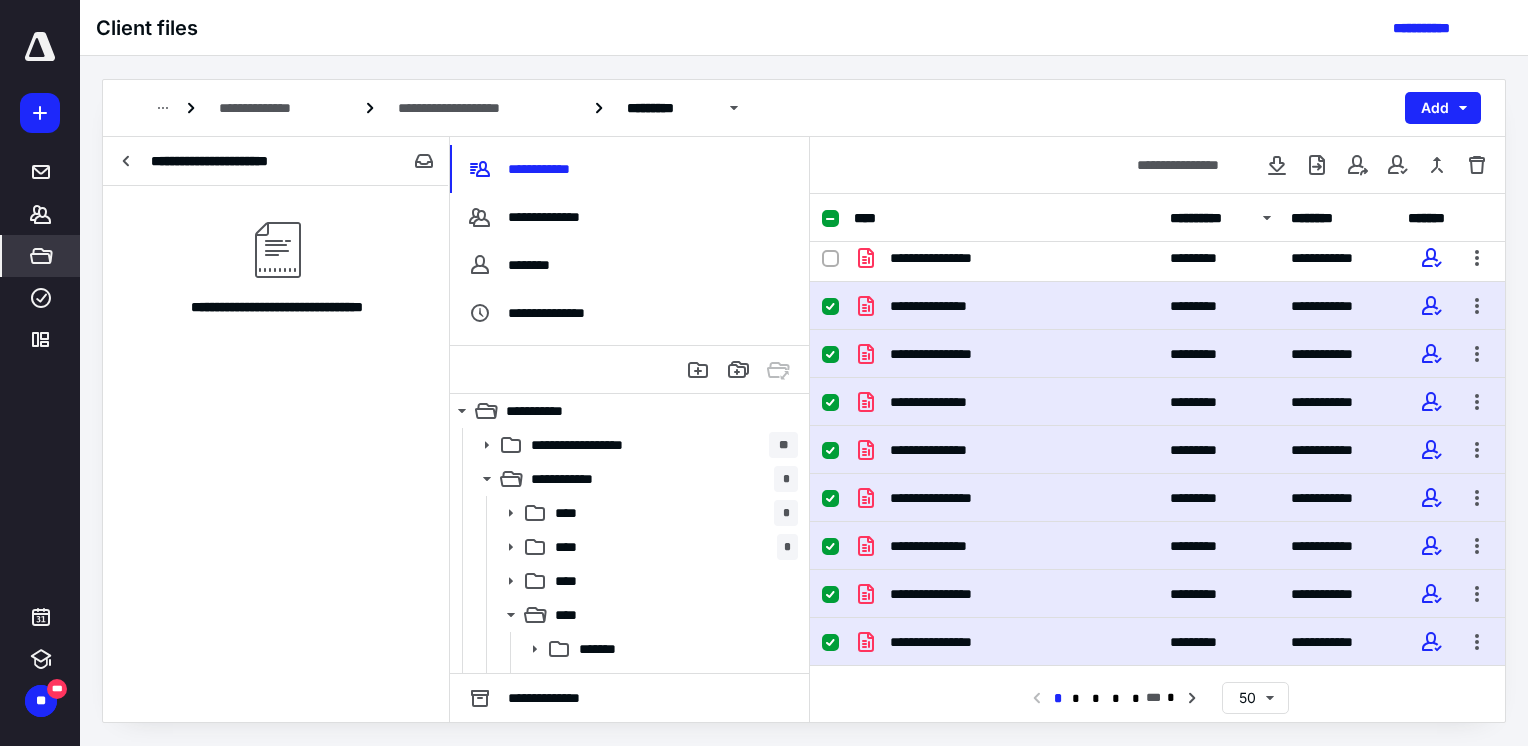 checkbox on "true" 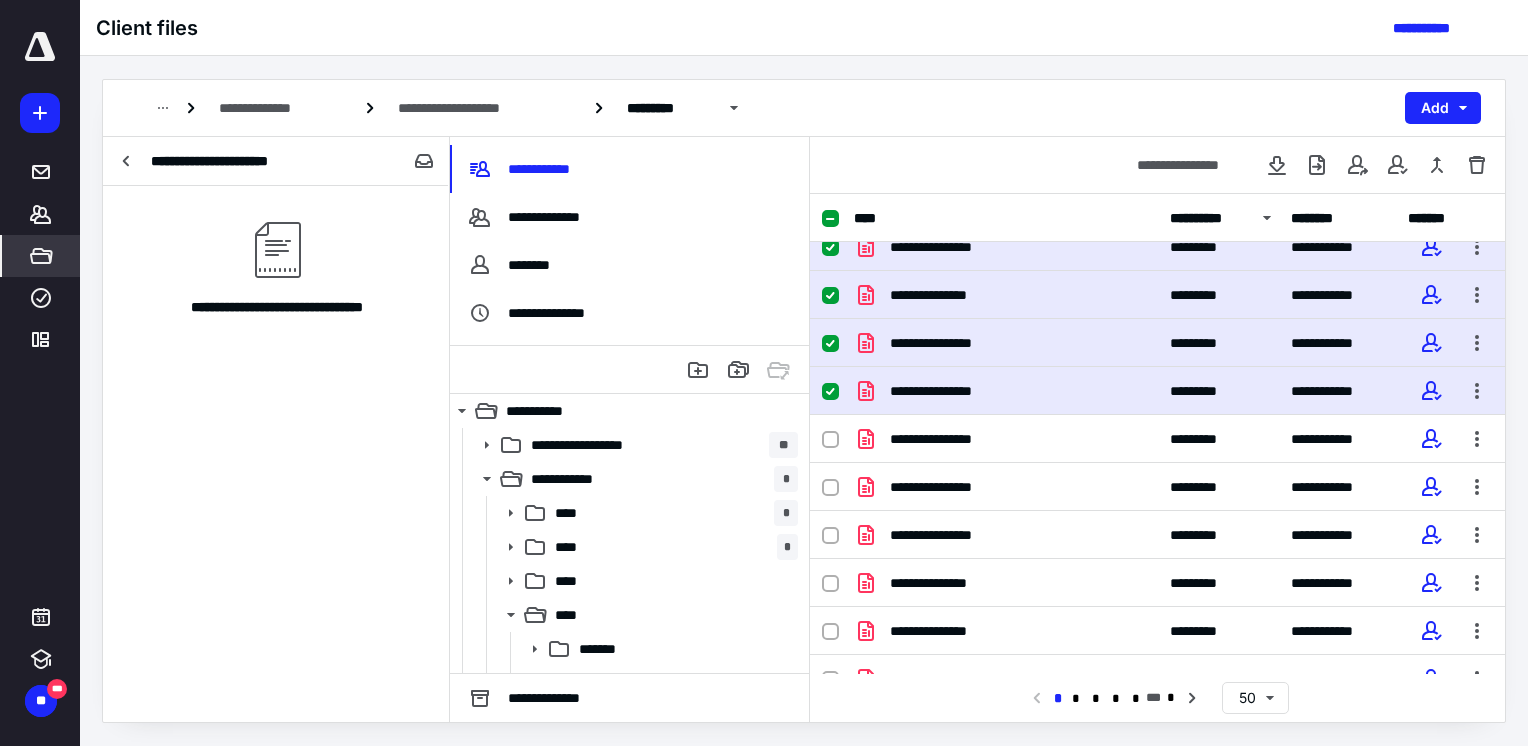 scroll, scrollTop: 500, scrollLeft: 0, axis: vertical 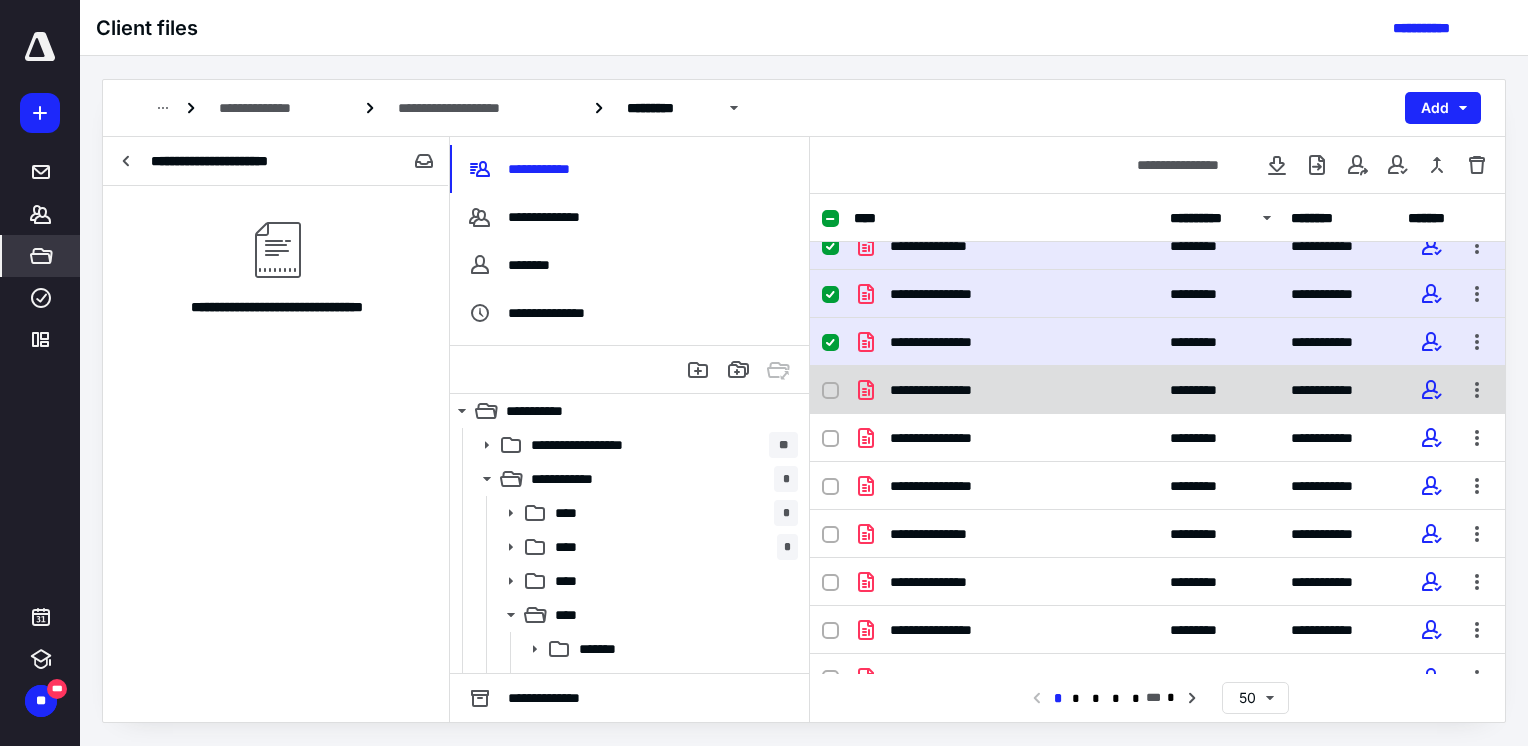 click 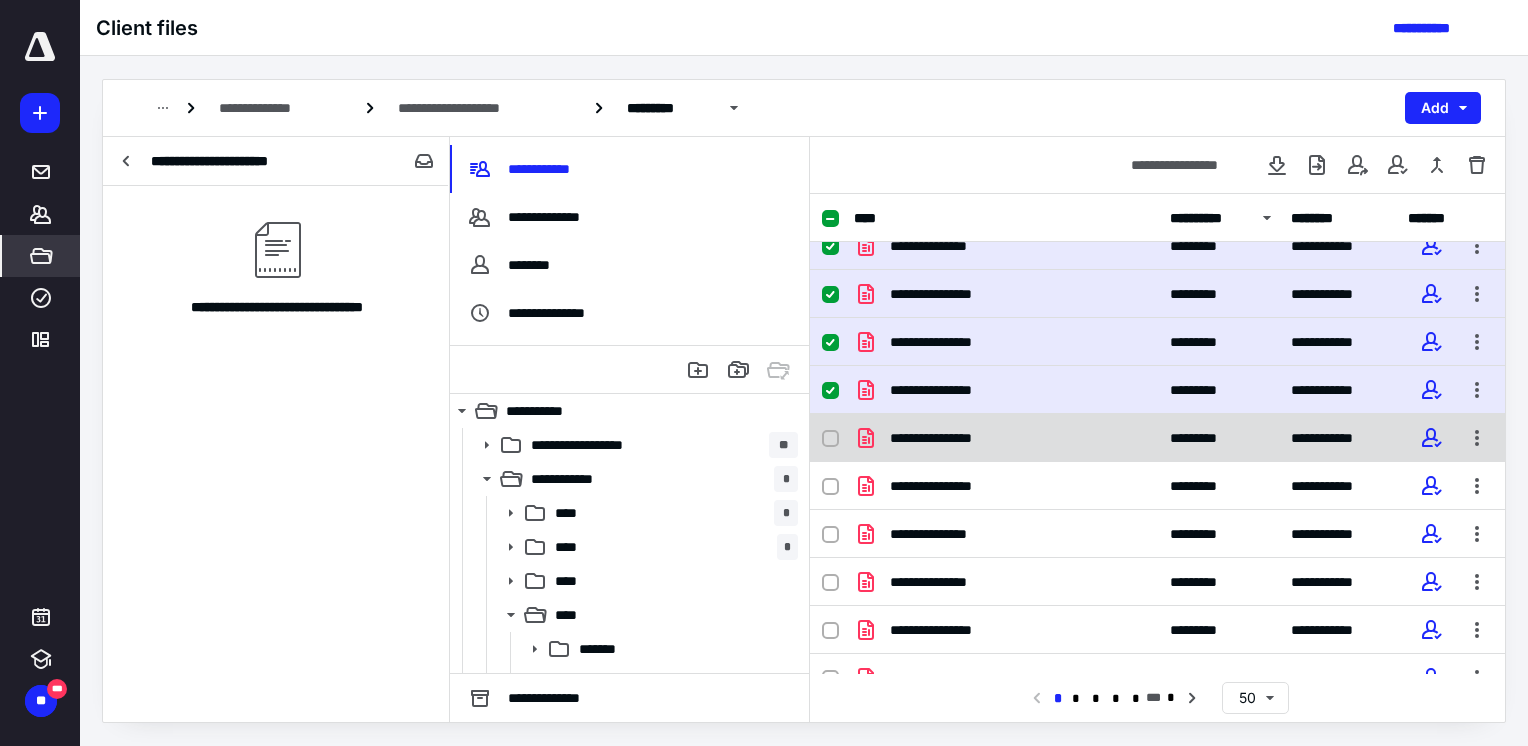 click 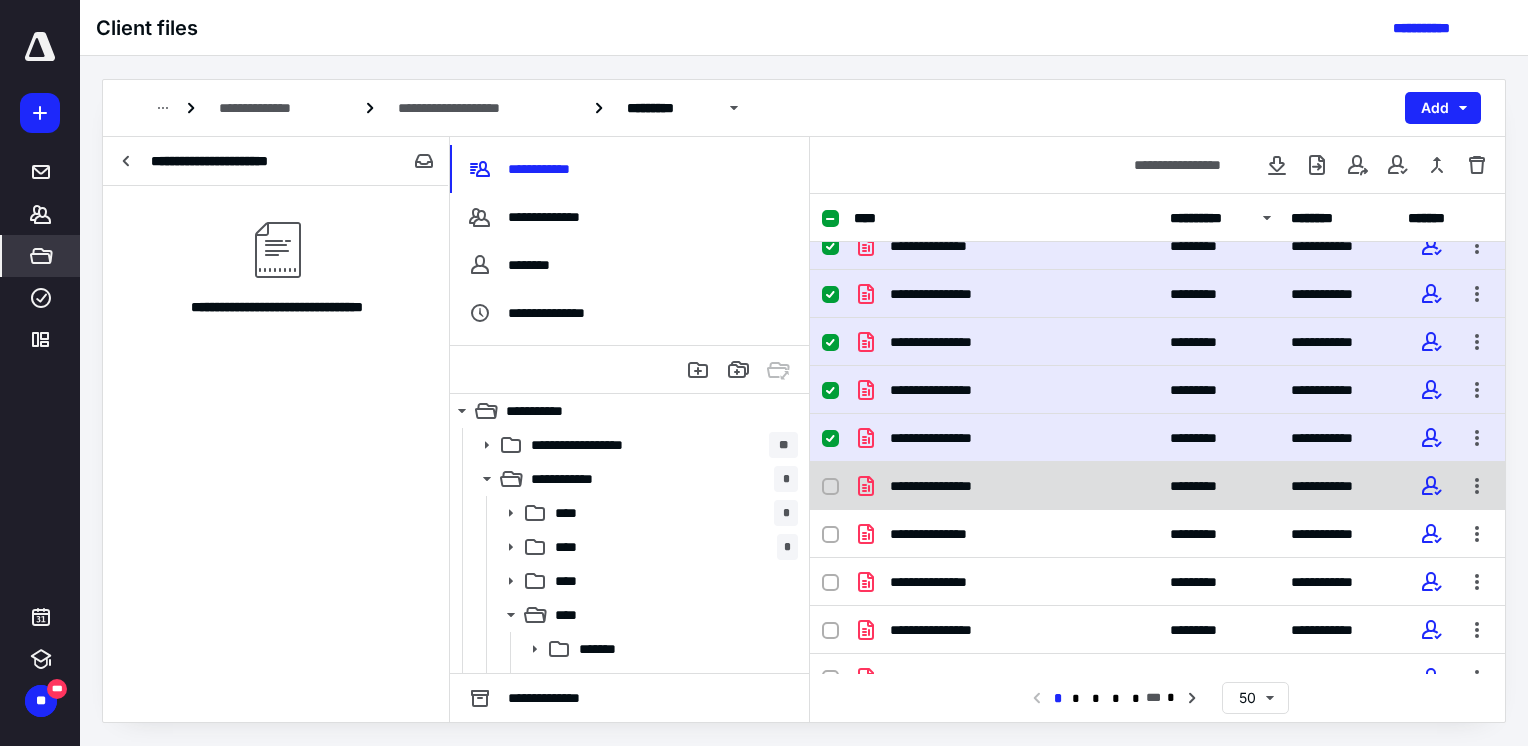 click 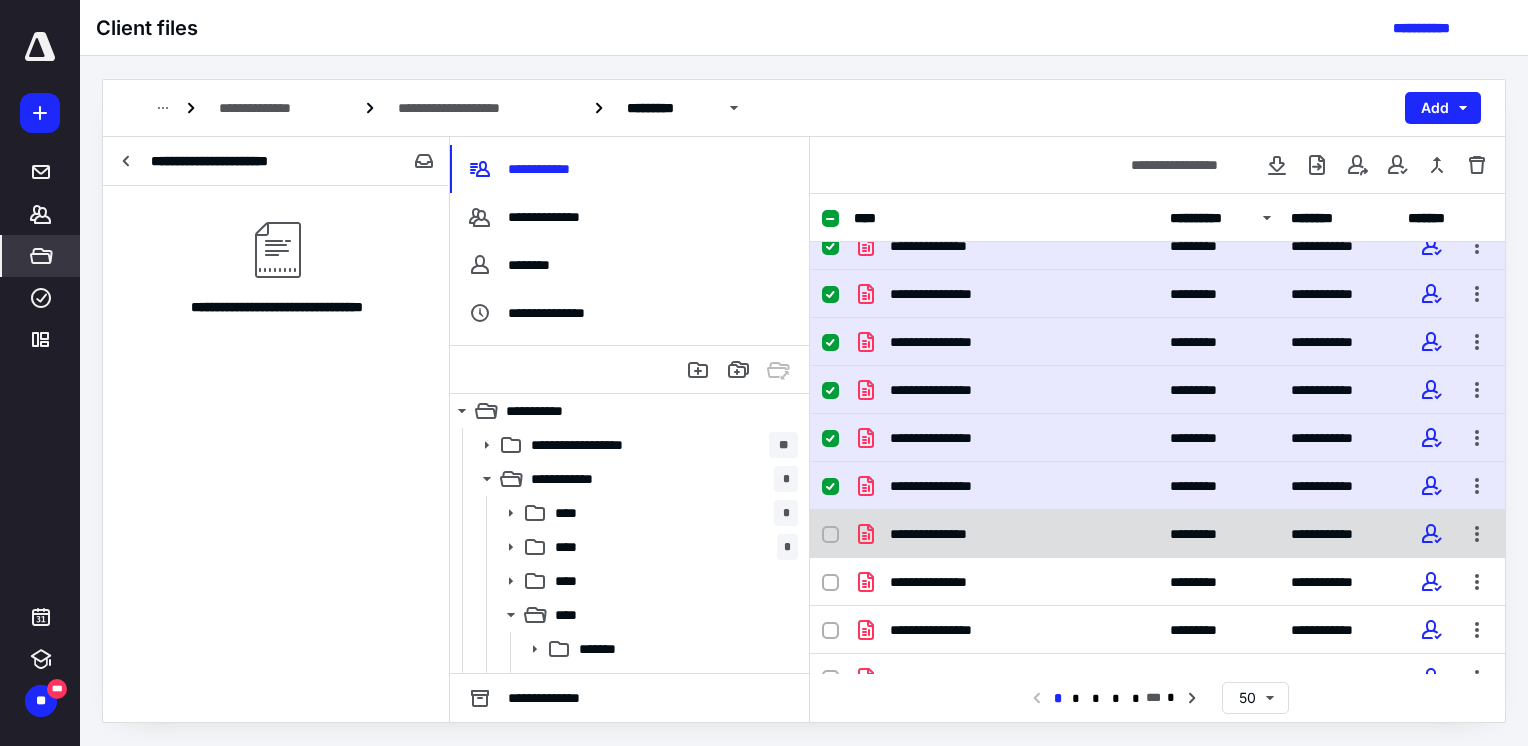 click 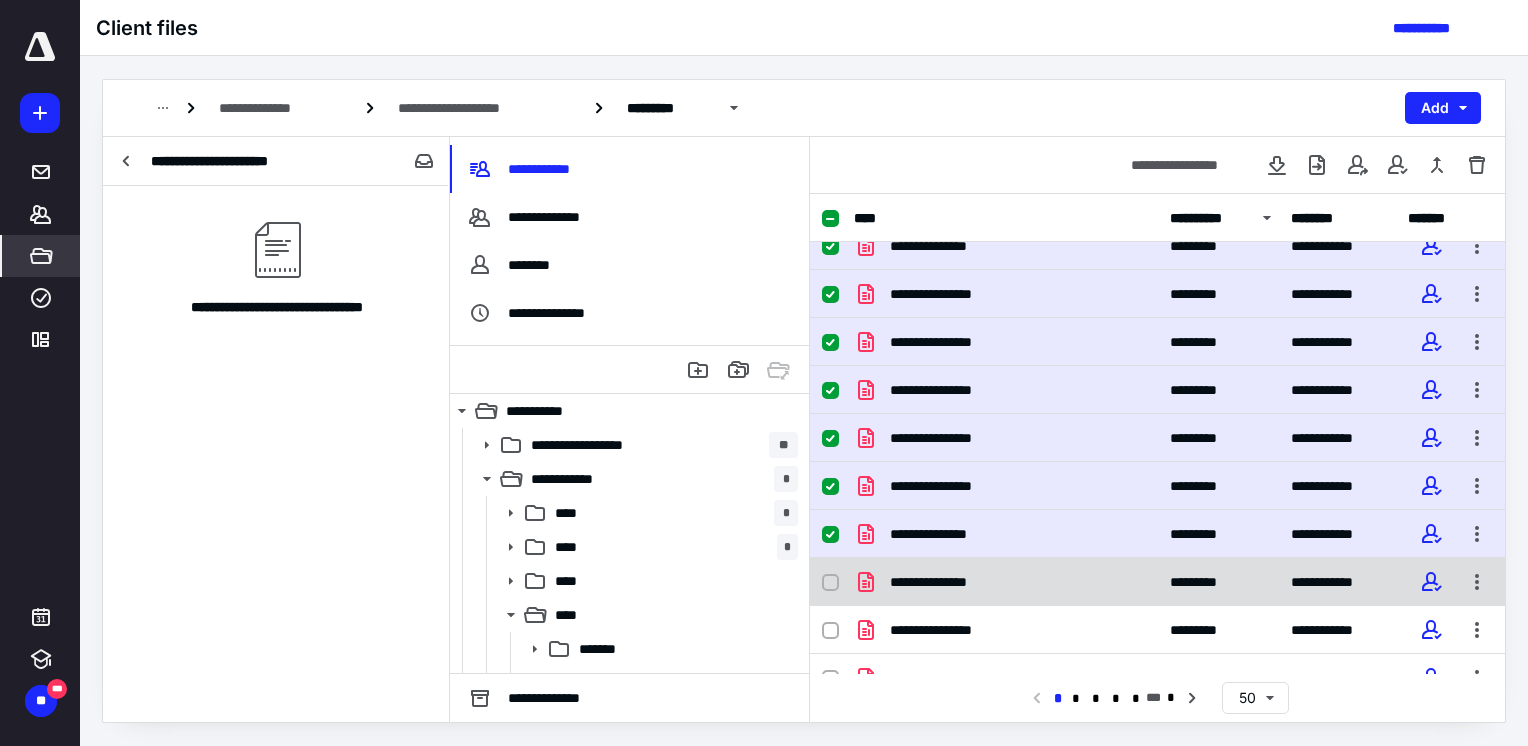 click 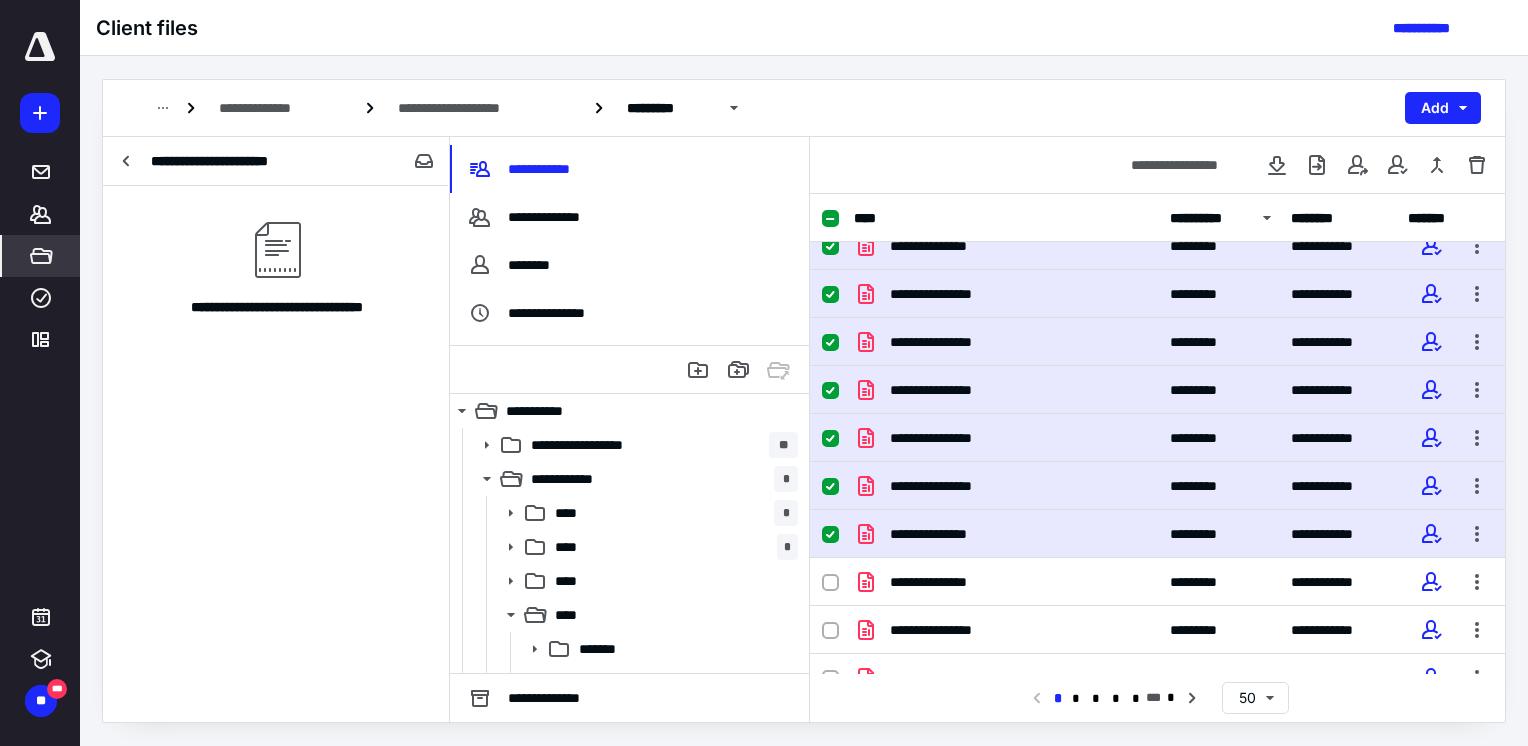 checkbox on "true" 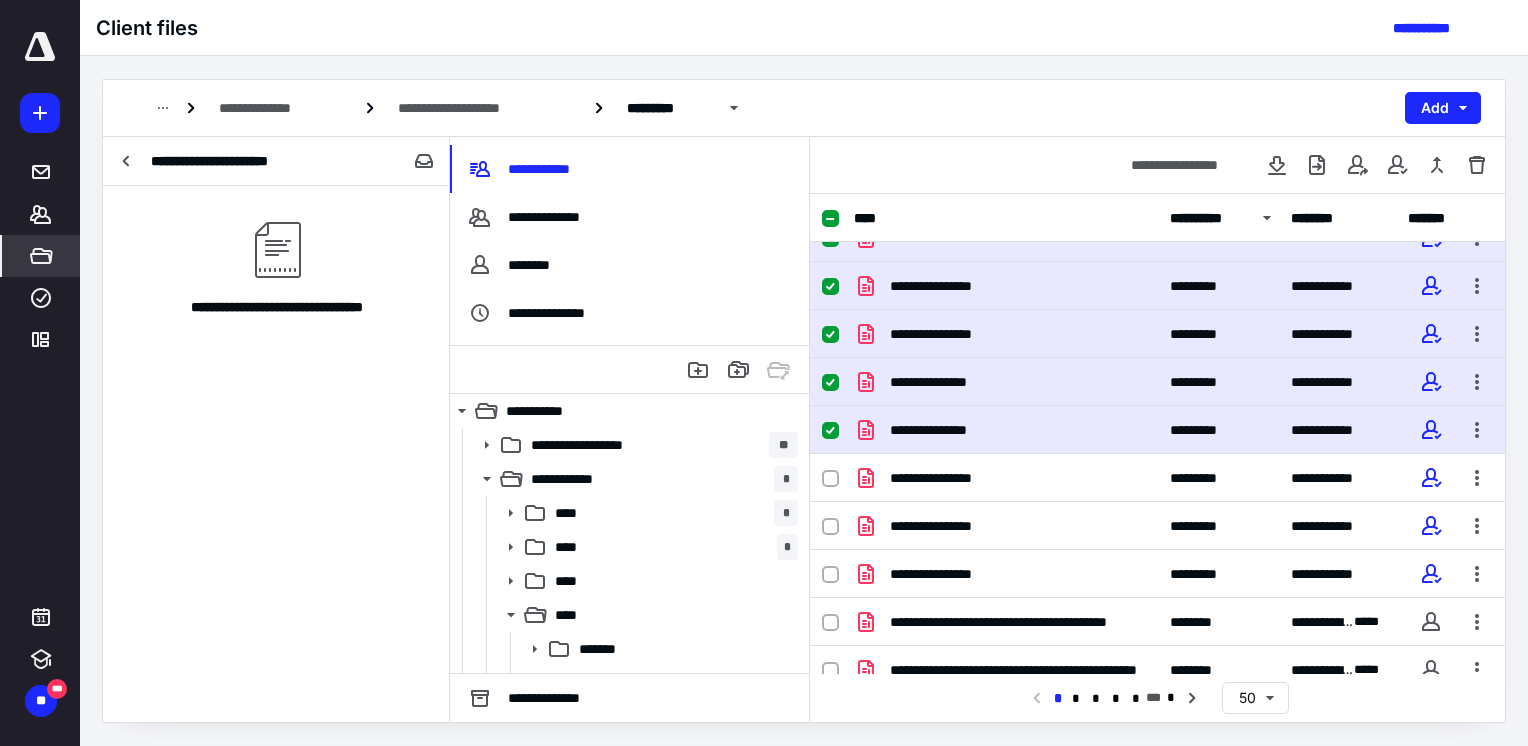 scroll, scrollTop: 700, scrollLeft: 0, axis: vertical 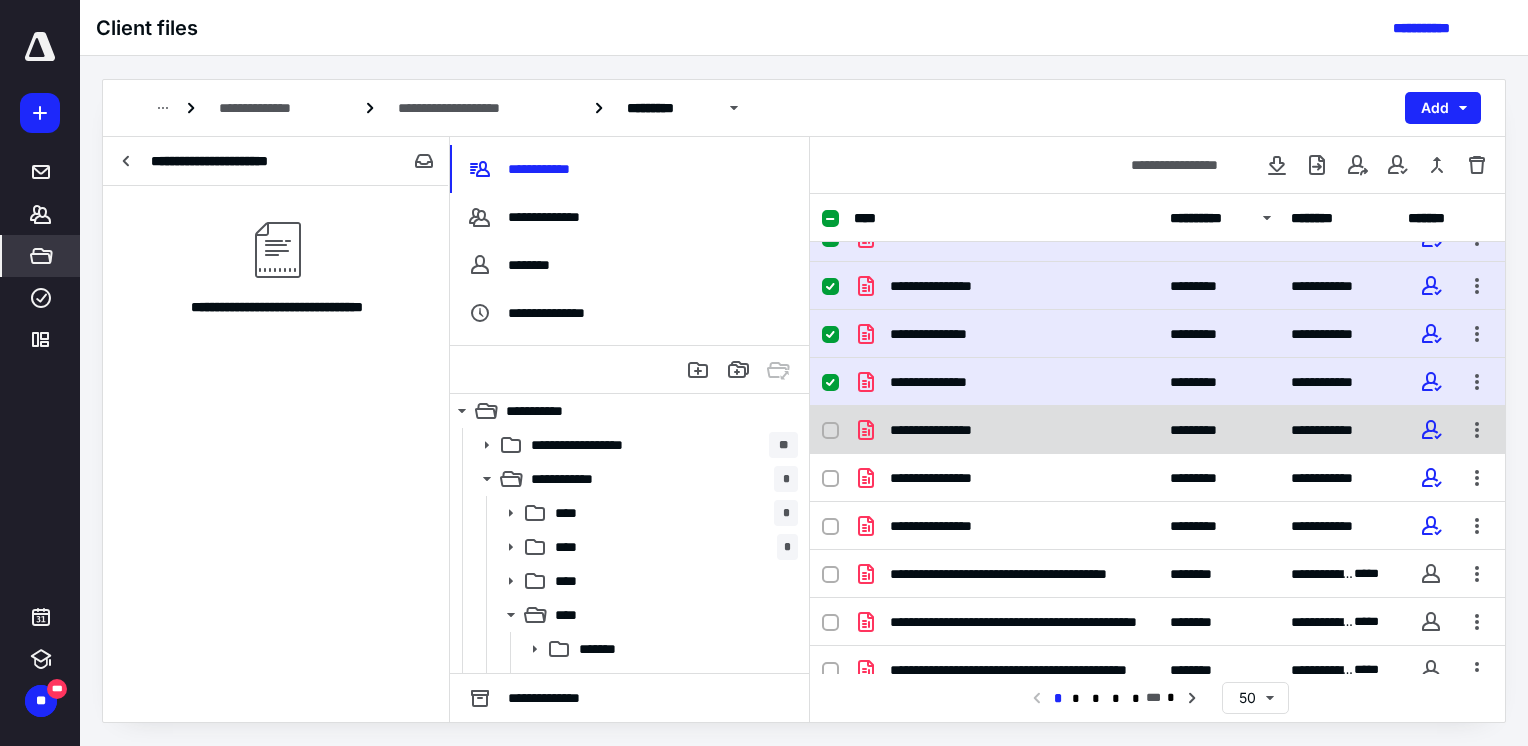 click 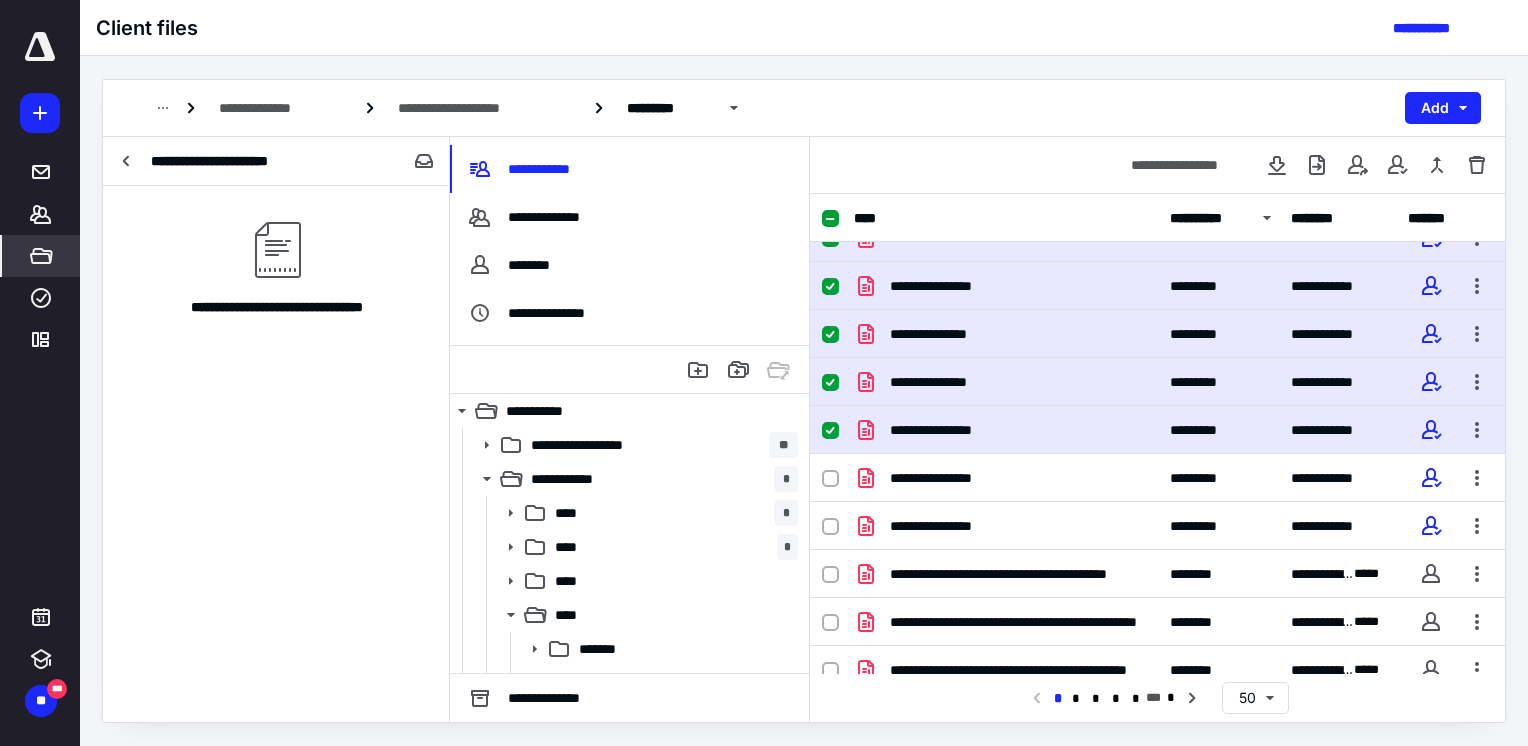 checkbox on "true" 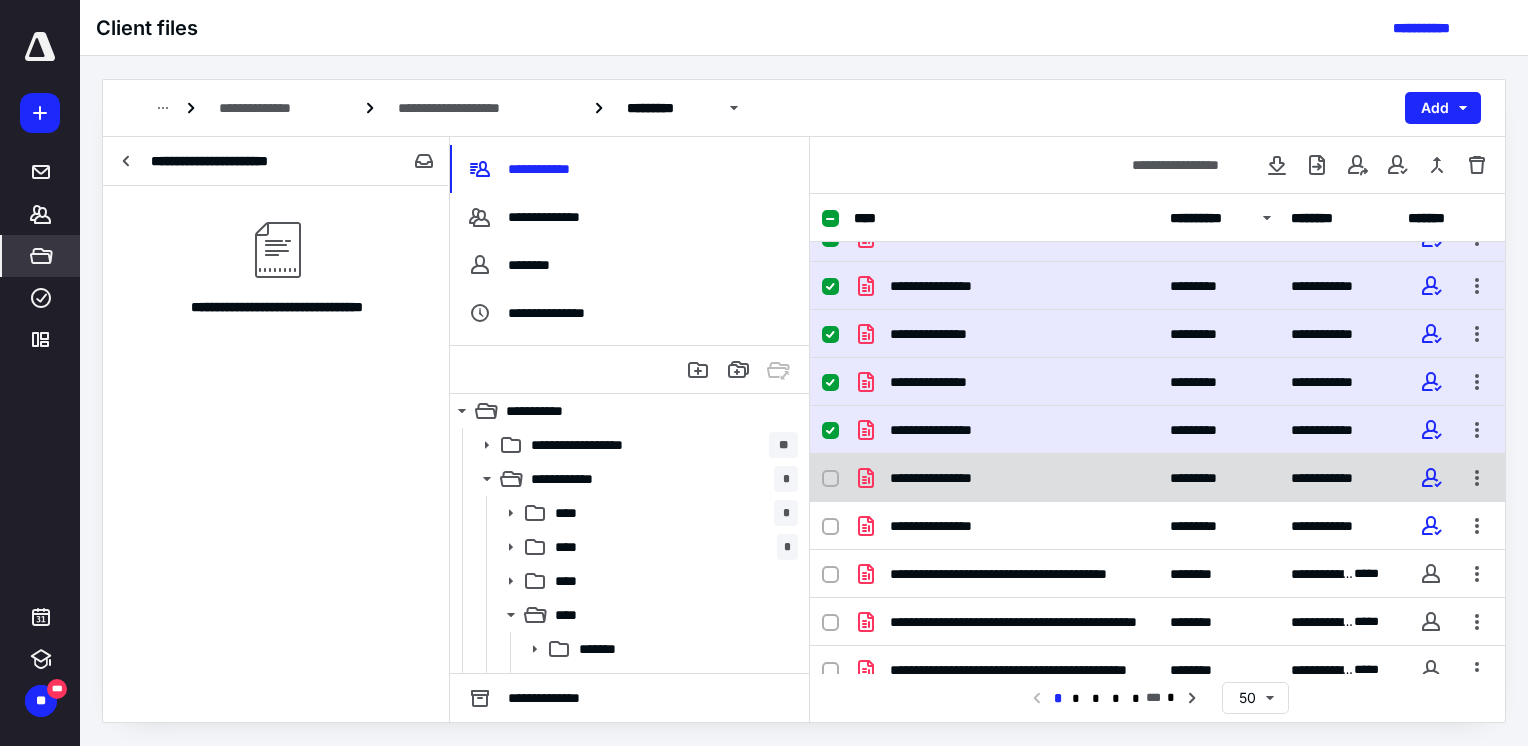 click 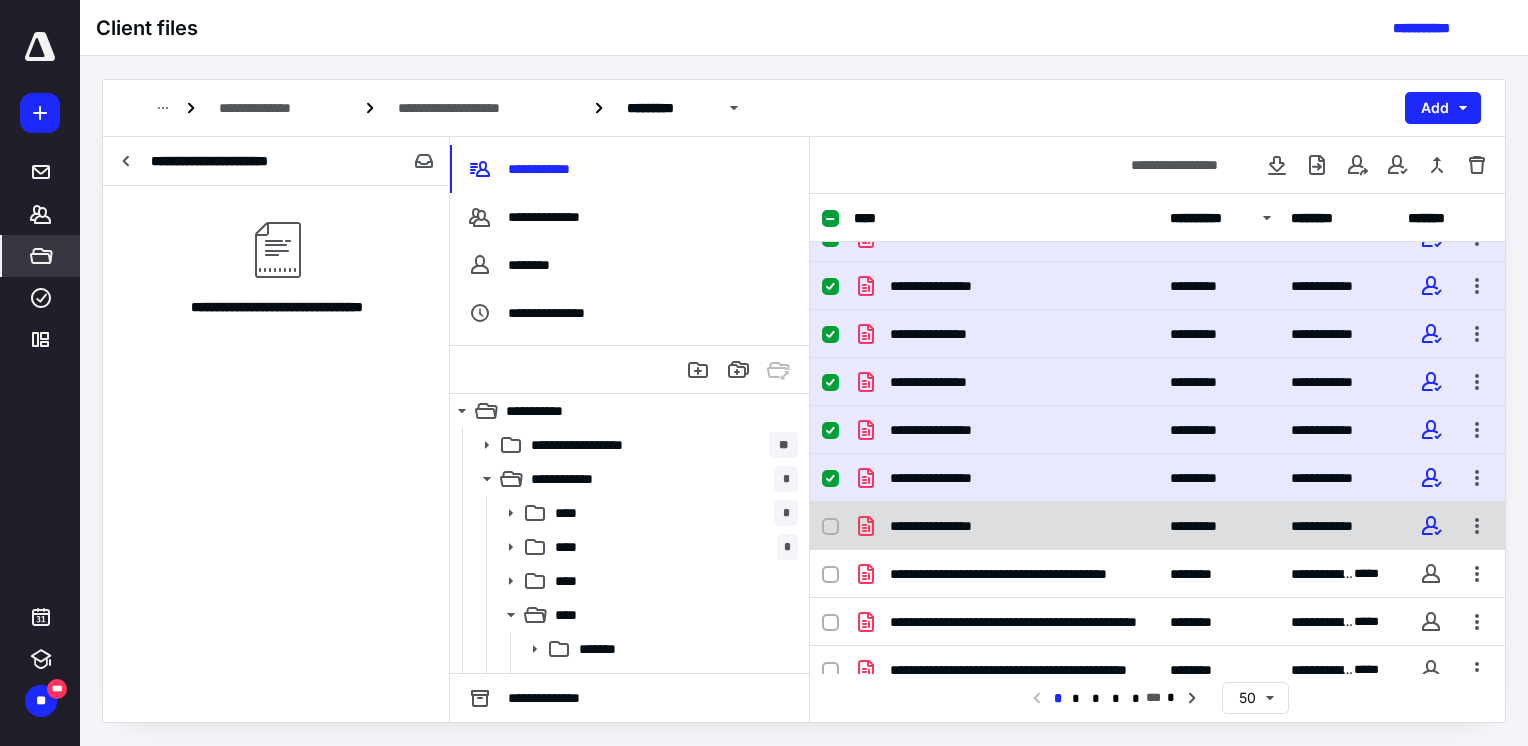 click 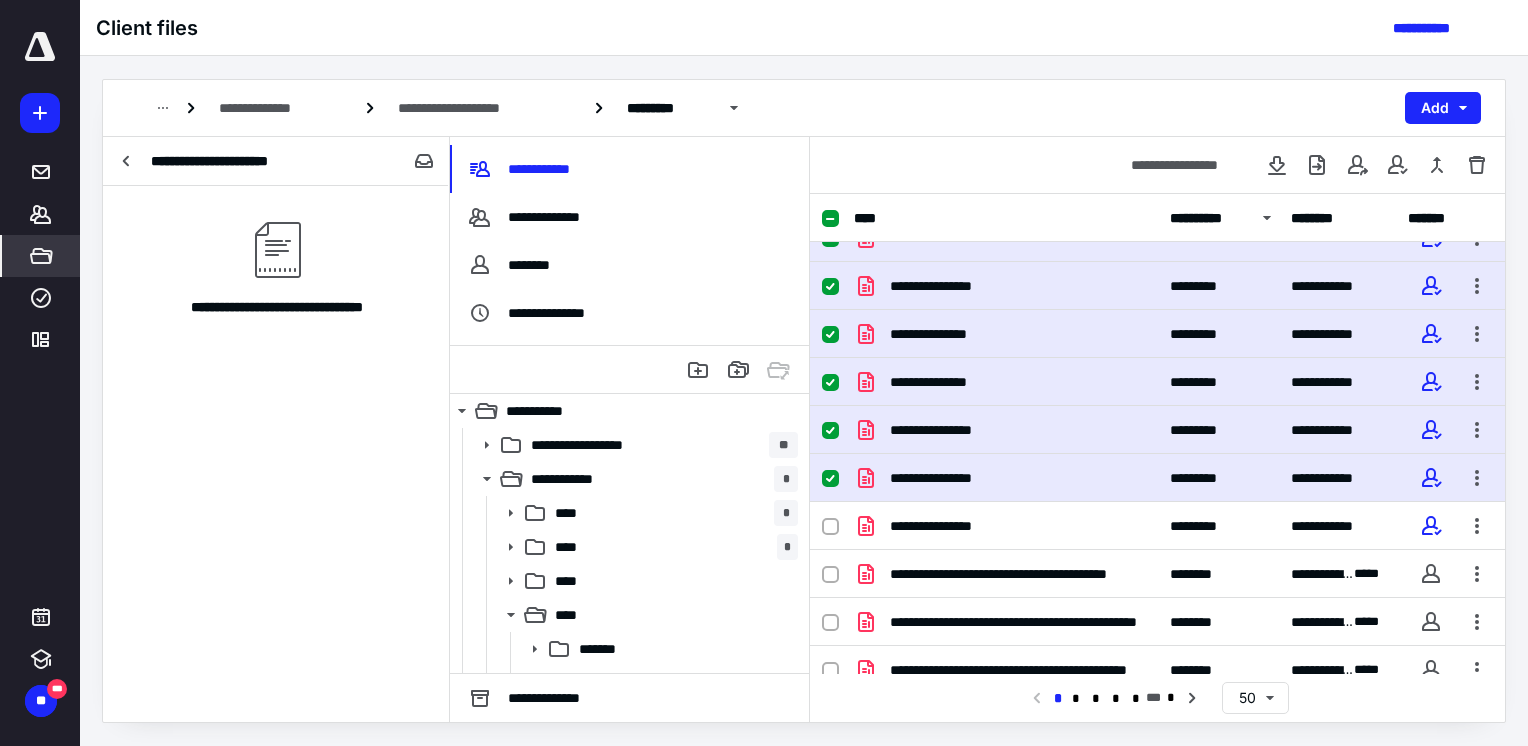checkbox on "true" 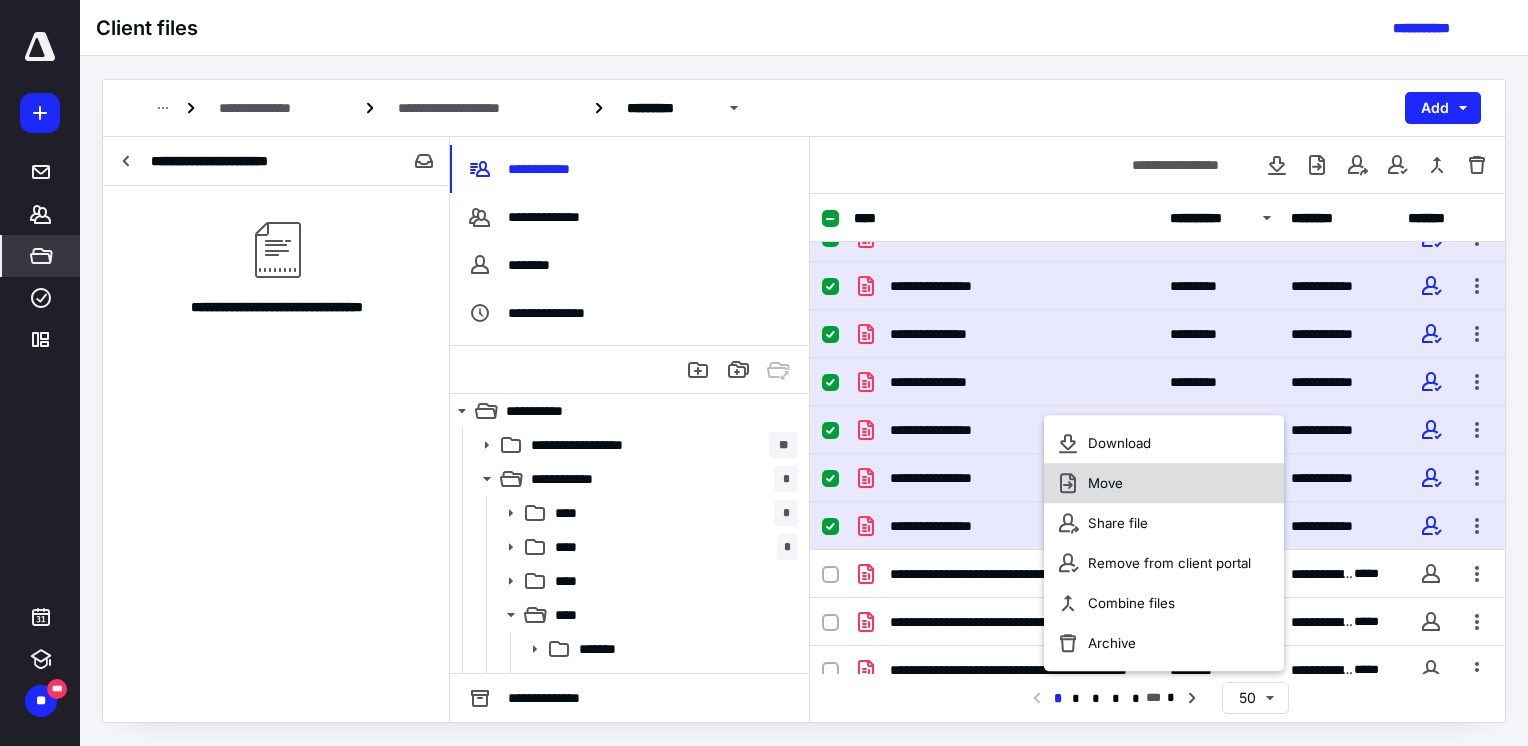 click on "Move" at bounding box center [1105, 483] 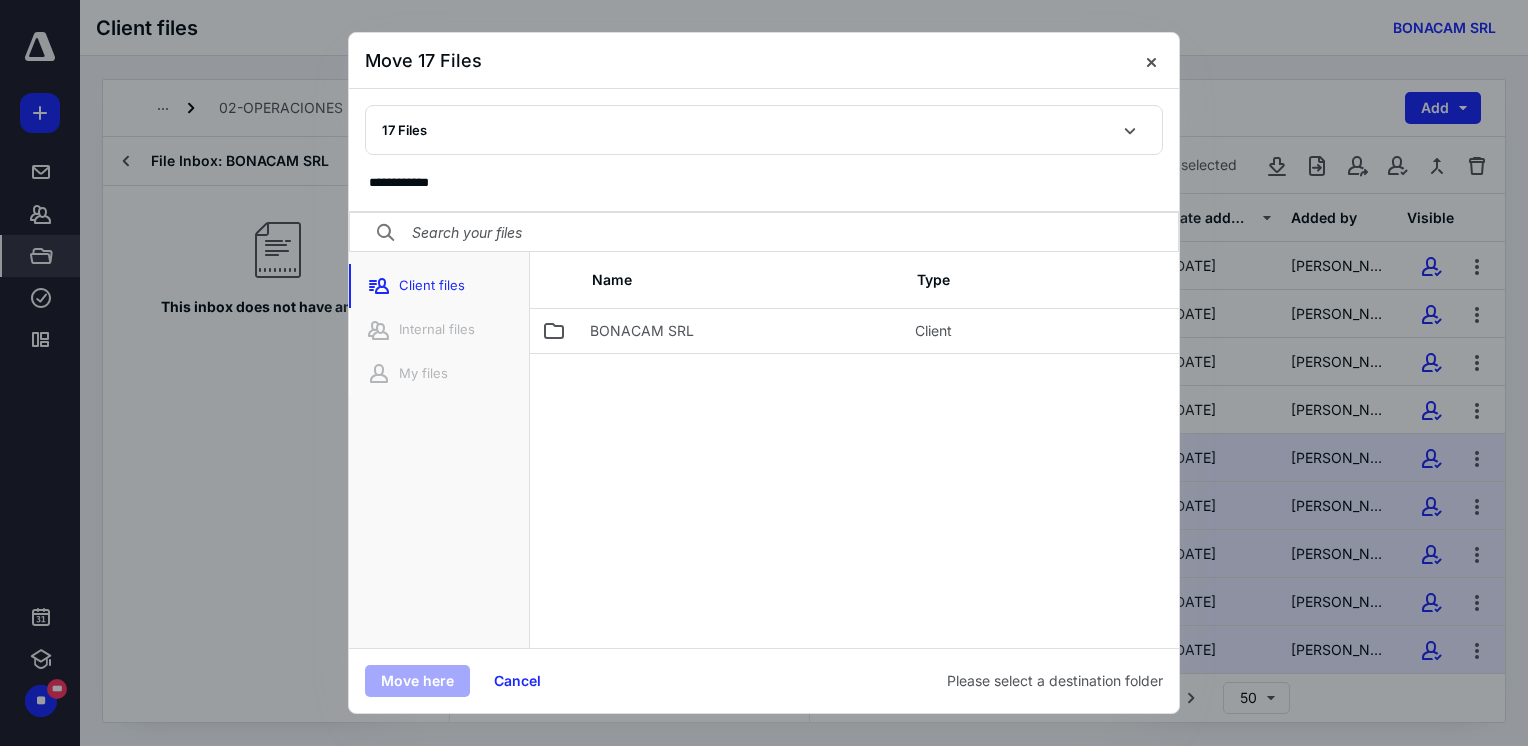 scroll, scrollTop: 700, scrollLeft: 0, axis: vertical 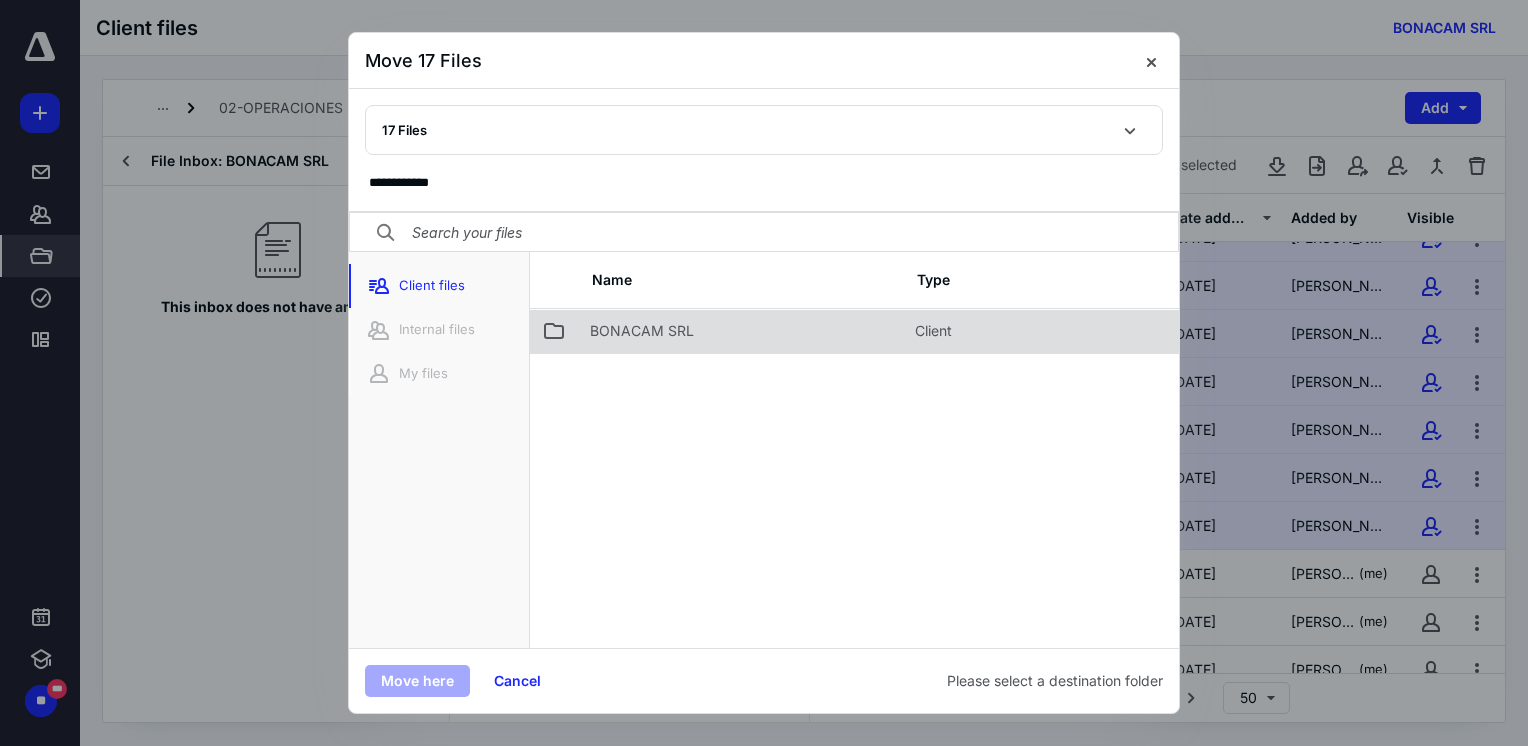 click on "BONACAM SRL" at bounding box center (642, 331) 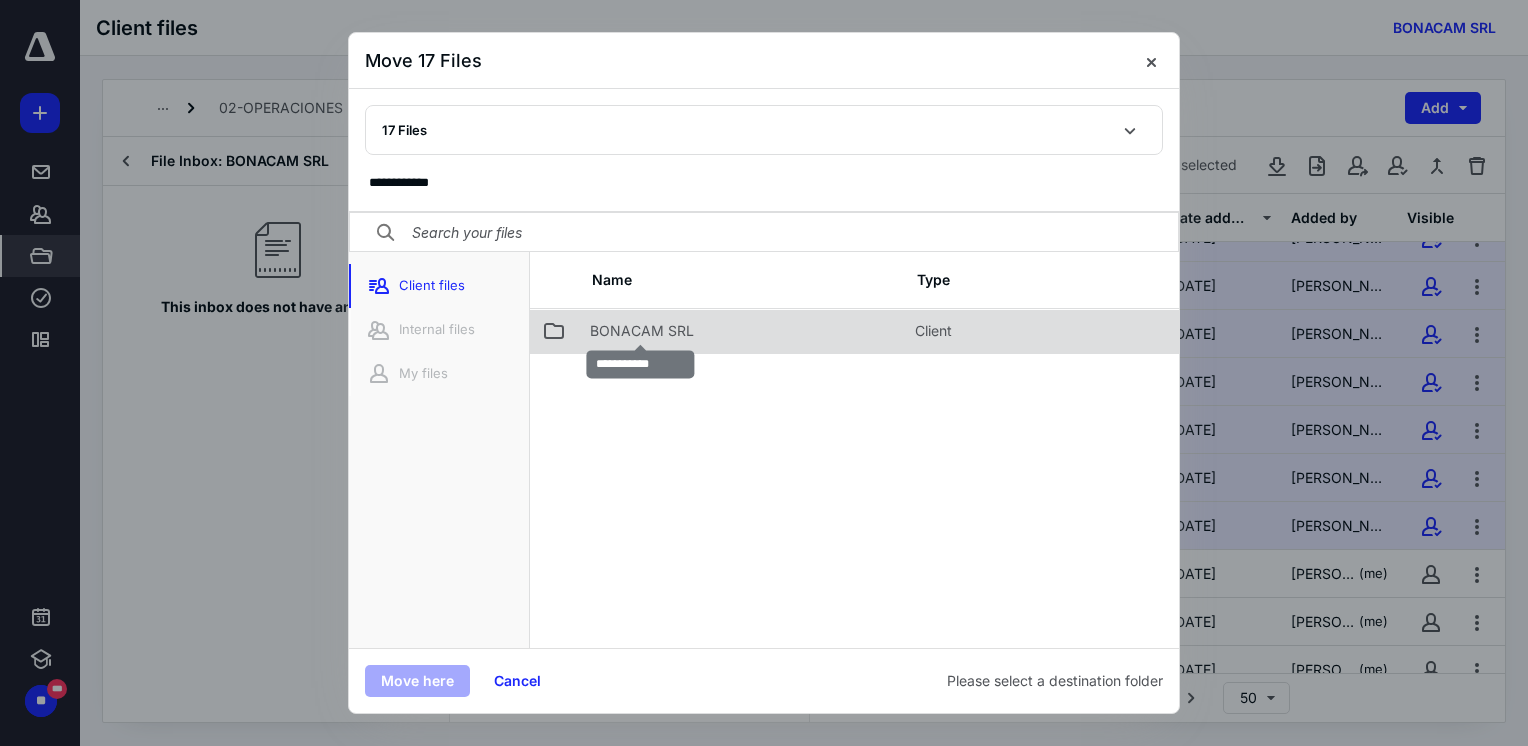 click on "BONACAM SRL" at bounding box center [642, 331] 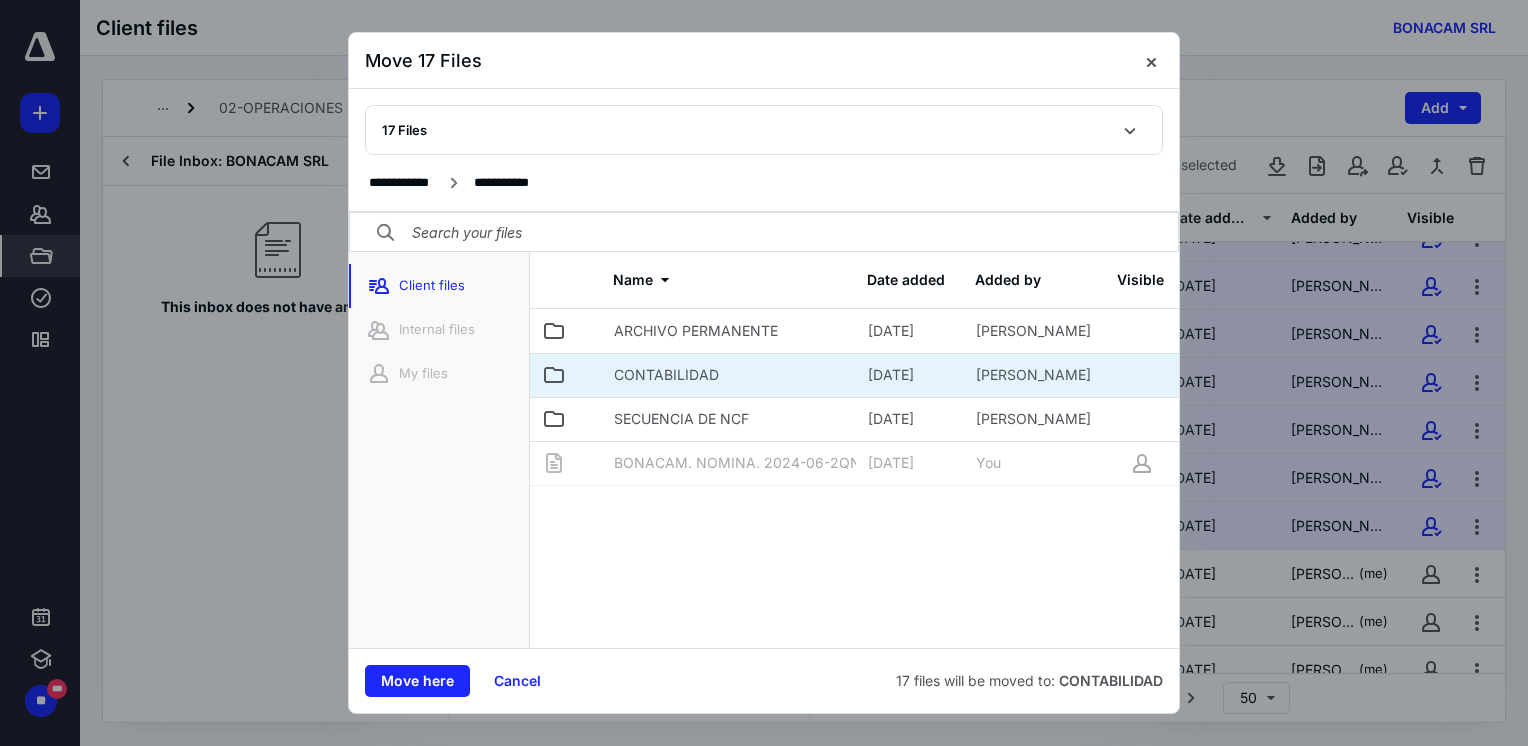 click on "CONTABILIDAD" at bounding box center (666, 375) 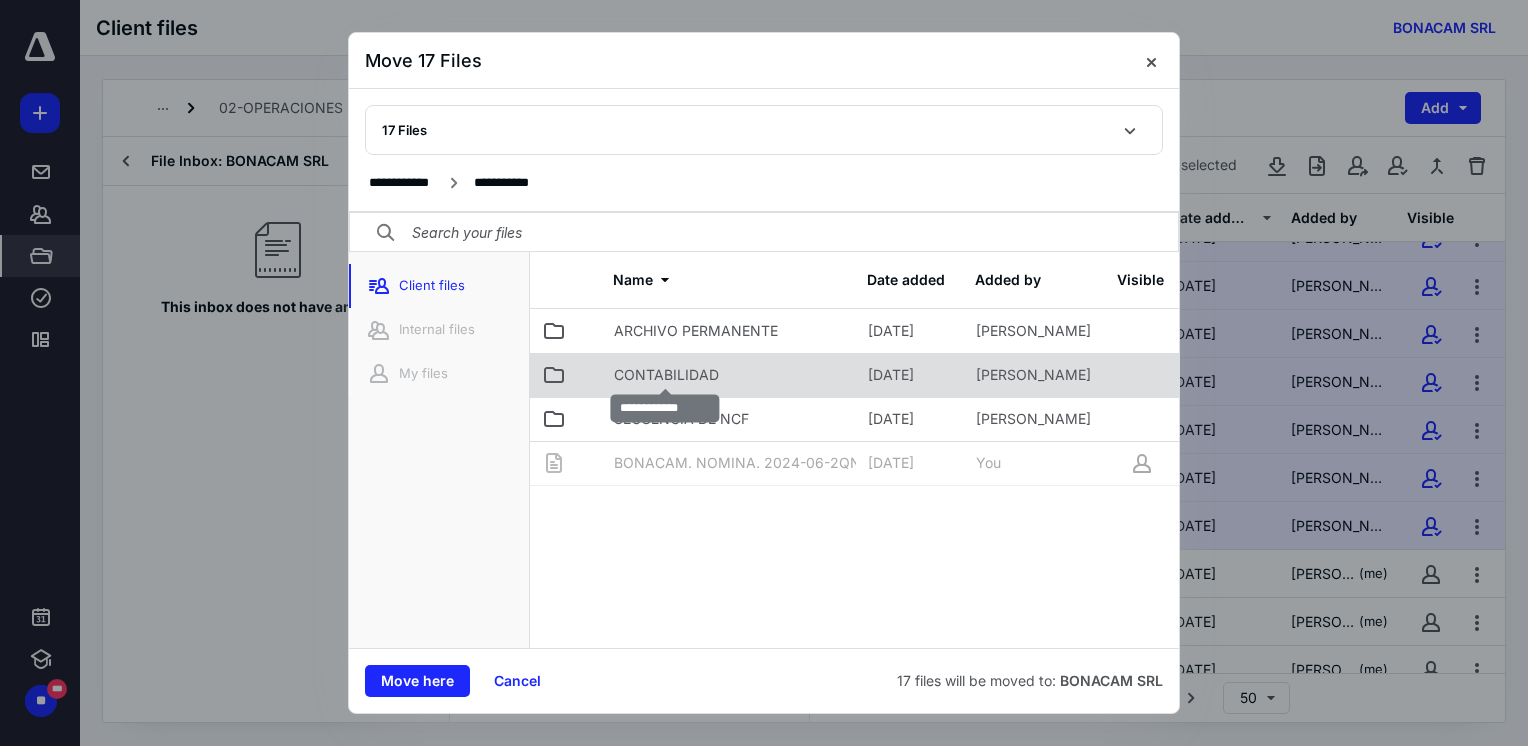 click on "CONTABILIDAD" at bounding box center [666, 375] 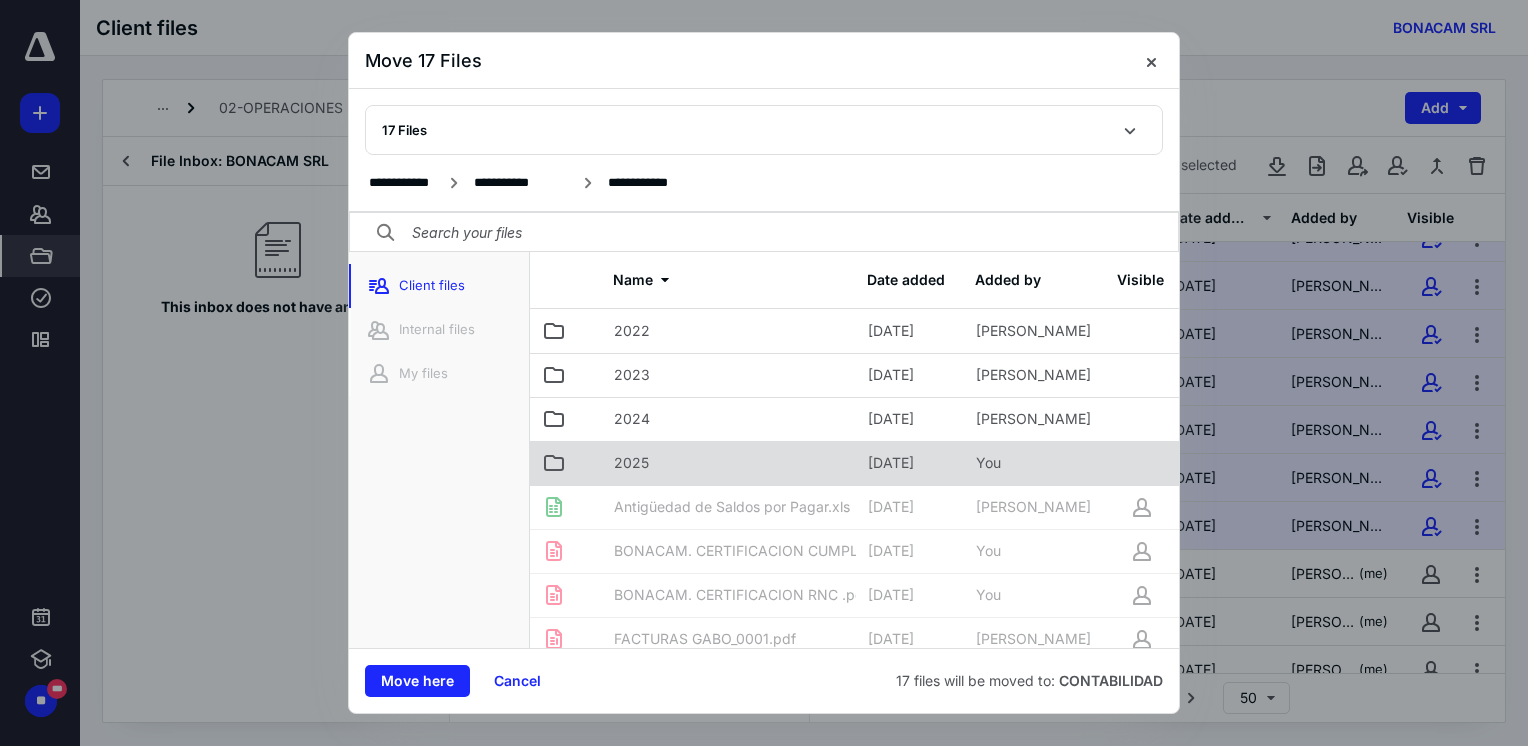 click on "2025" at bounding box center [729, 463] 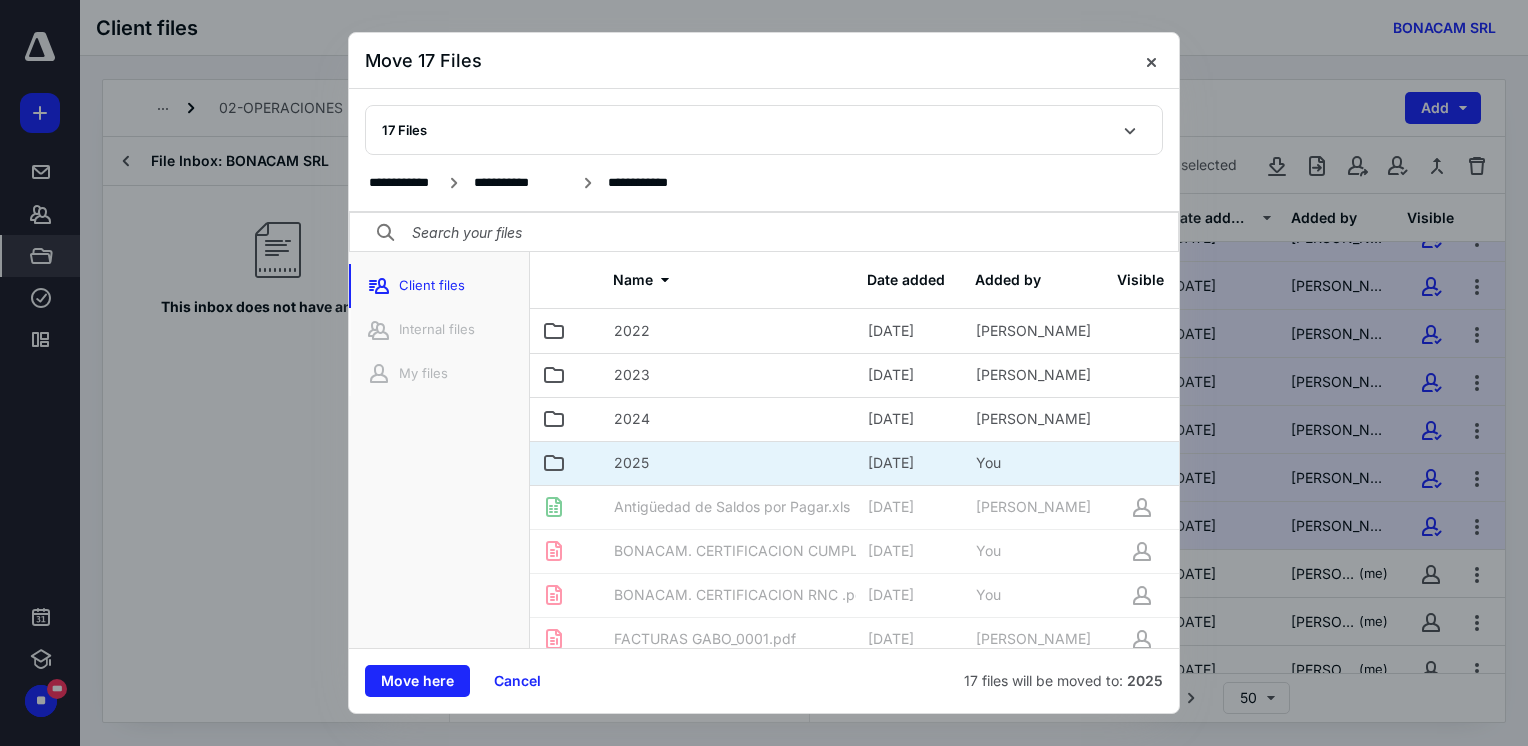 click on "2025" at bounding box center (631, 463) 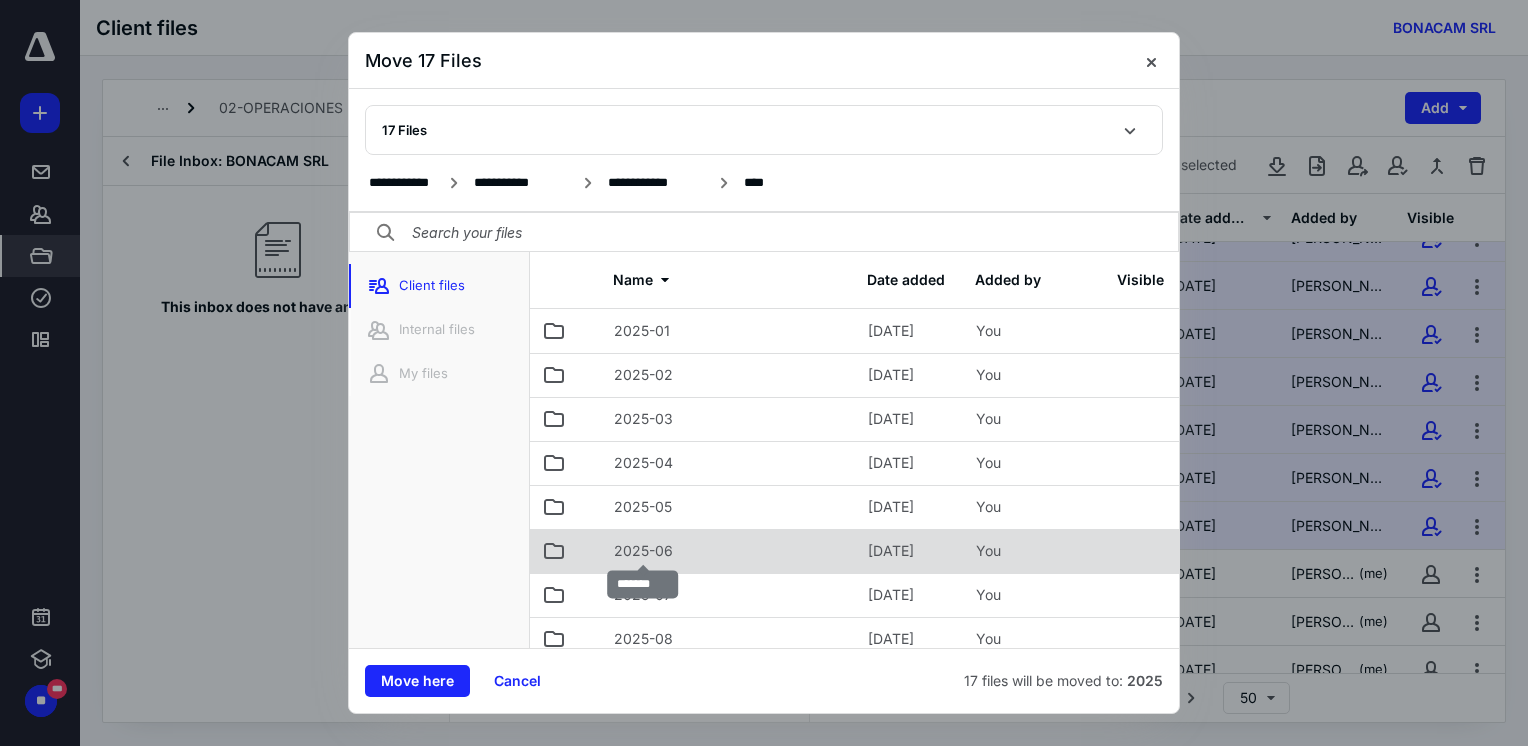 click on "2025-06" at bounding box center (643, 551) 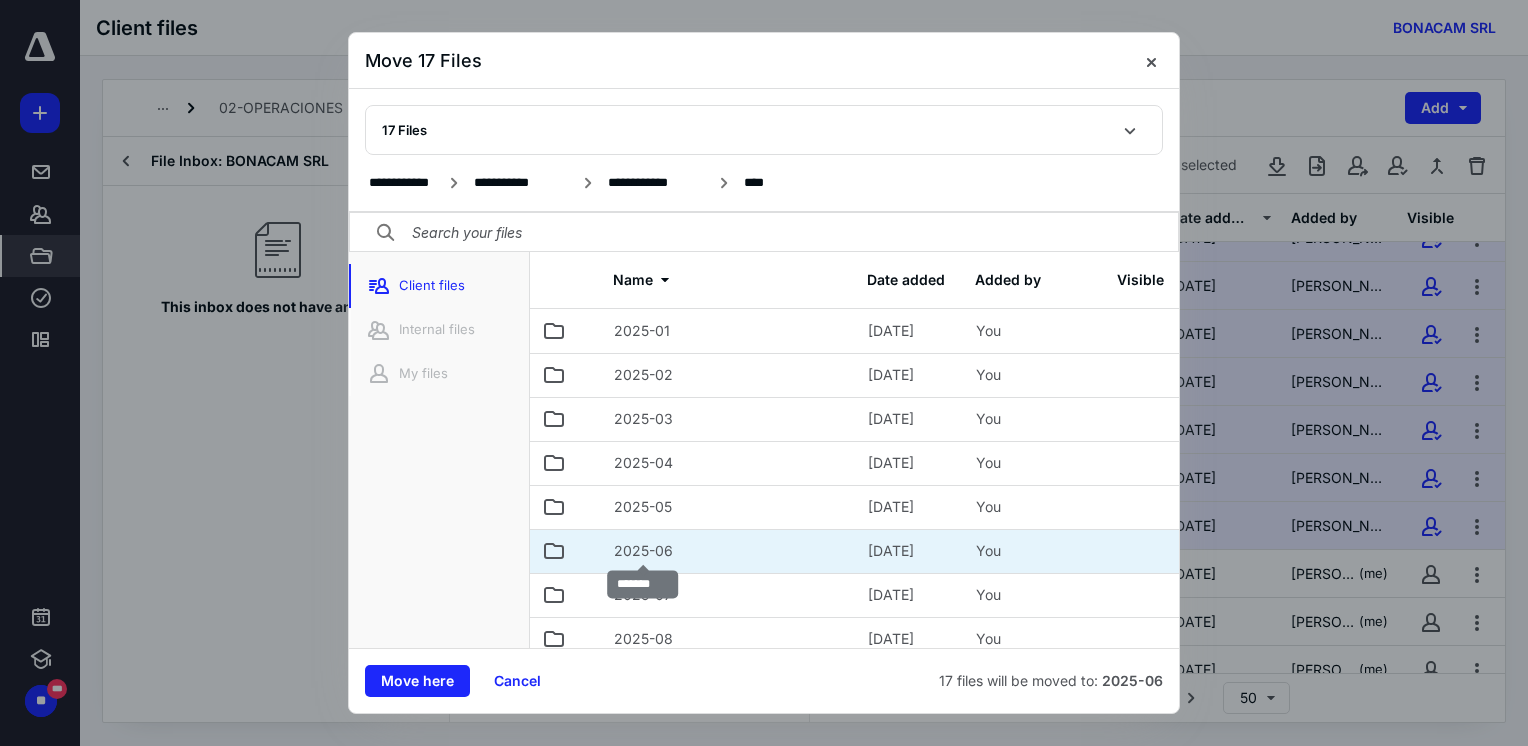 click on "2025-06" at bounding box center (643, 551) 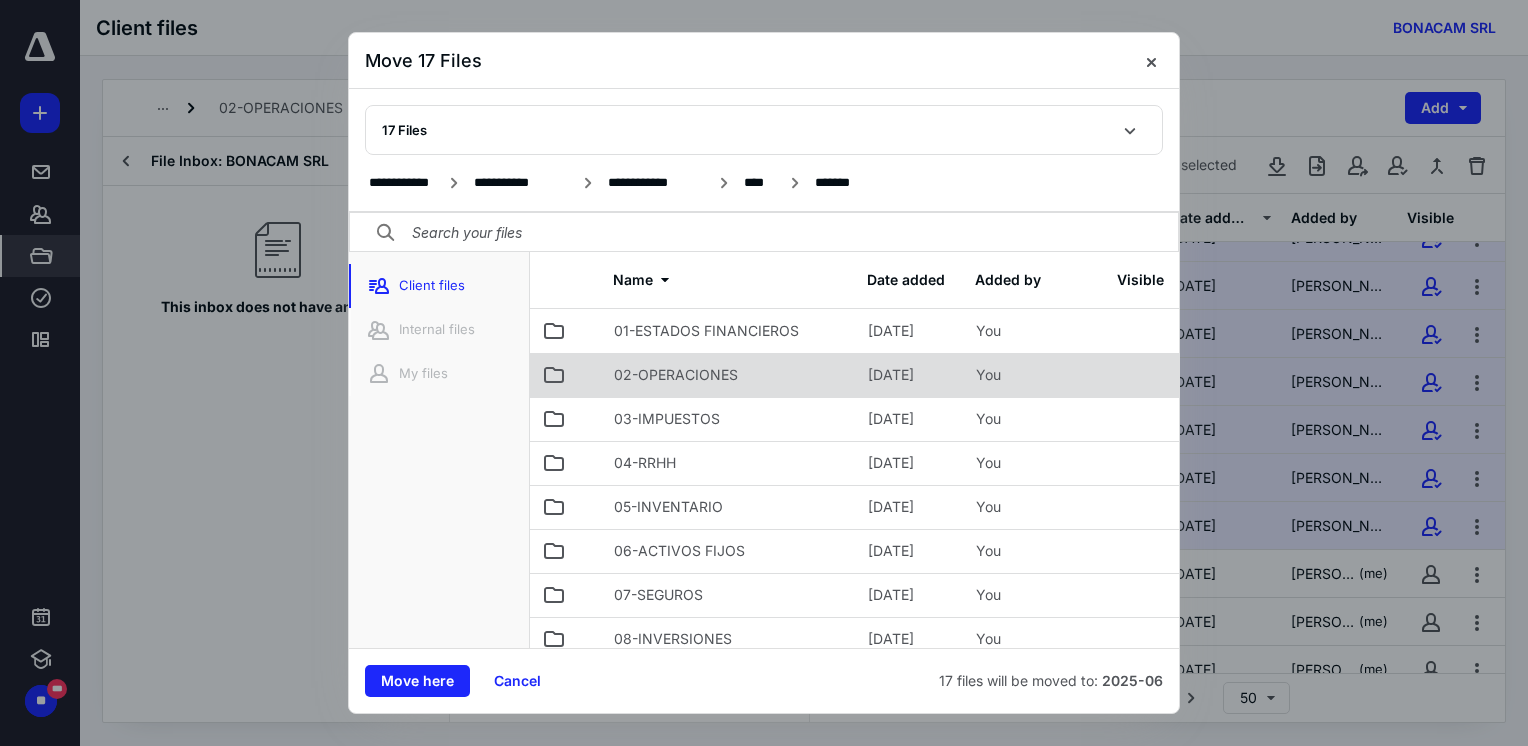 click on "02-OPERACIONES" at bounding box center (676, 375) 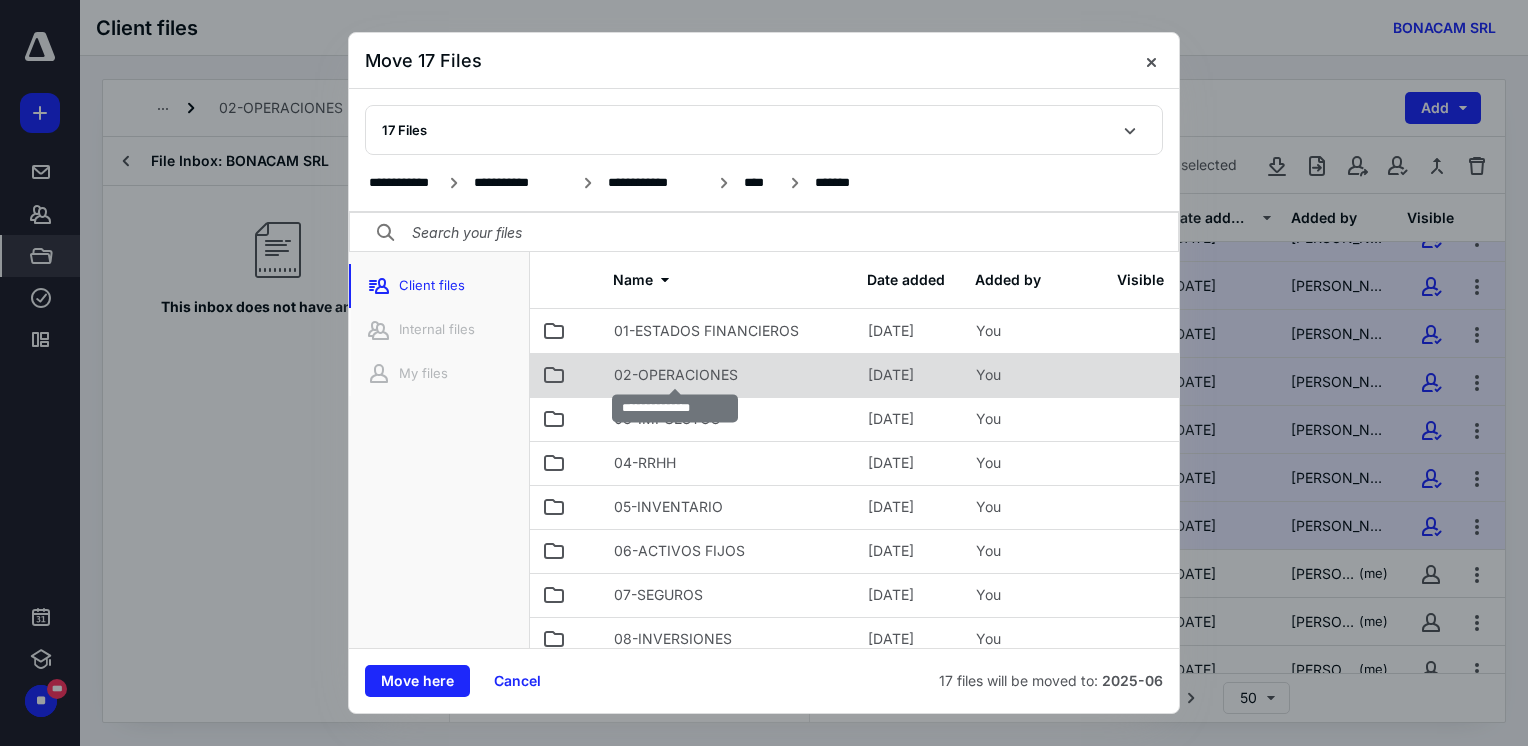 click on "02-OPERACIONES" at bounding box center (676, 375) 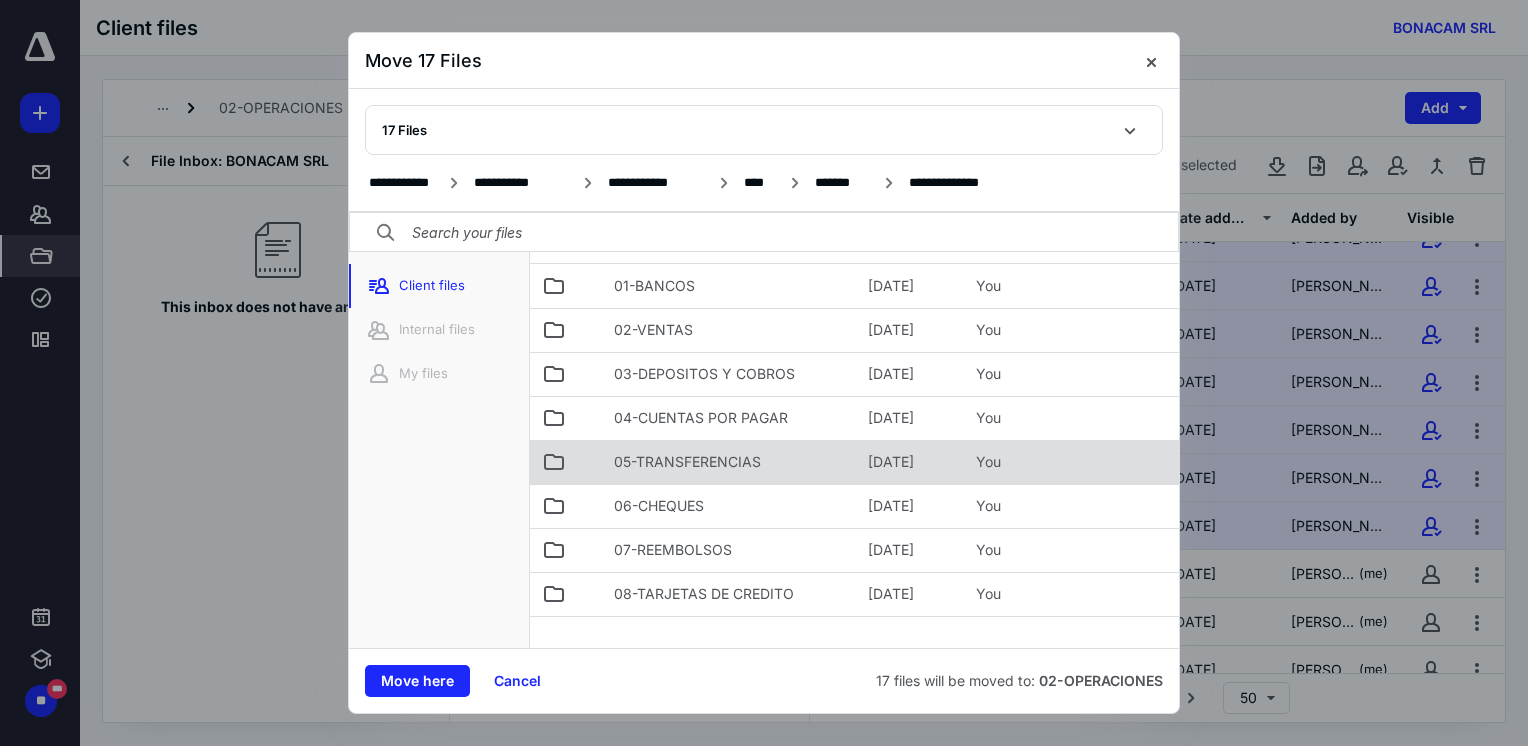 scroll, scrollTop: 56, scrollLeft: 0, axis: vertical 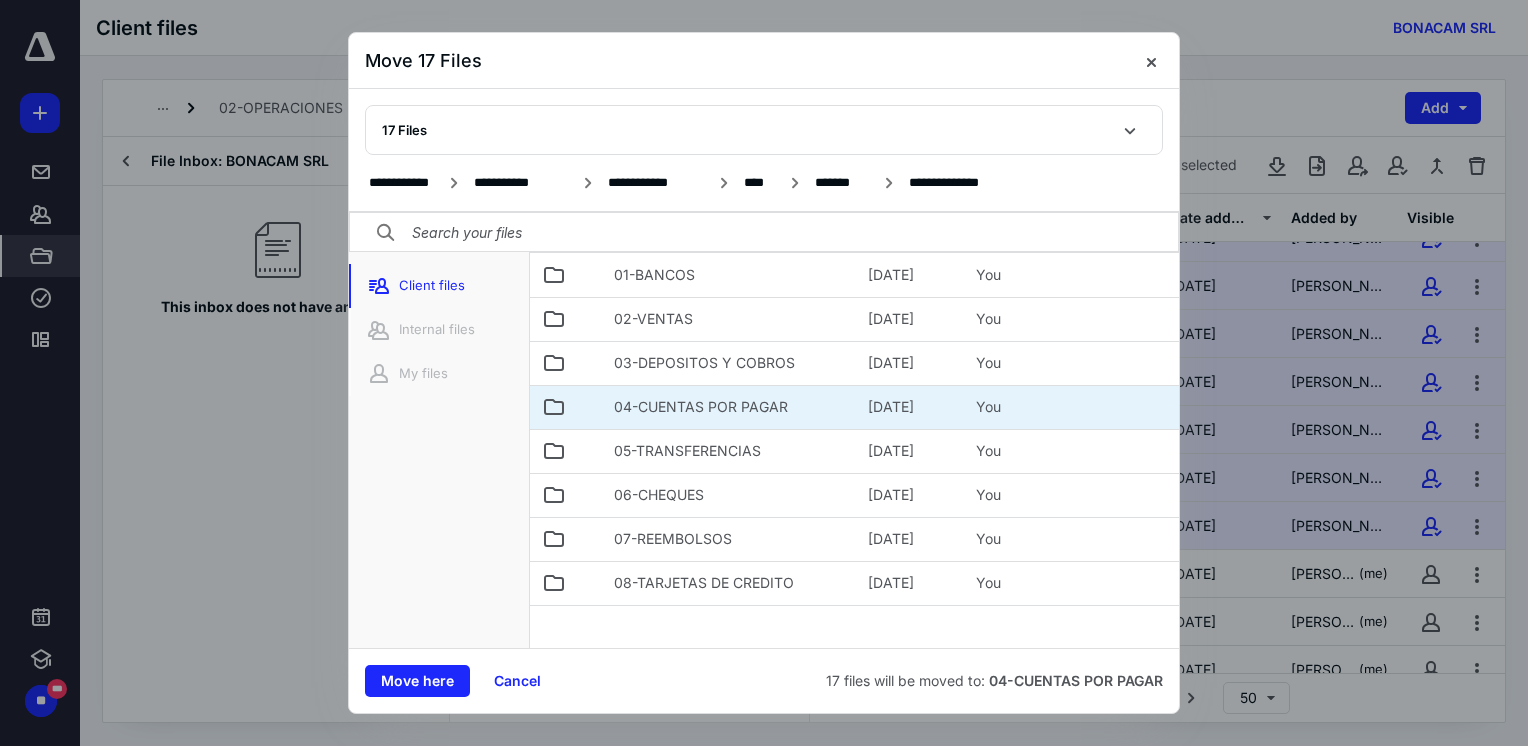 drag, startPoint x: 730, startPoint y: 616, endPoint x: 673, endPoint y: 396, distance: 227.26416 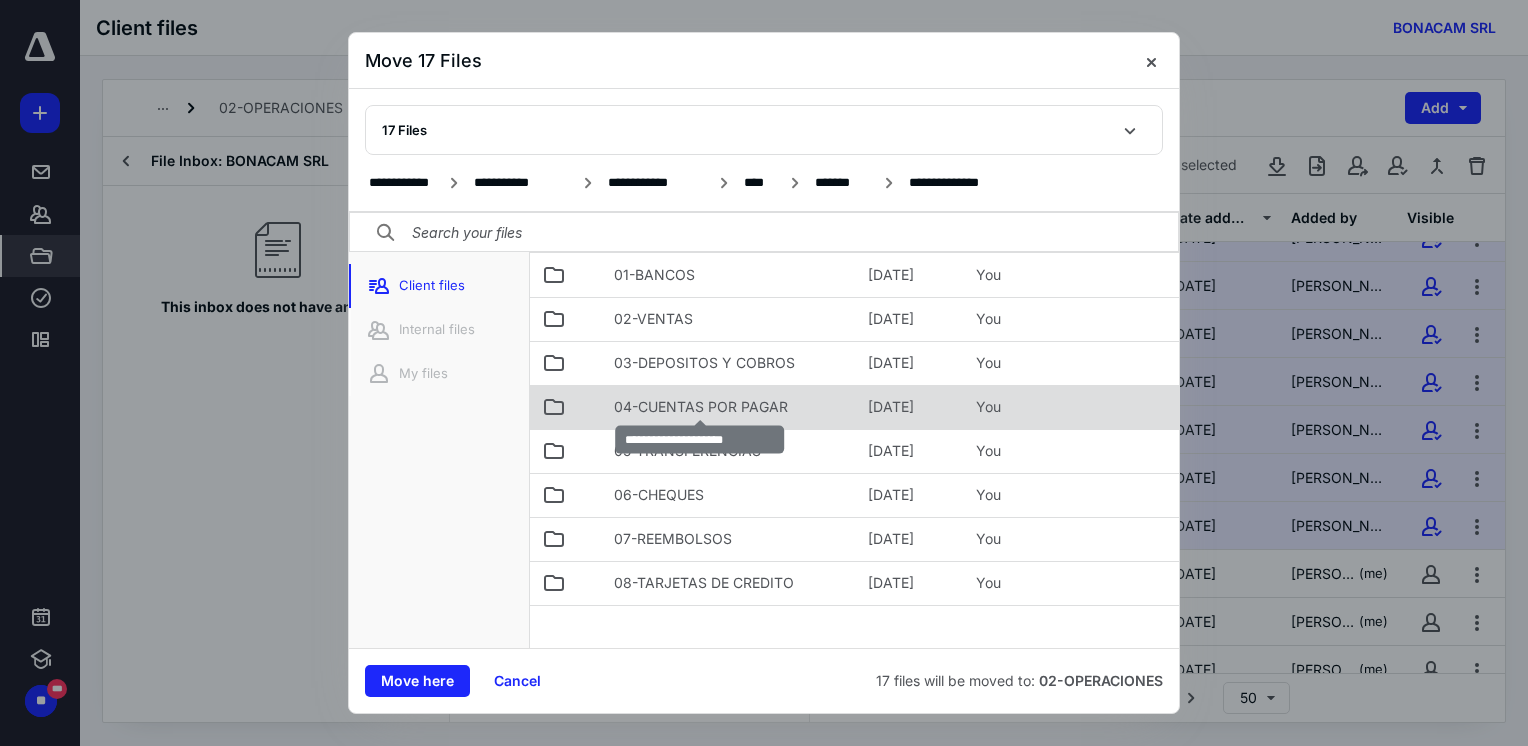 click on "04-CUENTAS POR PAGAR" at bounding box center (701, 407) 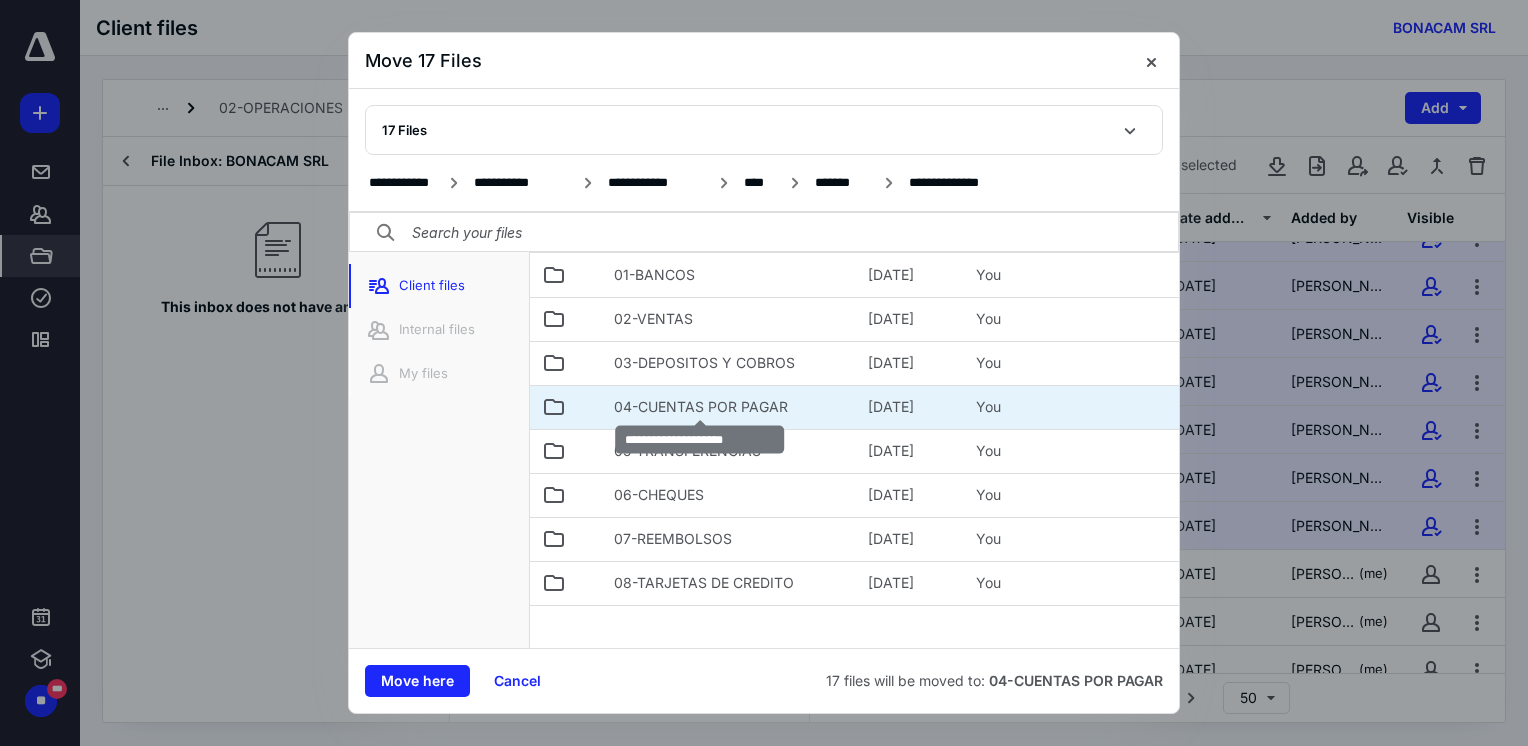 click on "04-CUENTAS POR PAGAR" at bounding box center [701, 407] 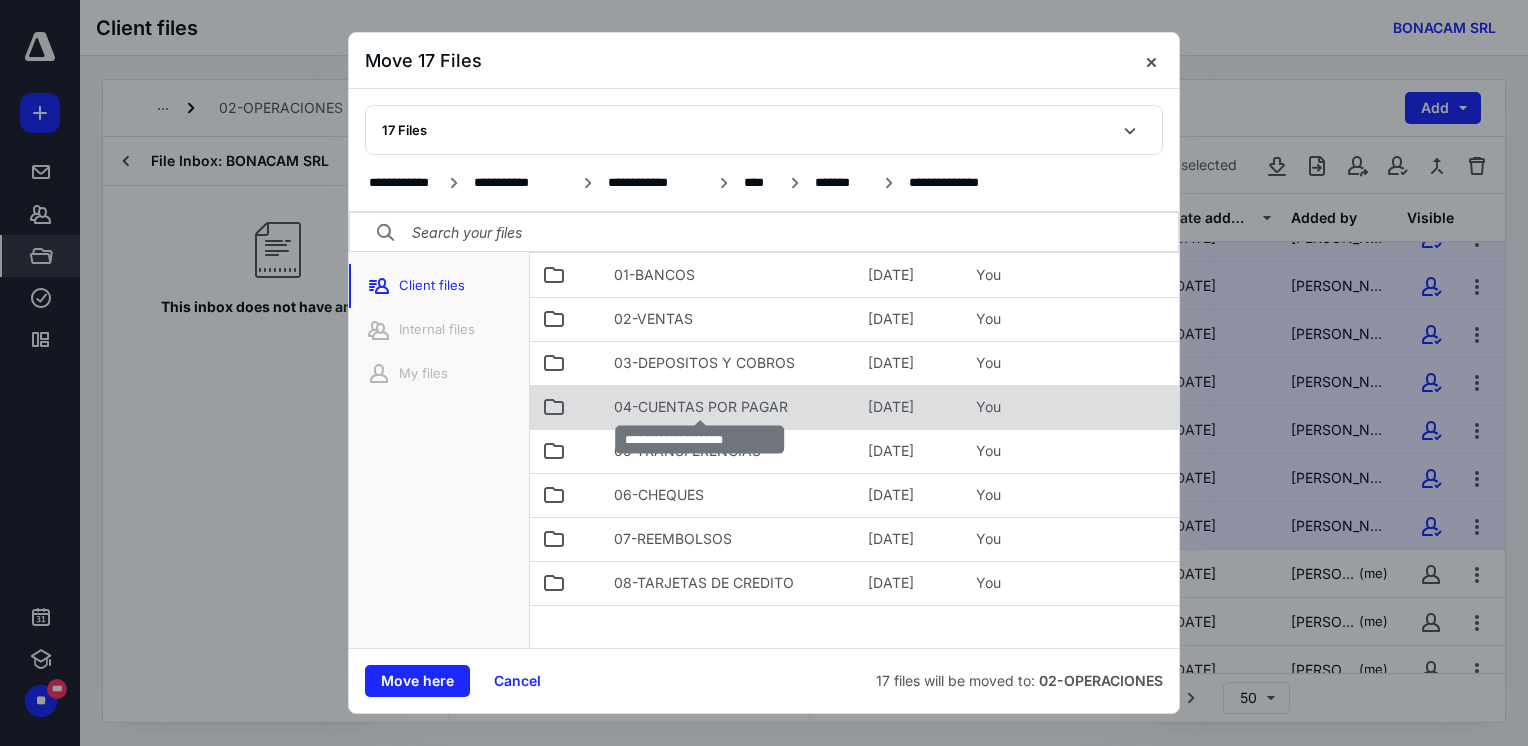 click on "04-CUENTAS POR PAGAR" at bounding box center [701, 407] 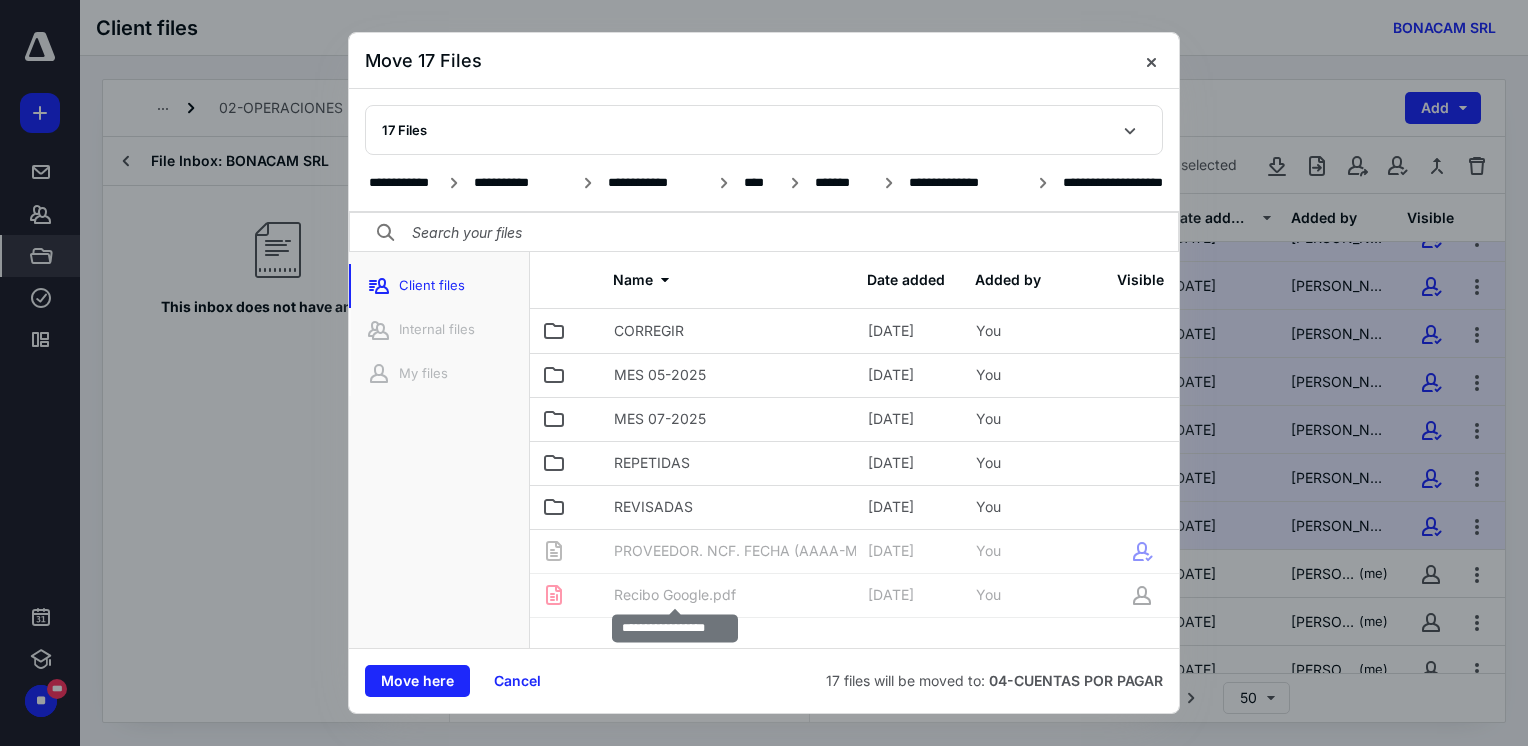 click on "Recibo Google.pdf" at bounding box center [675, 595] 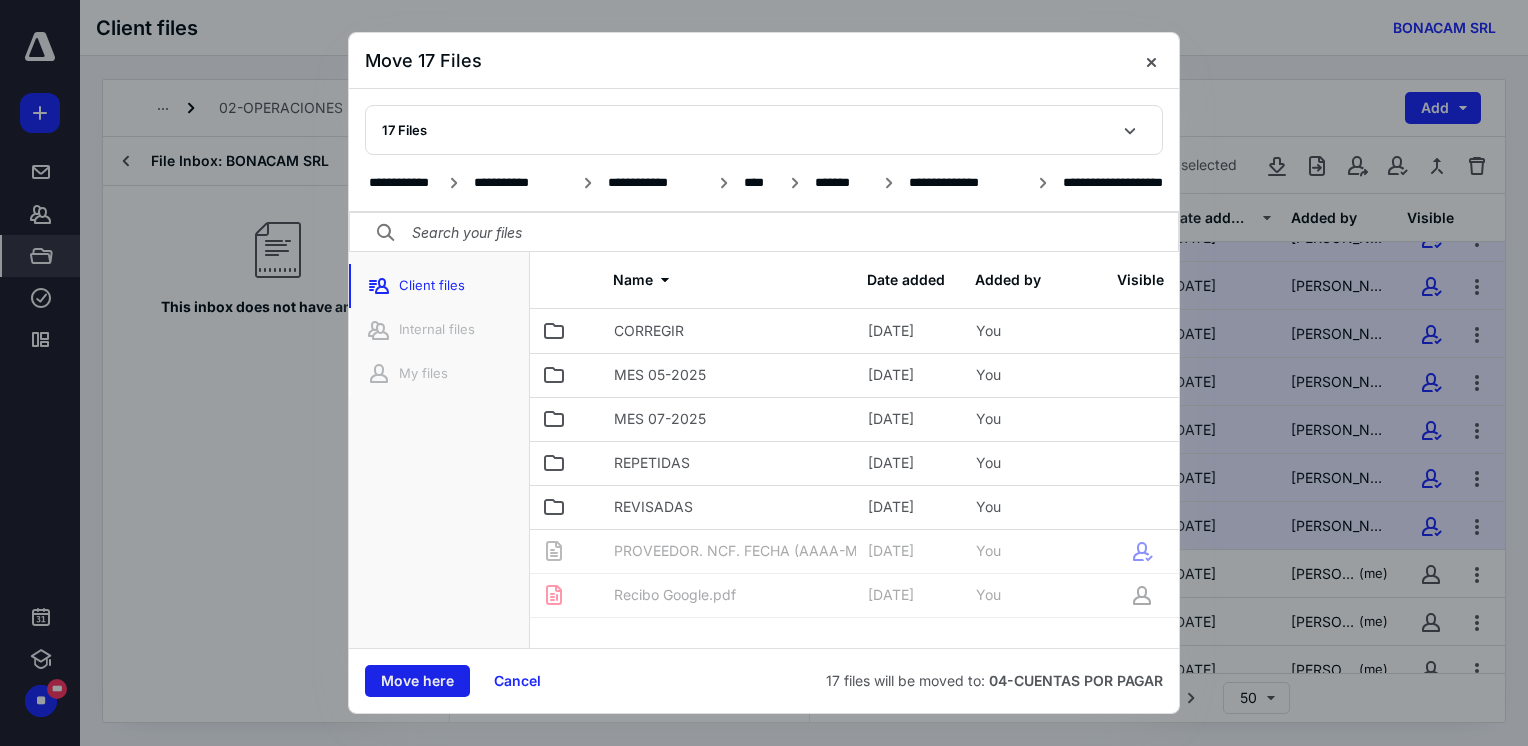 click on "Move here" at bounding box center [417, 681] 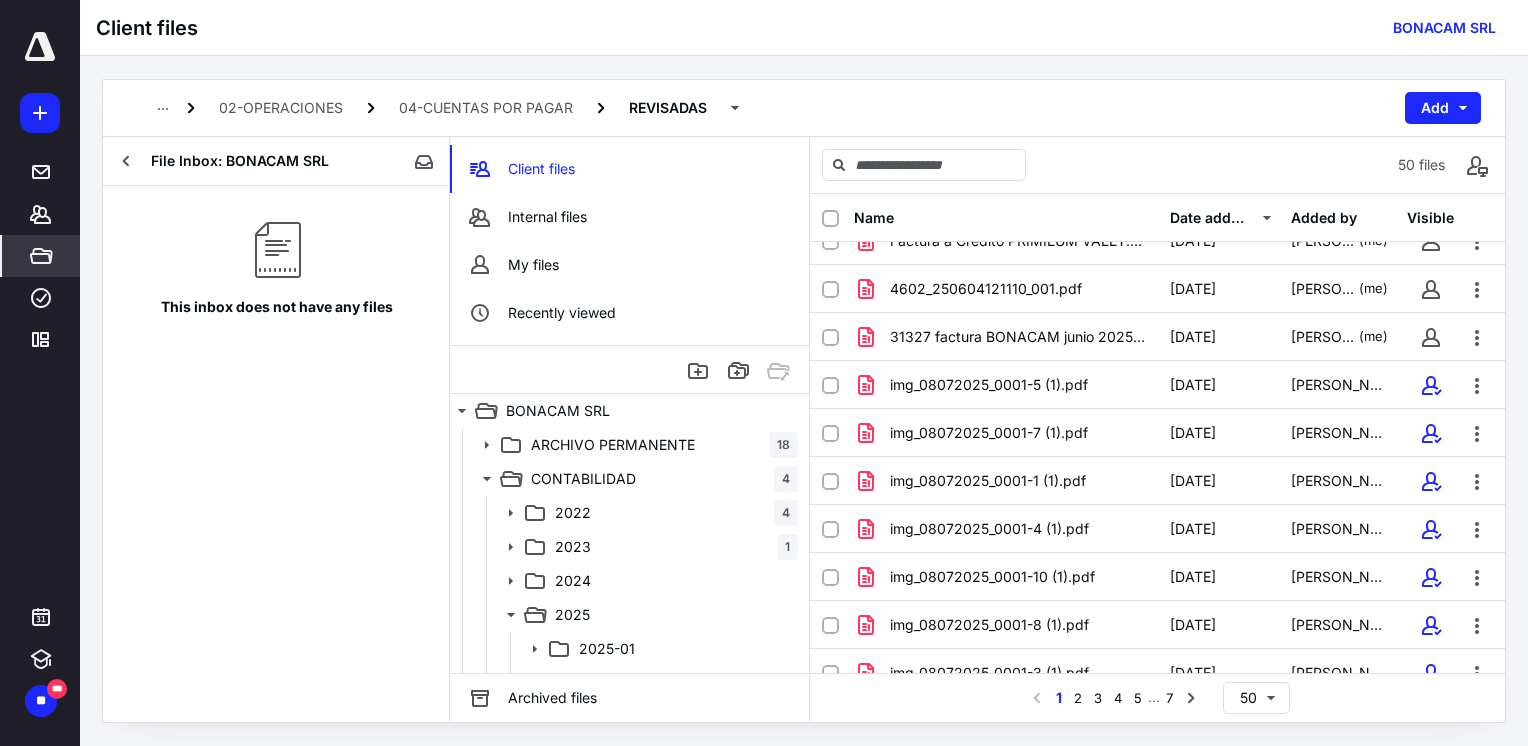 scroll, scrollTop: 0, scrollLeft: 0, axis: both 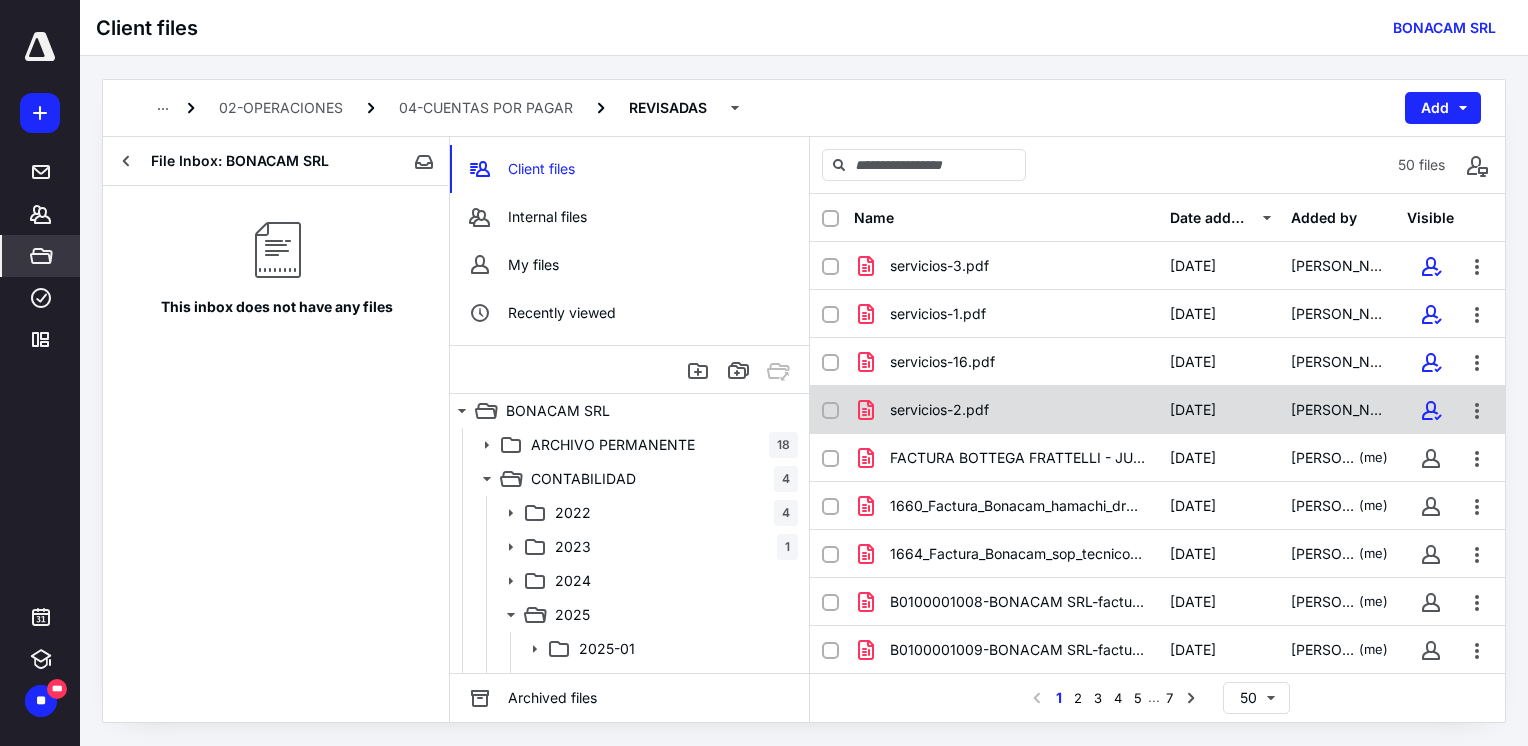 click 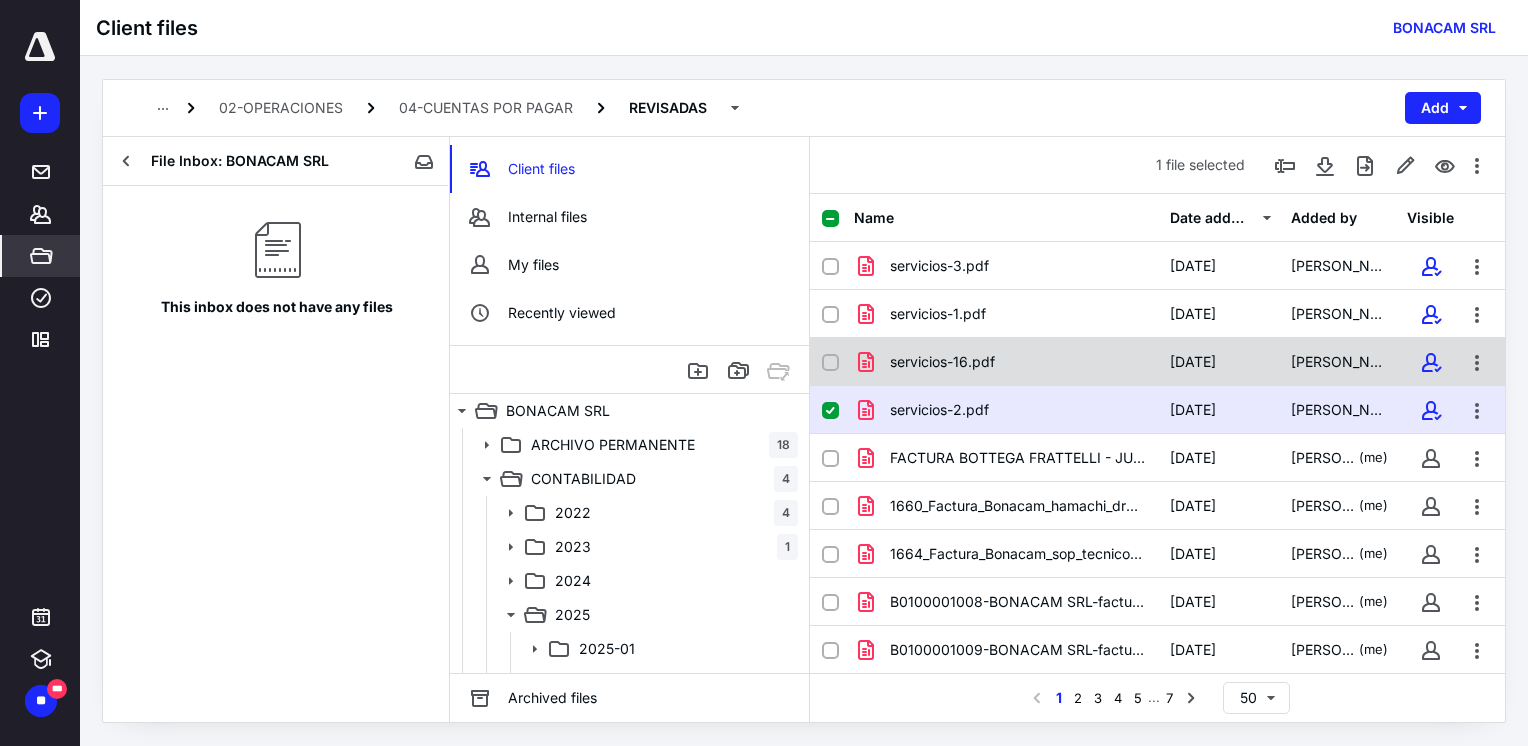 click at bounding box center [830, 363] 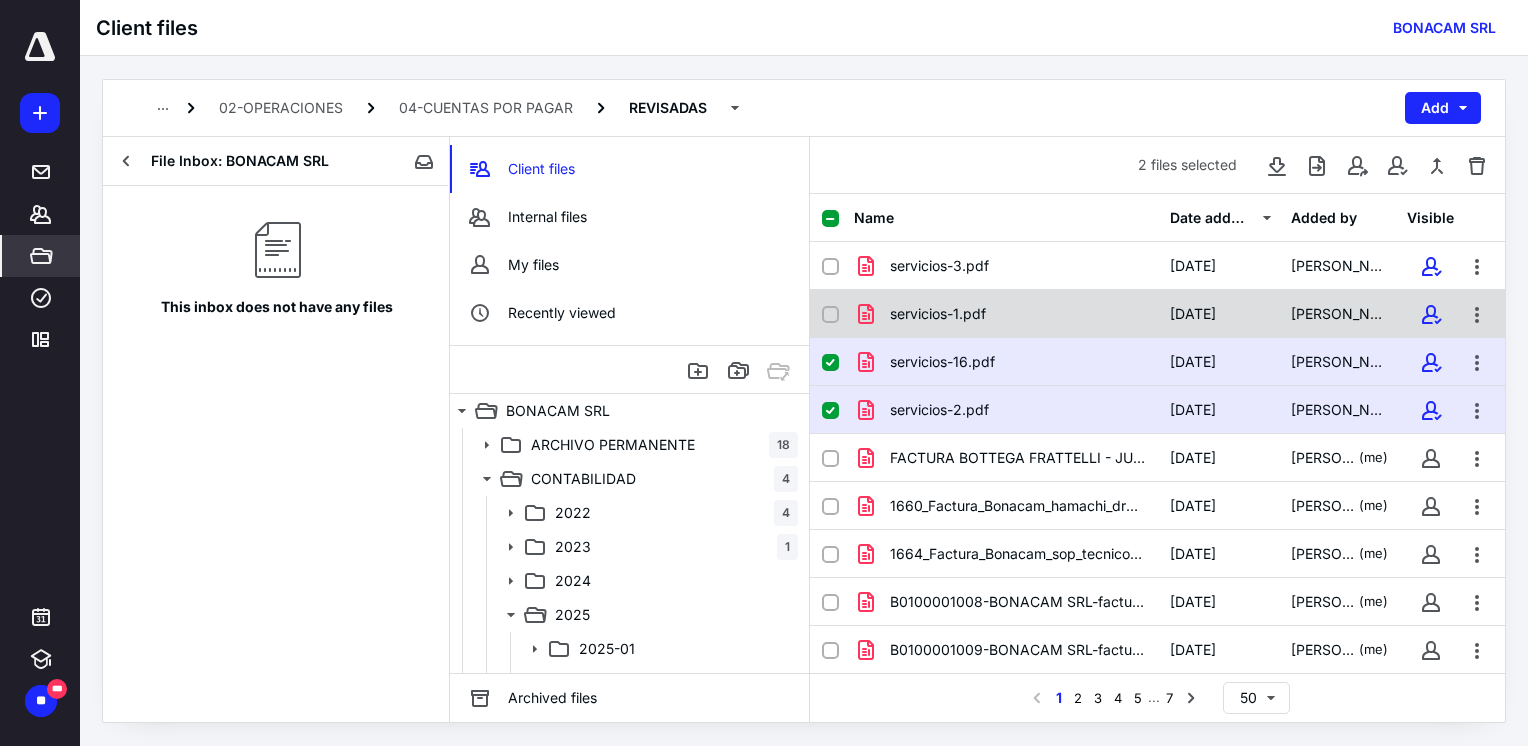 click 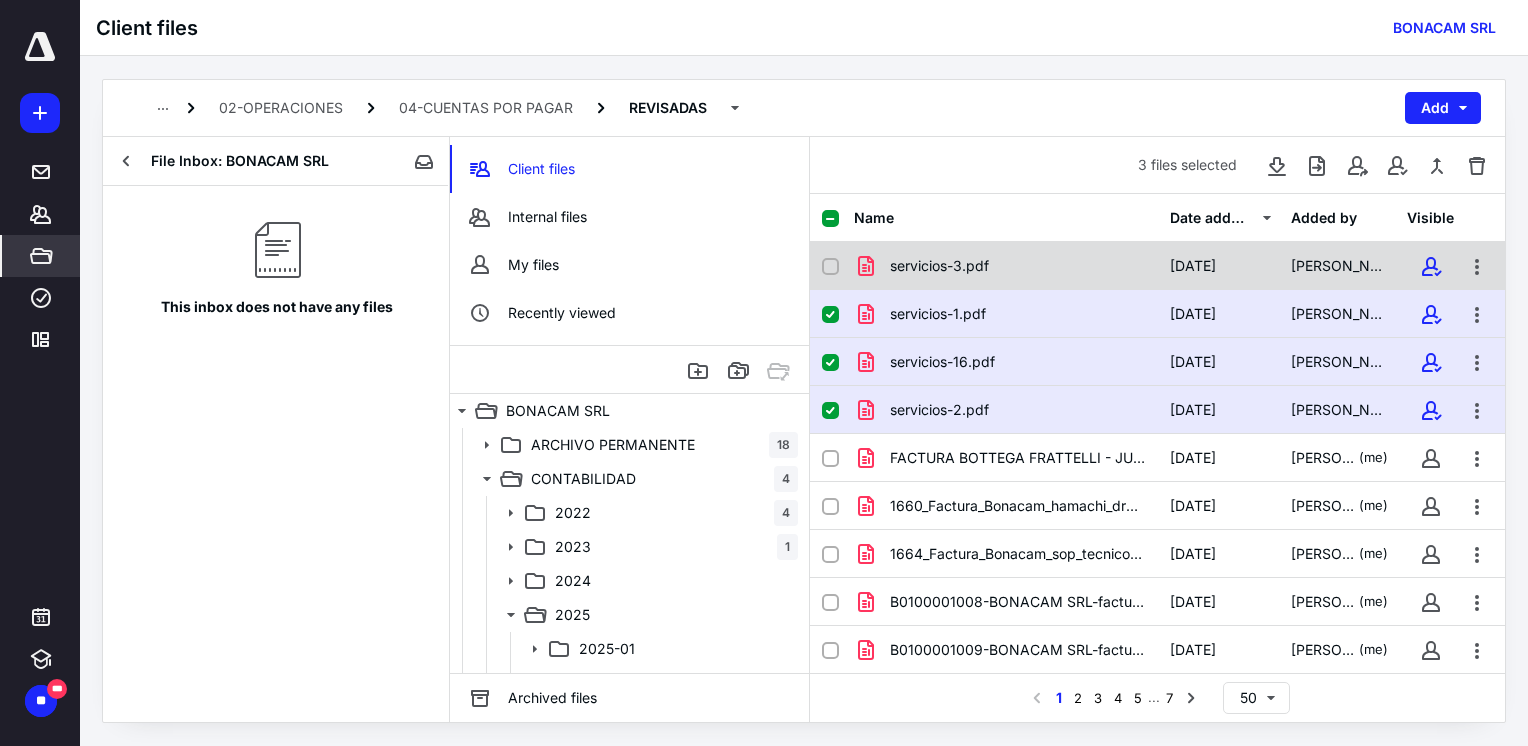 click 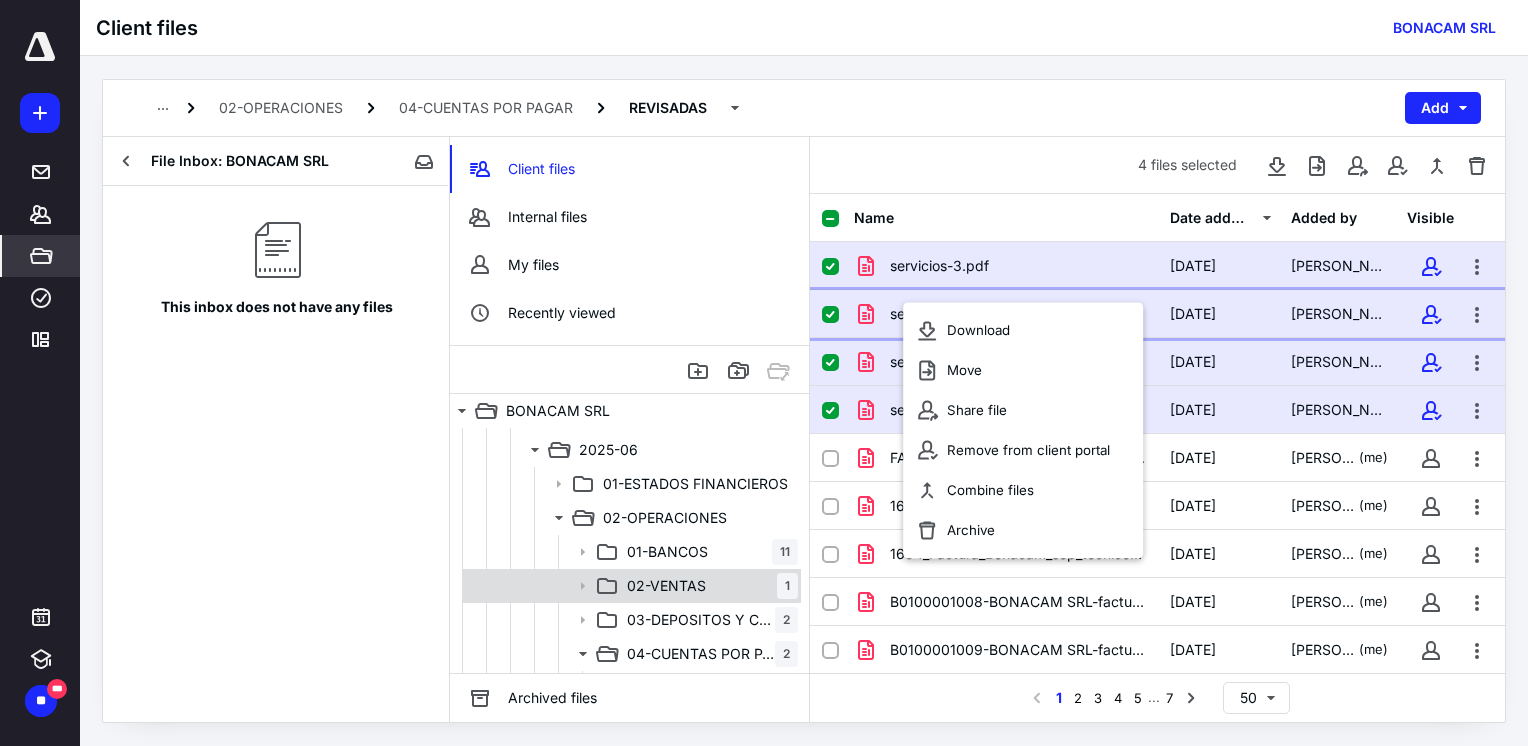 scroll, scrollTop: 400, scrollLeft: 0, axis: vertical 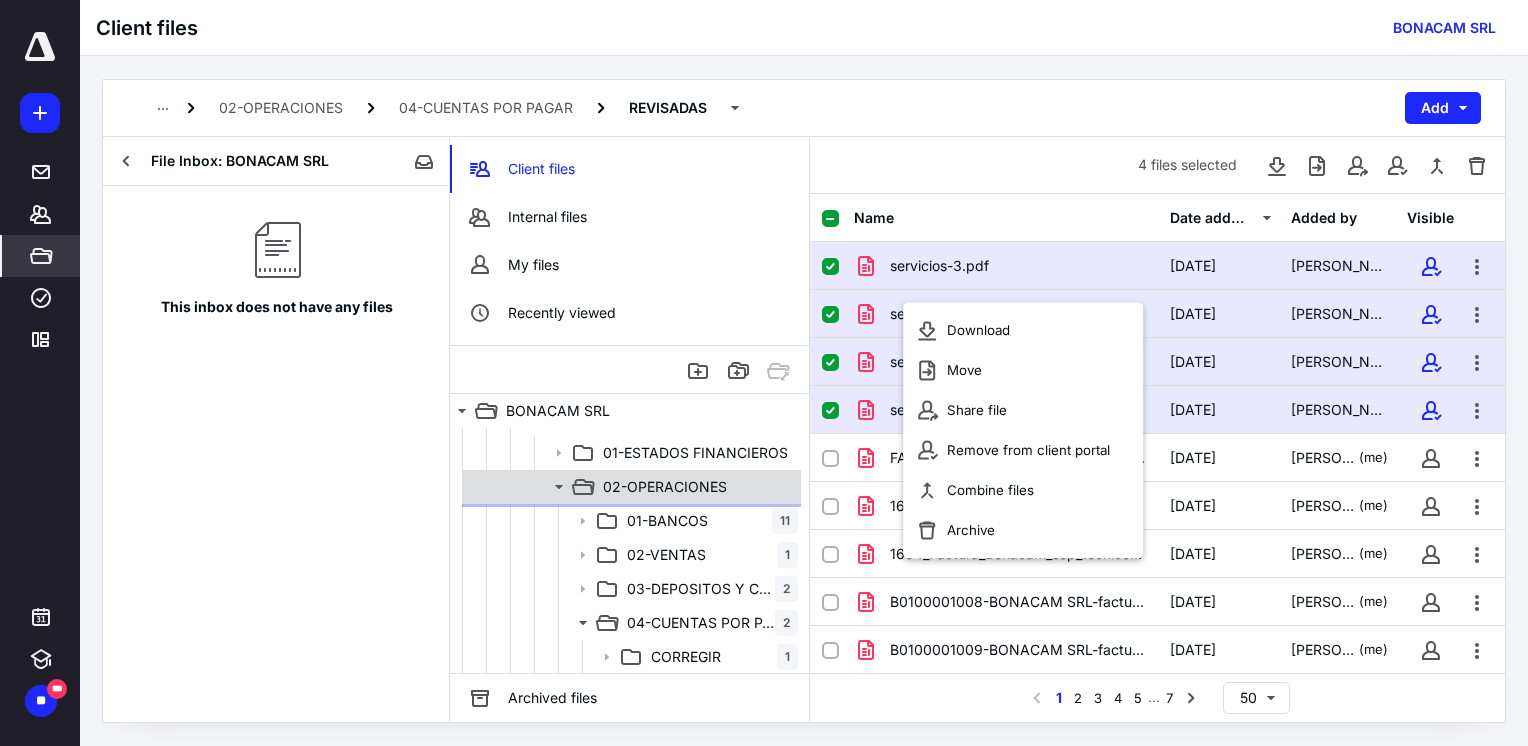 click on "02-OPERACIONES" at bounding box center [665, 487] 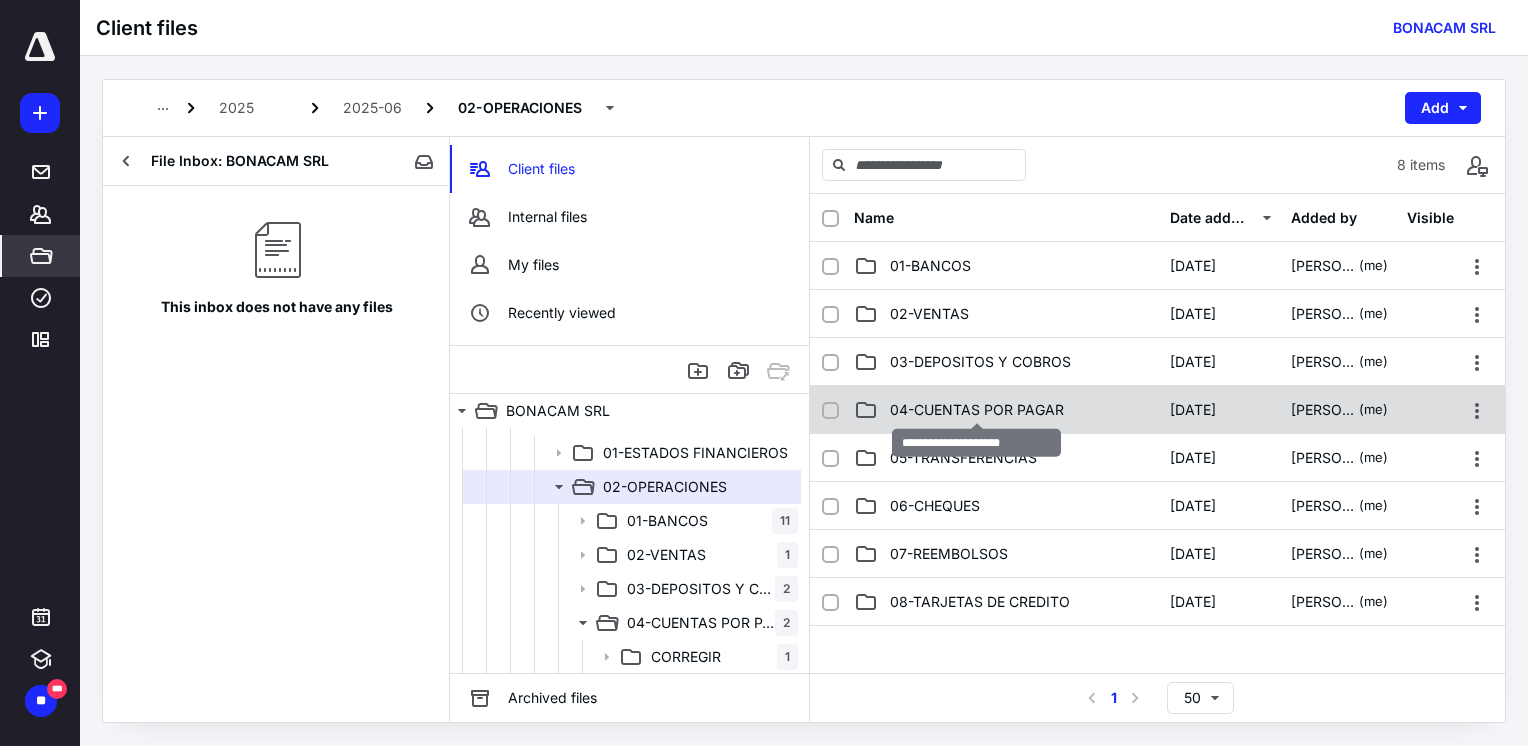 click on "04-CUENTAS POR PAGAR" at bounding box center (977, 410) 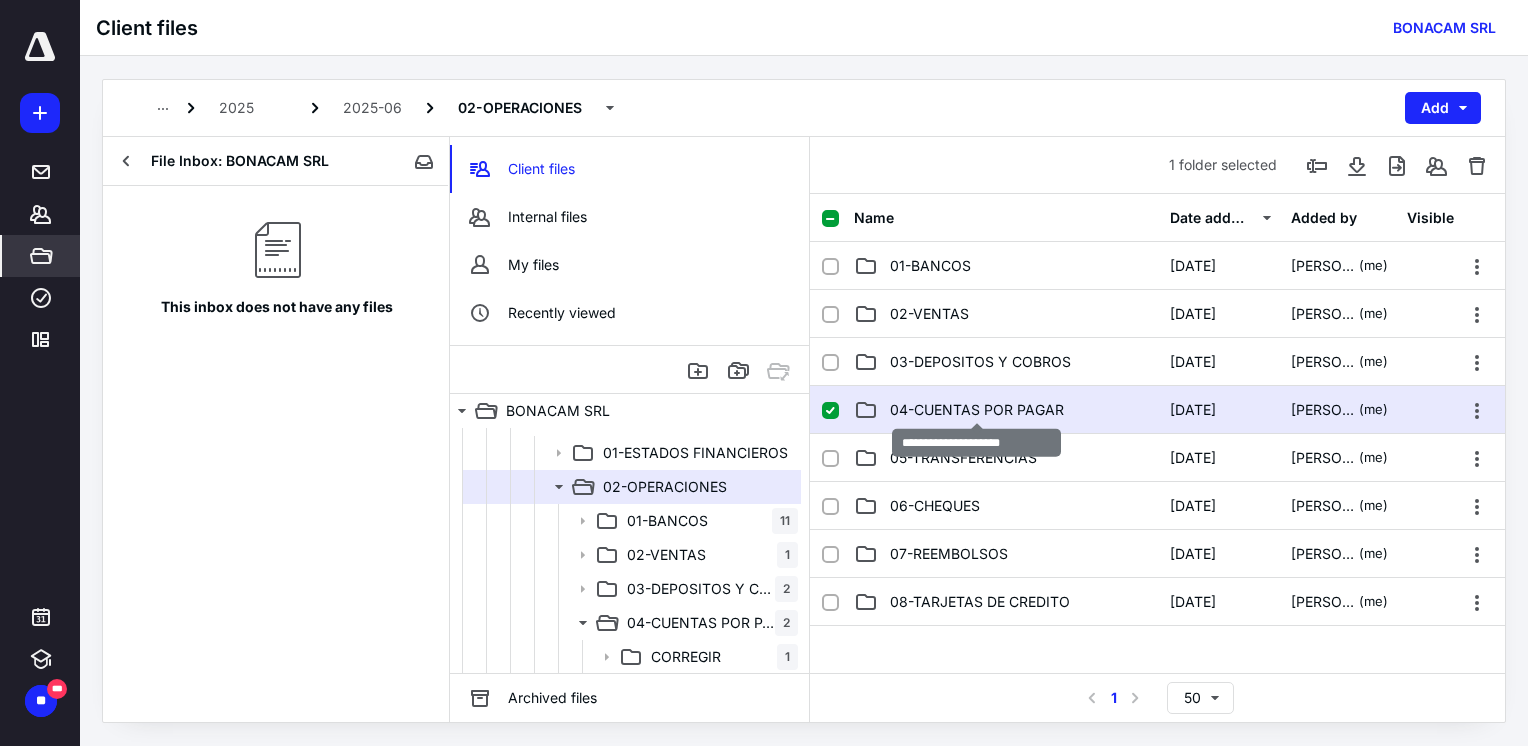 click on "04-CUENTAS POR PAGAR" at bounding box center (977, 410) 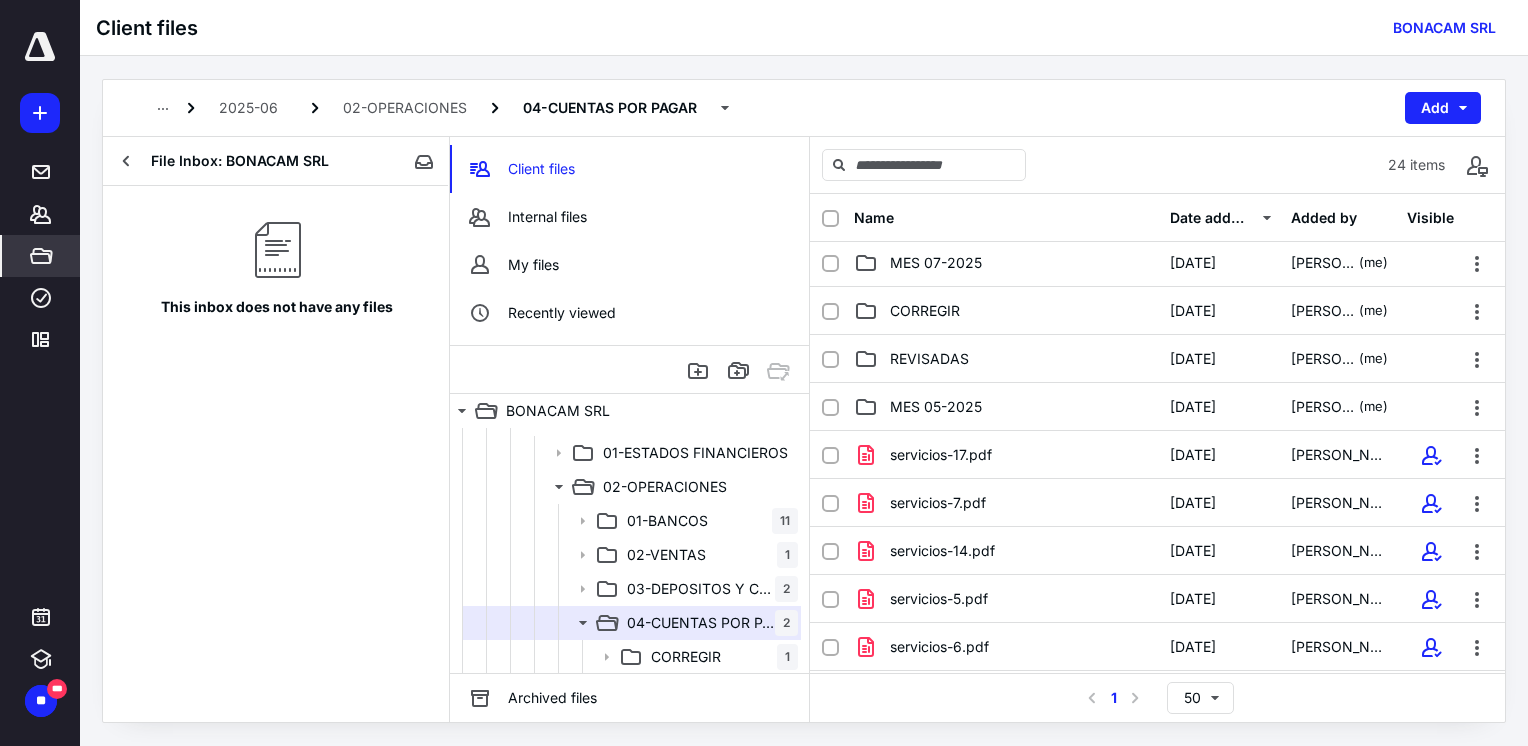 scroll, scrollTop: 0, scrollLeft: 0, axis: both 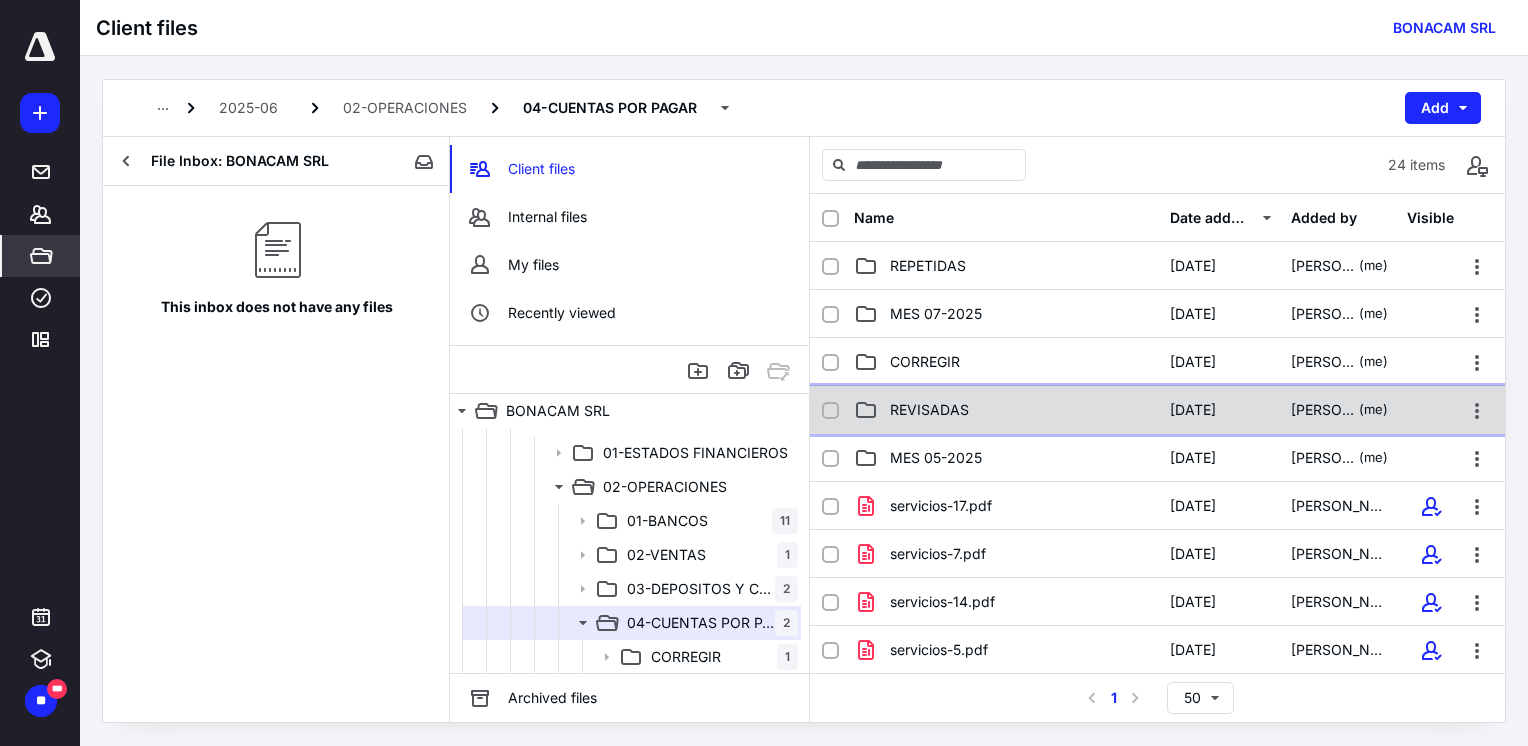 click on "REVISADAS" at bounding box center (1006, 410) 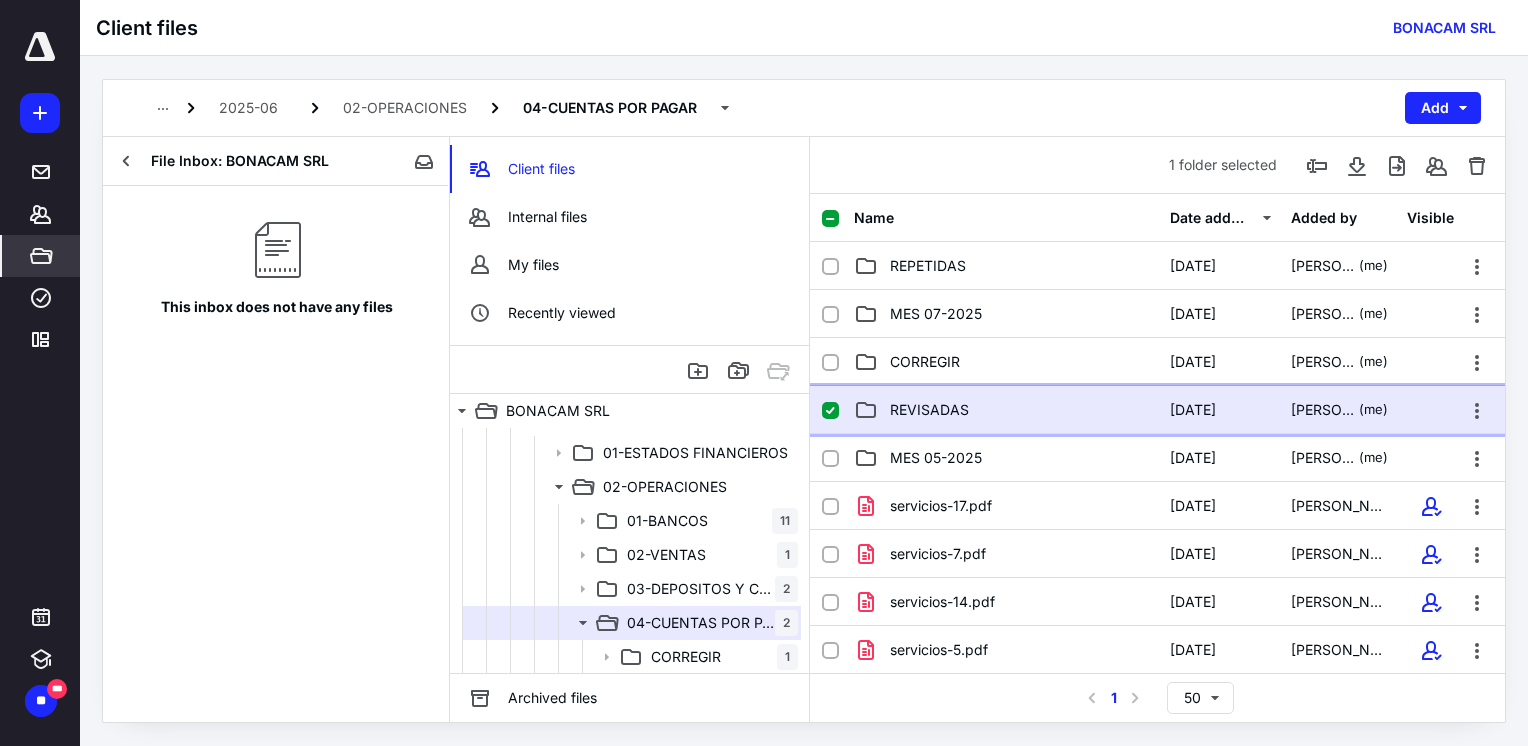 click on "REVISADAS" at bounding box center [1006, 410] 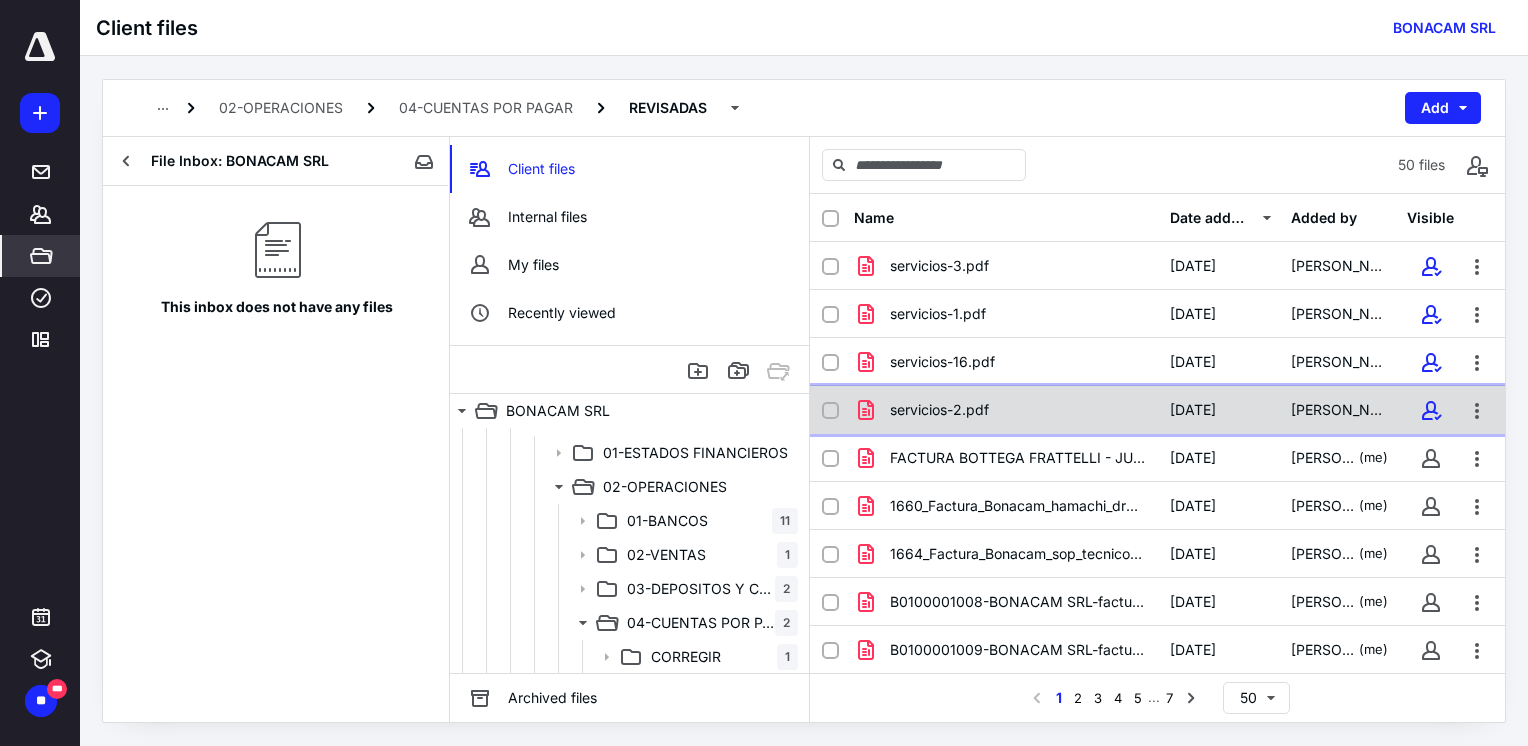 click 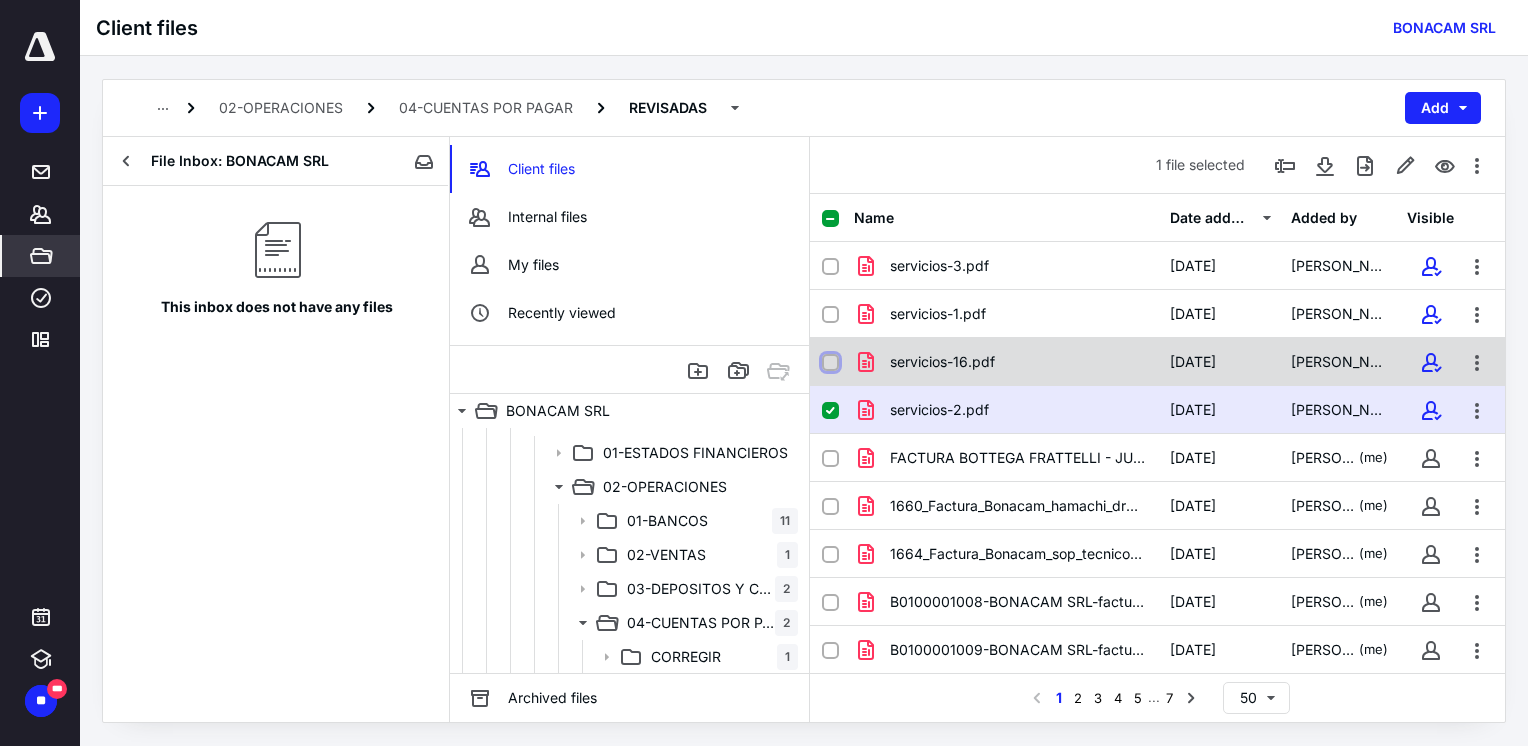 click at bounding box center [830, 363] 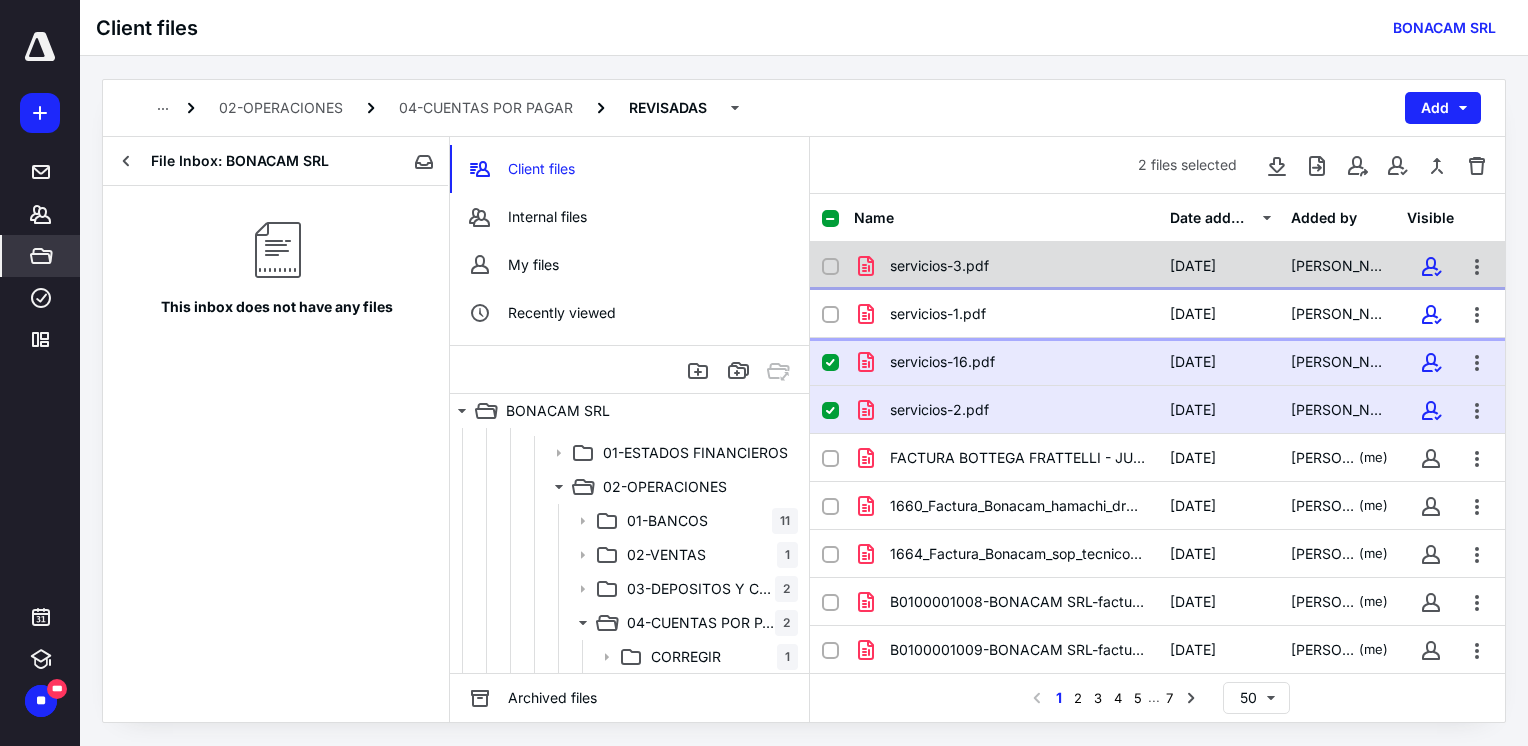 drag, startPoint x: 826, startPoint y: 314, endPoint x: 826, endPoint y: 270, distance: 44 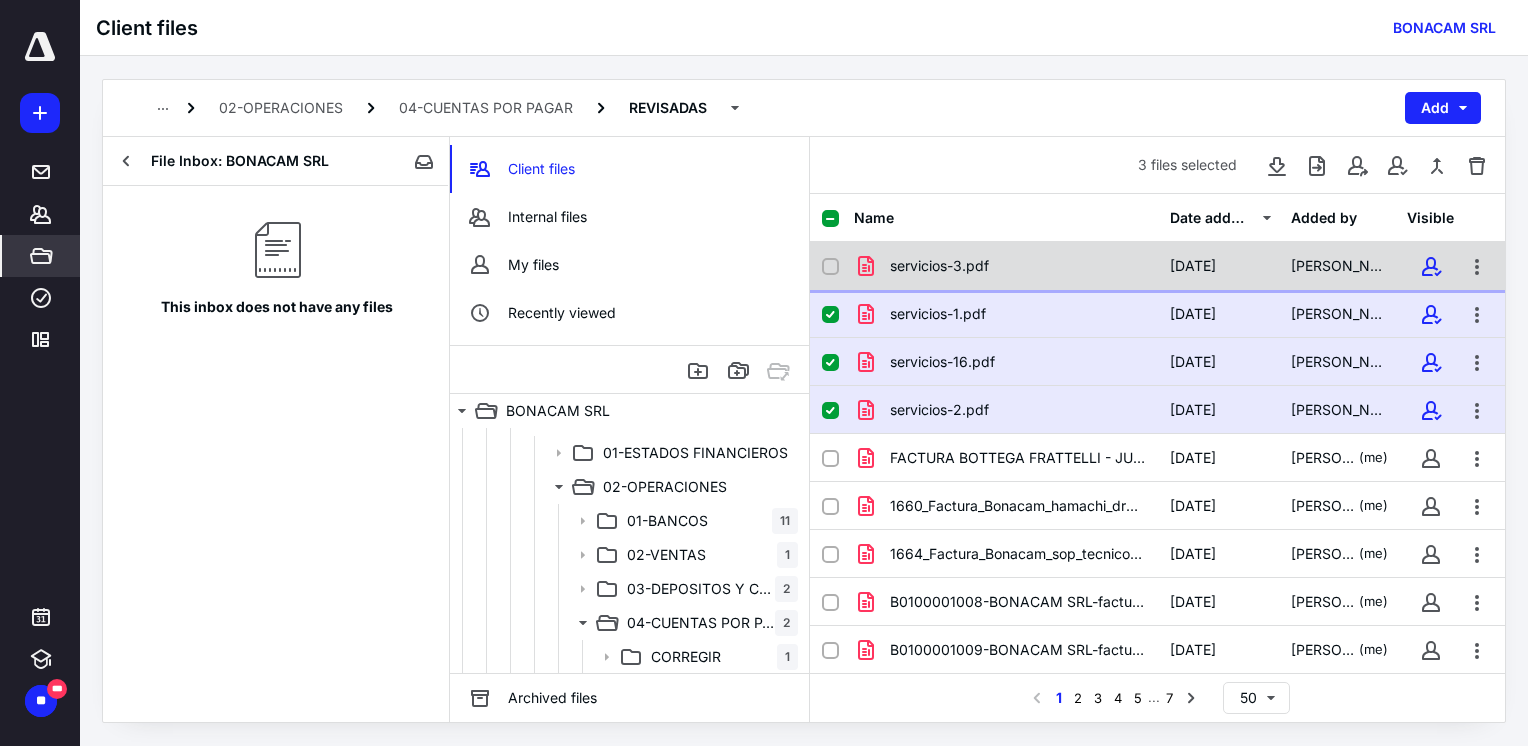 click 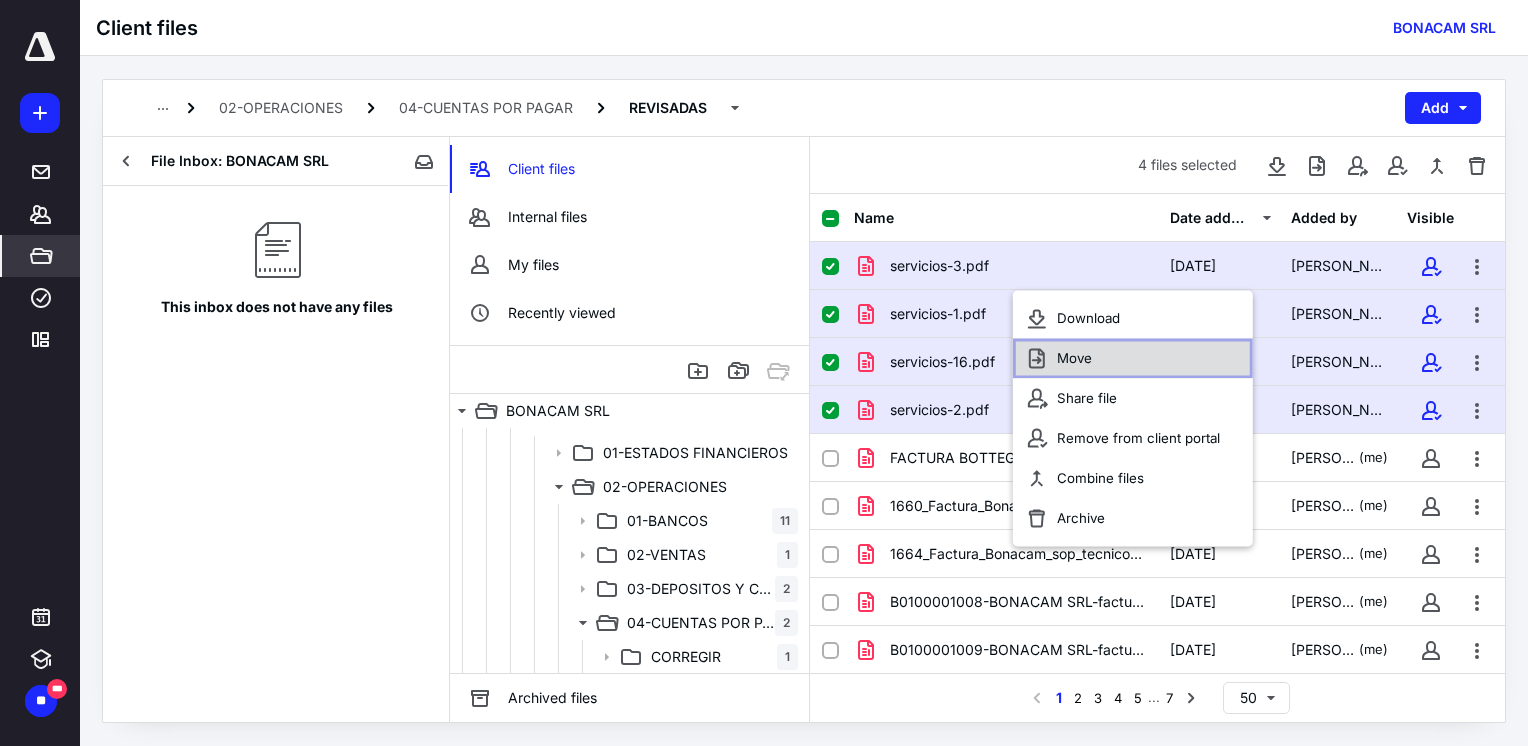click on "Move" at bounding box center (1133, 358) 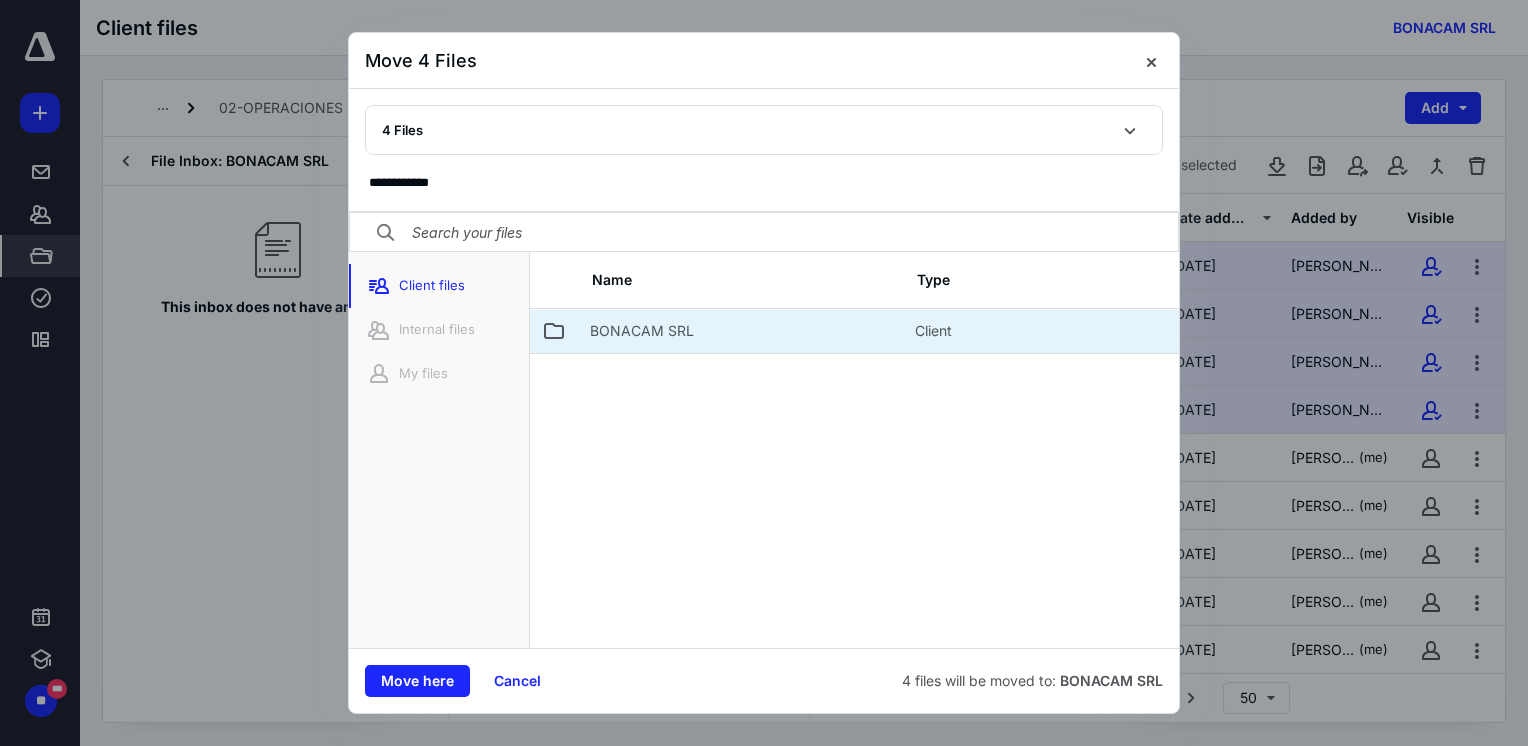 click on "BONACAM SRL" at bounding box center [642, 331] 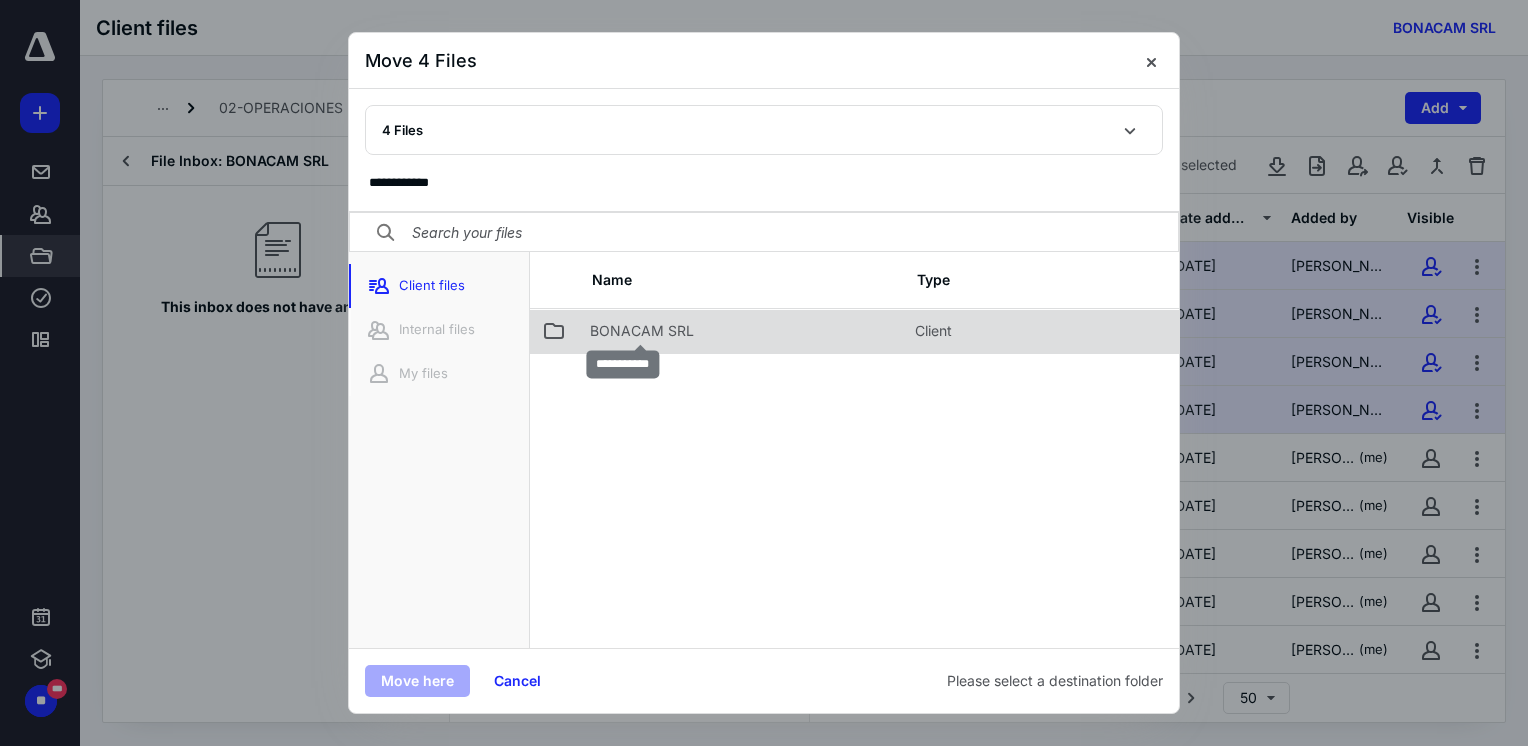 click on "BONACAM SRL" at bounding box center [642, 331] 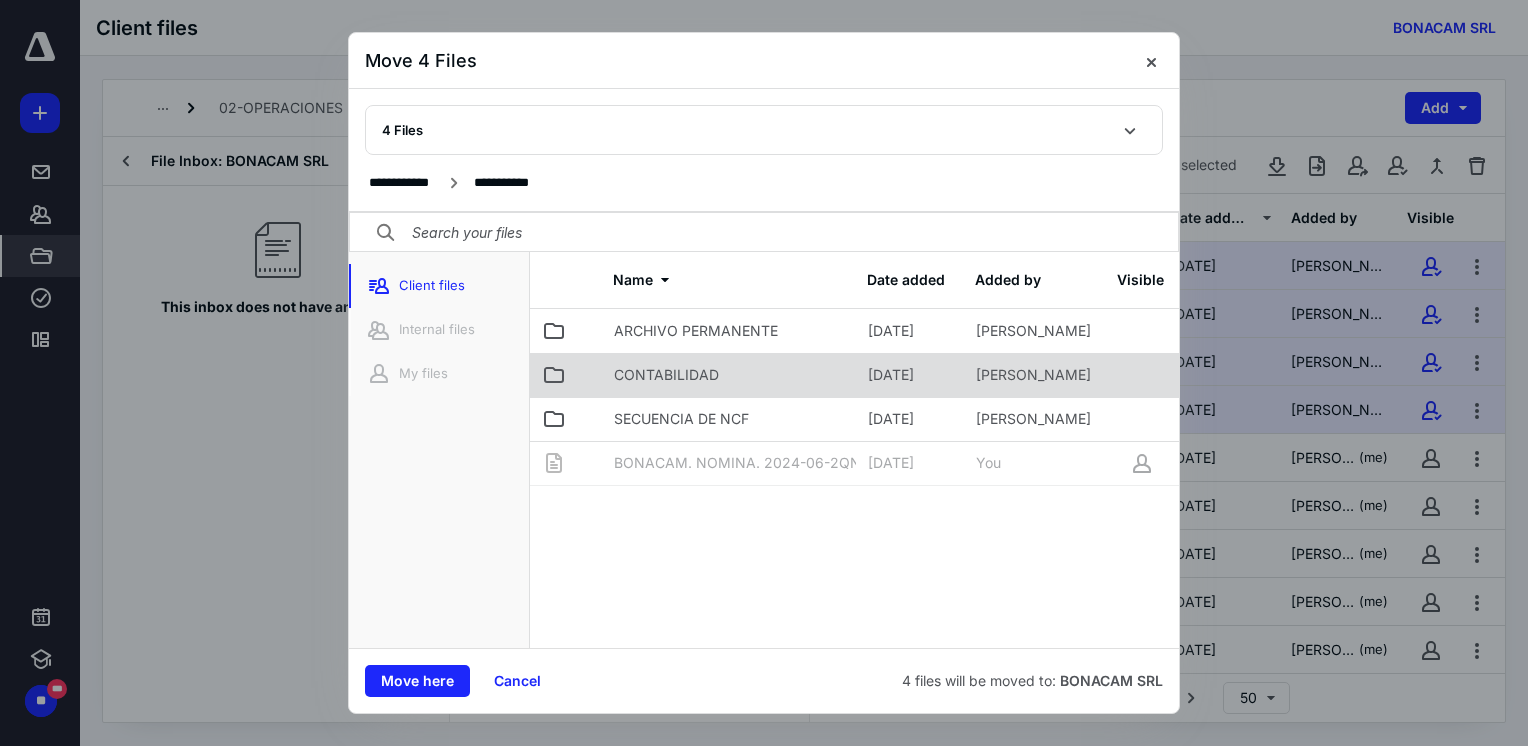 click on "CONTABILIDAD" at bounding box center (666, 375) 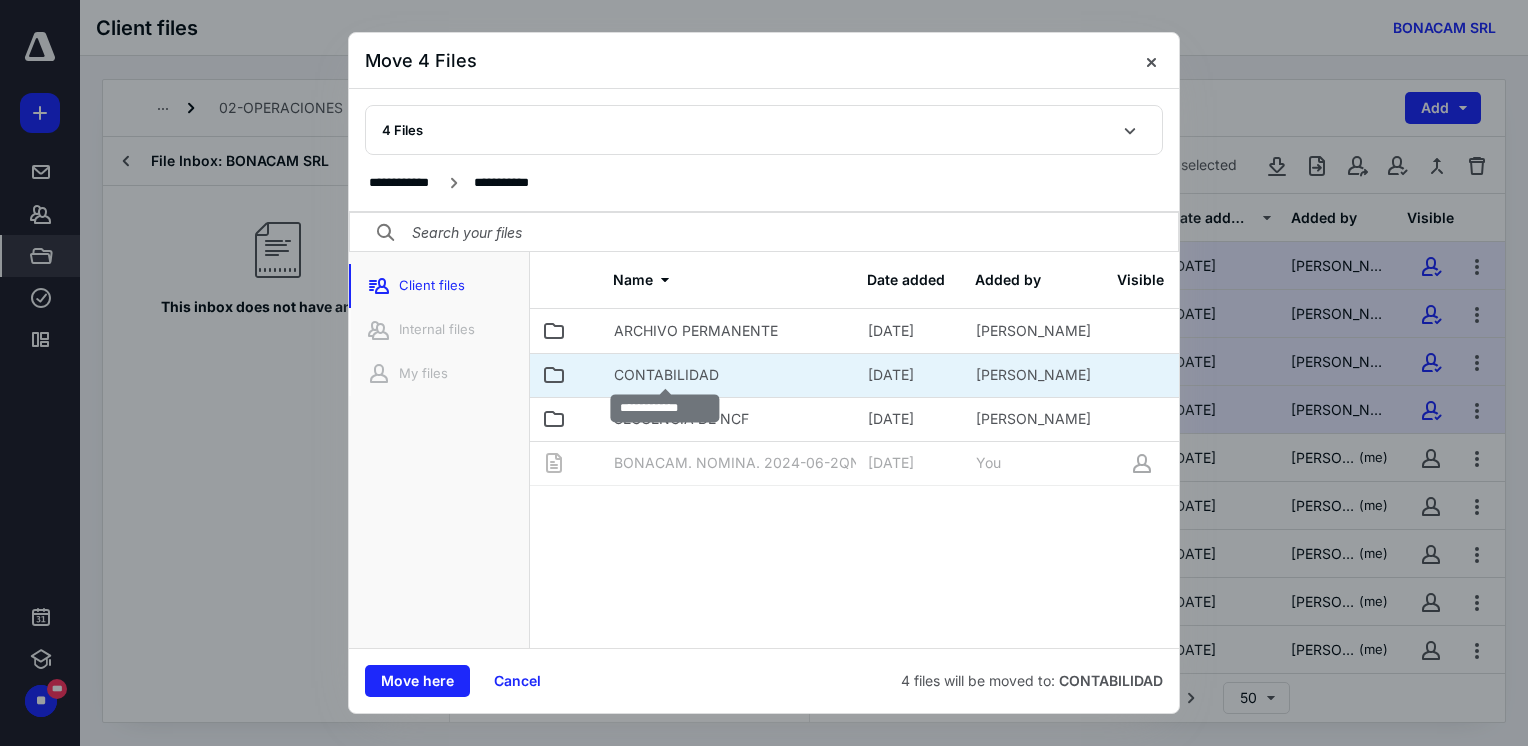 click on "CONTABILIDAD" at bounding box center [666, 375] 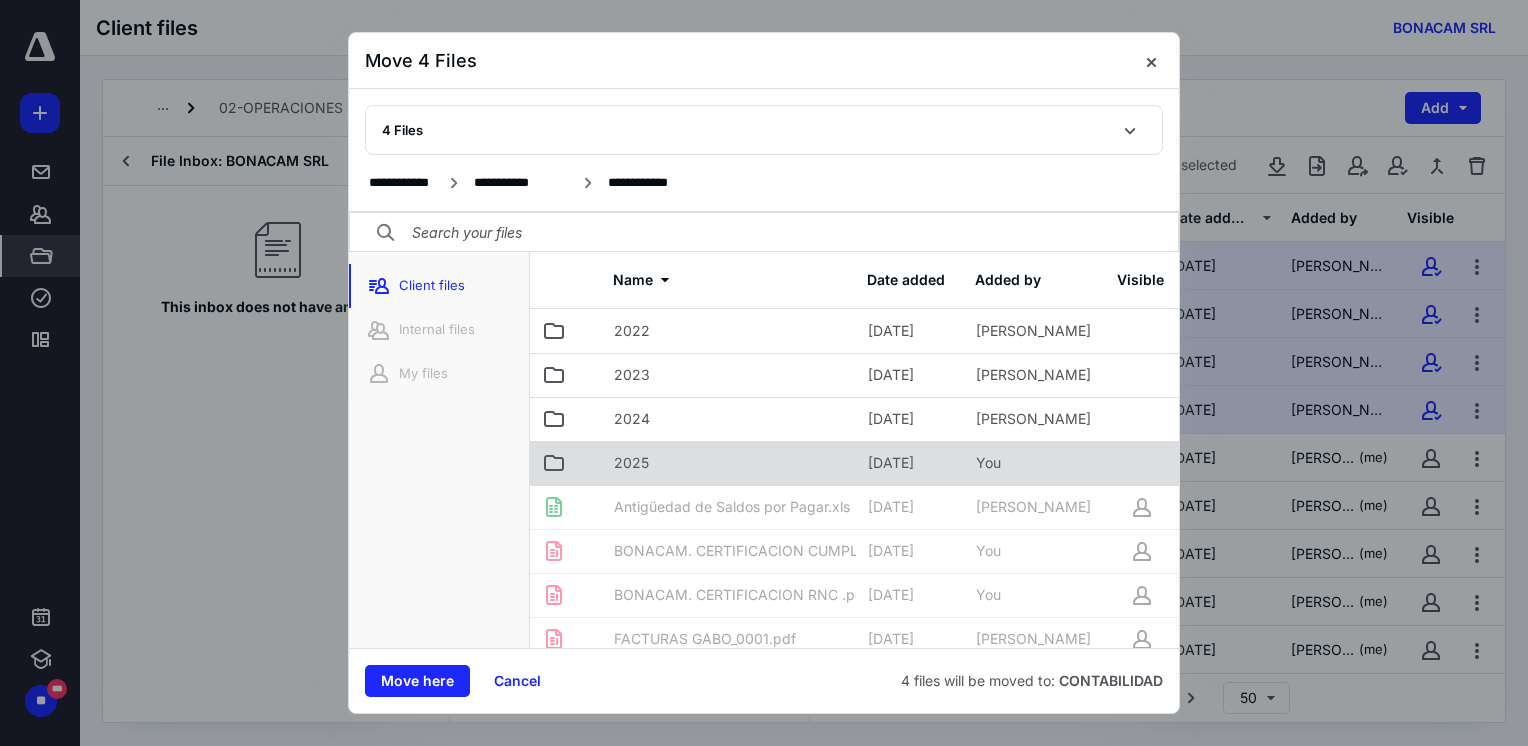click on "2025" at bounding box center (729, 463) 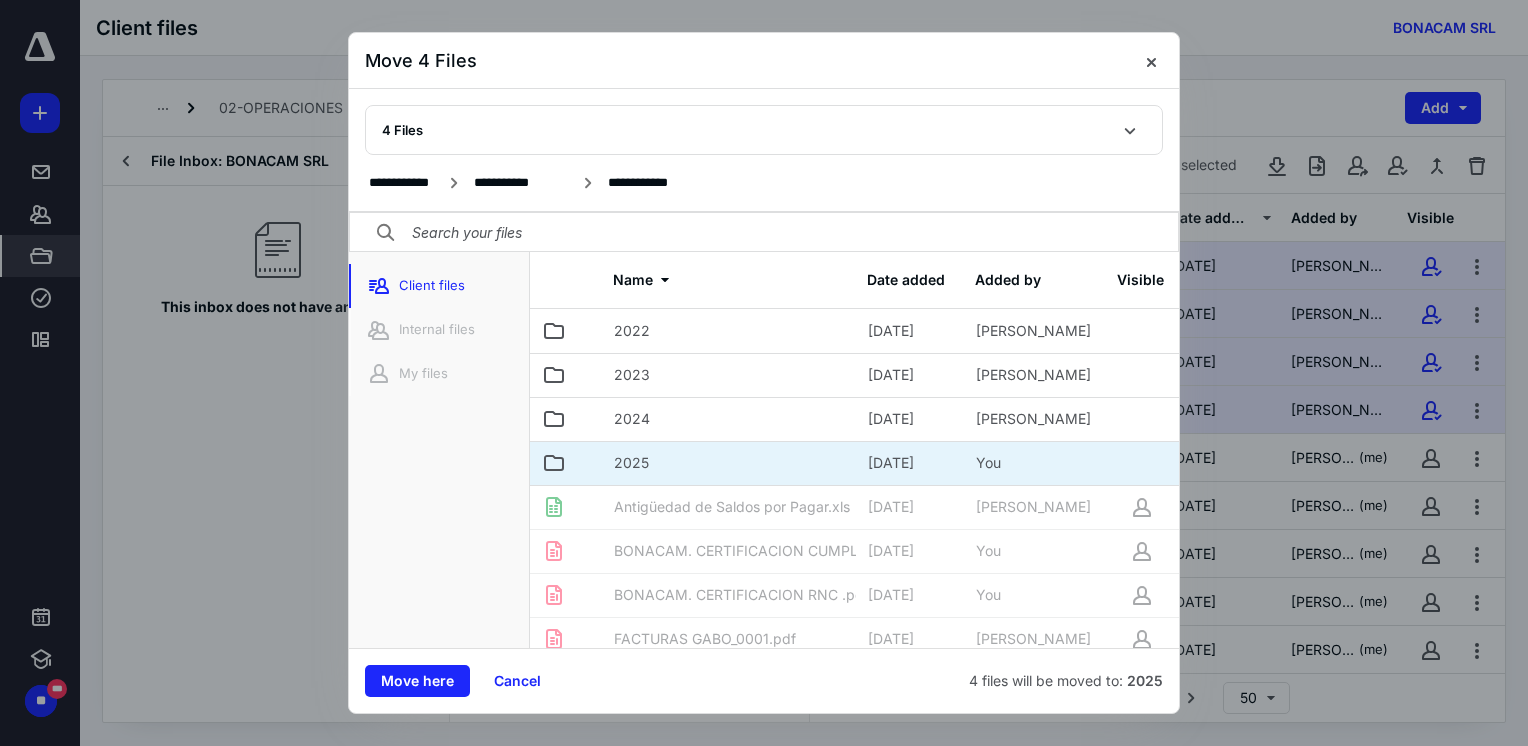 click on "2025" at bounding box center [729, 463] 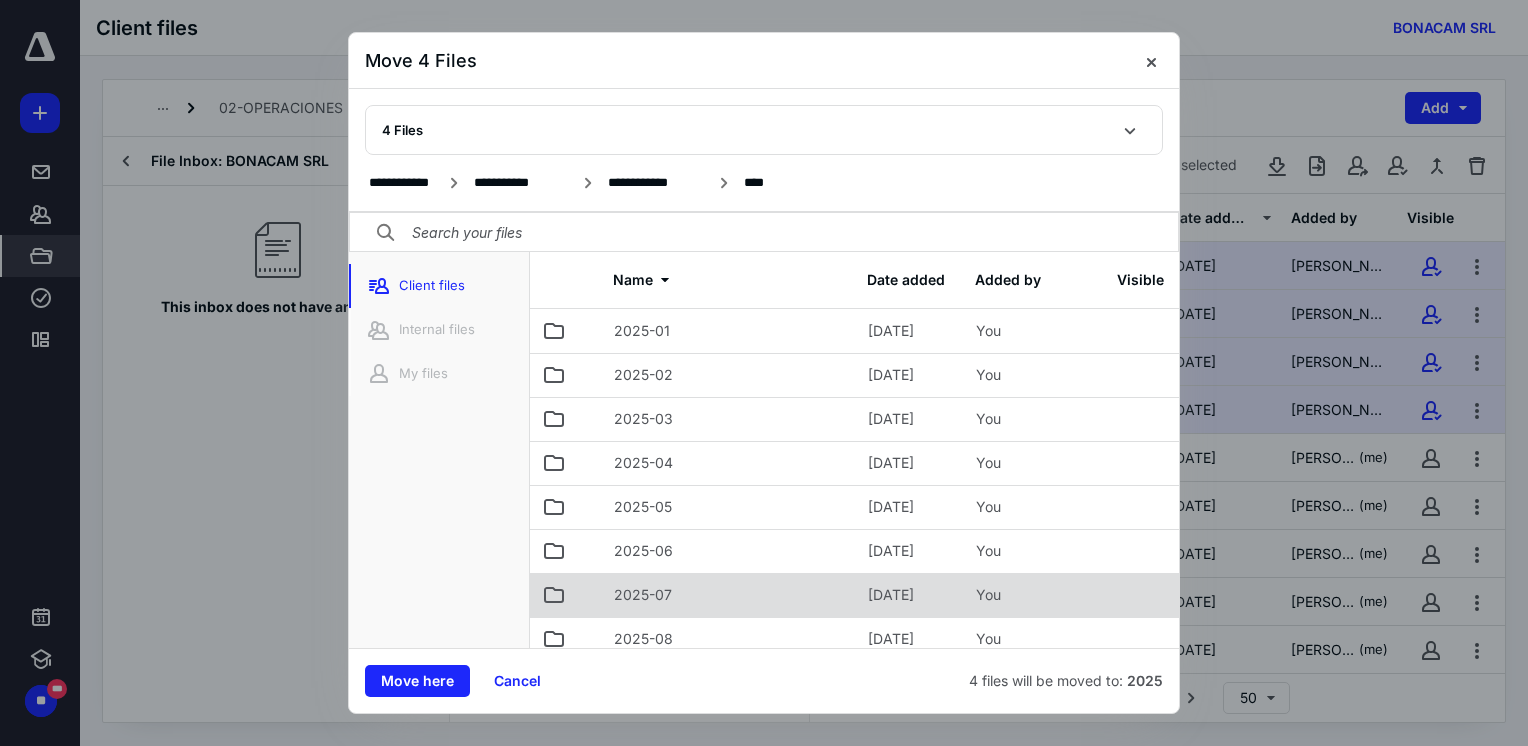 click on "2025-07" at bounding box center (643, 595) 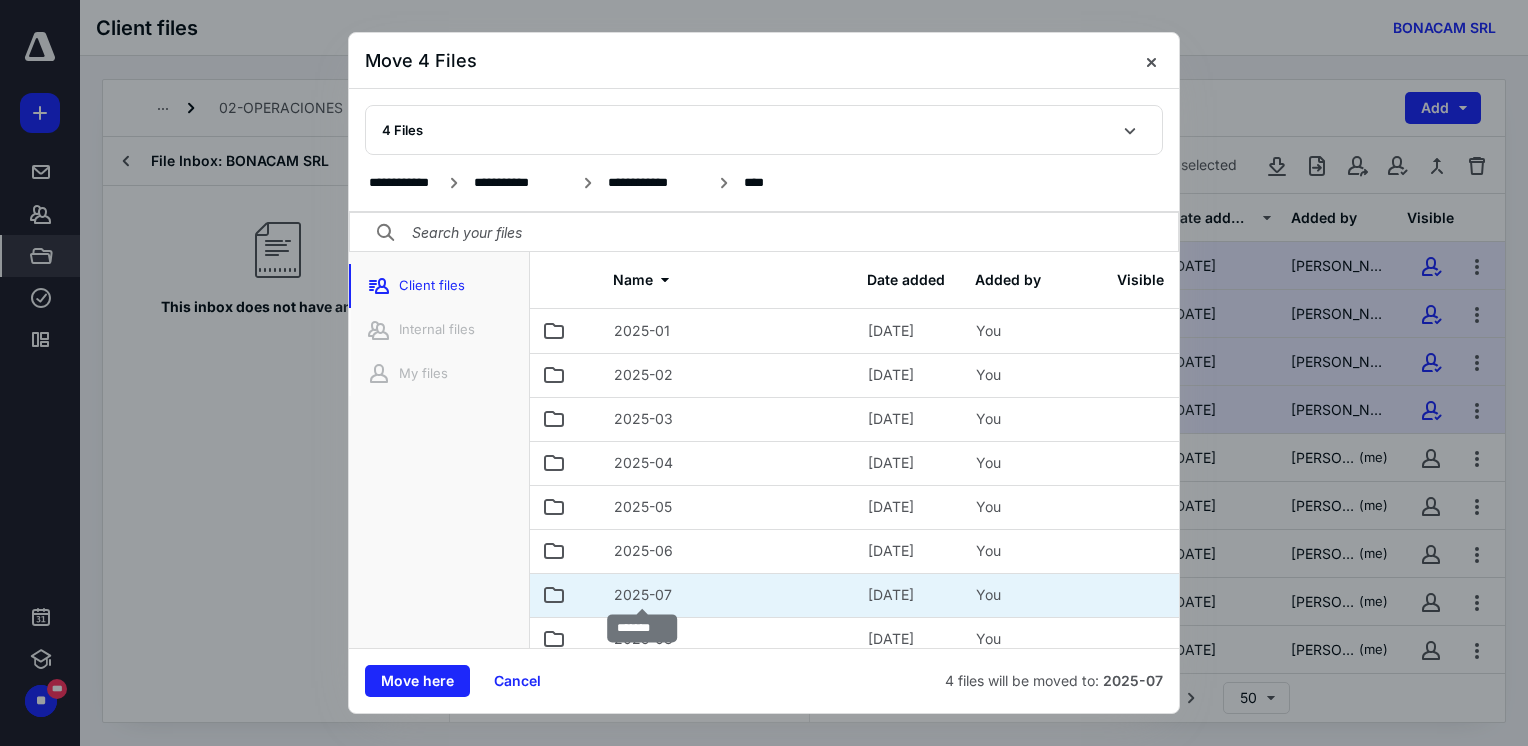click on "2025-07" at bounding box center [643, 595] 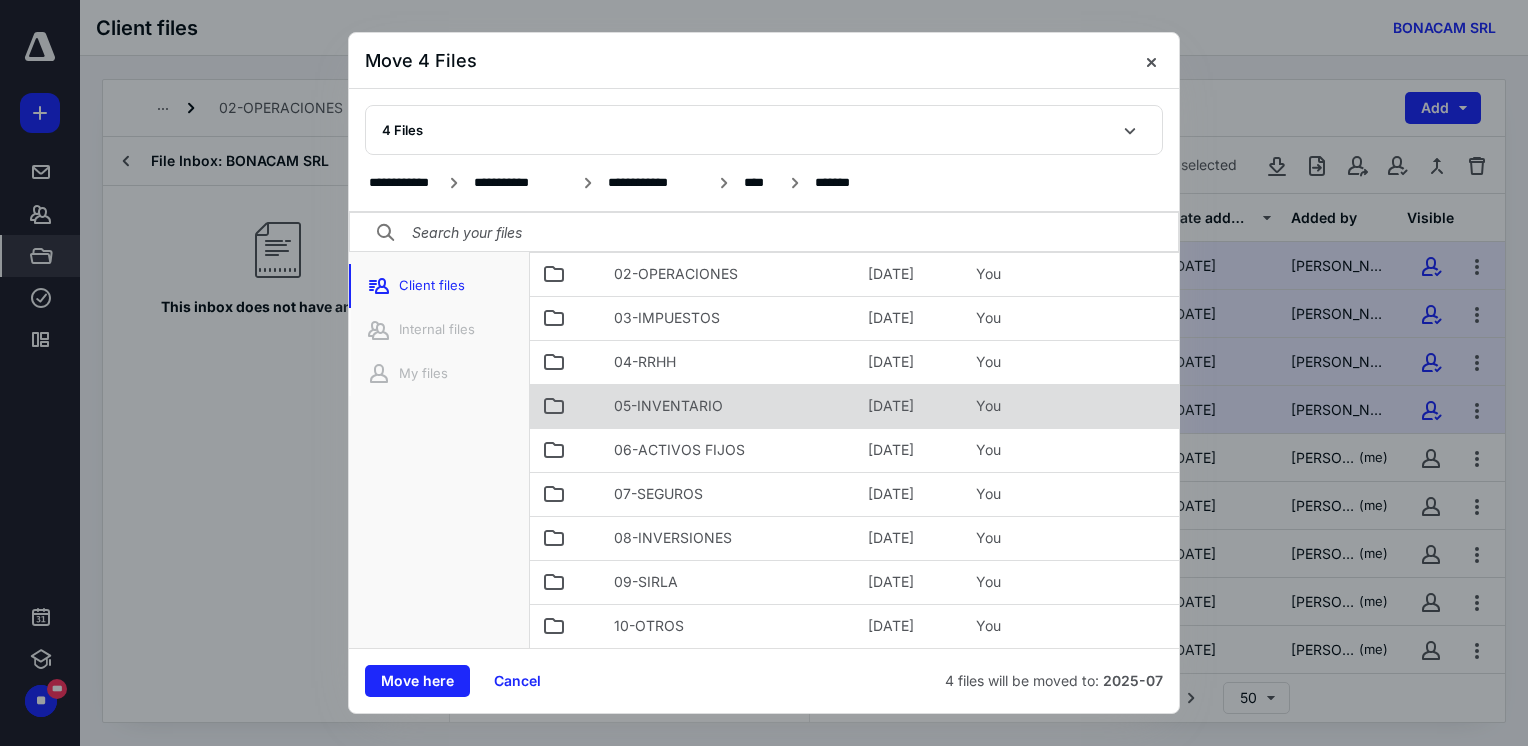 scroll, scrollTop: 114, scrollLeft: 0, axis: vertical 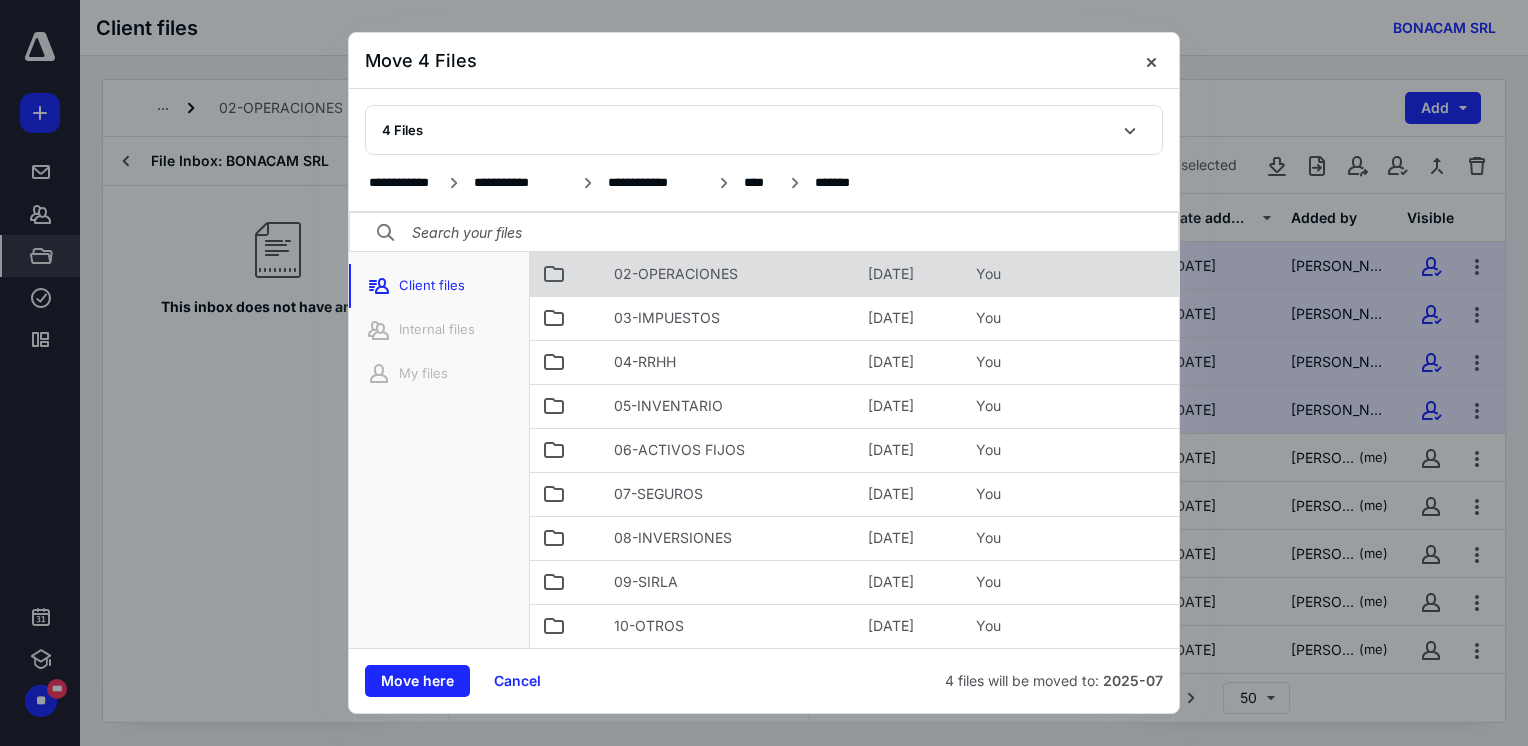 click on "02-OPERACIONES" at bounding box center (676, 274) 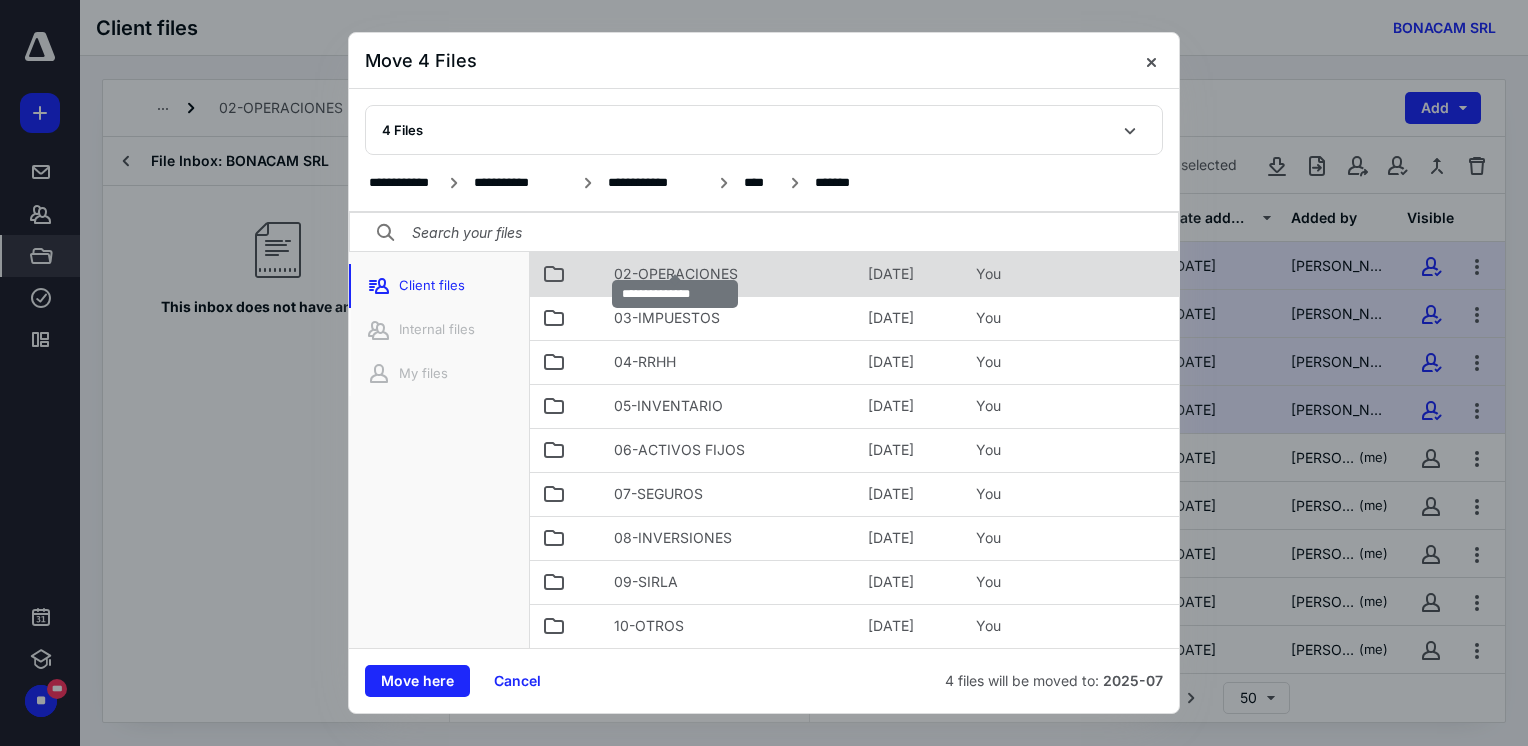 click on "02-OPERACIONES" at bounding box center [676, 274] 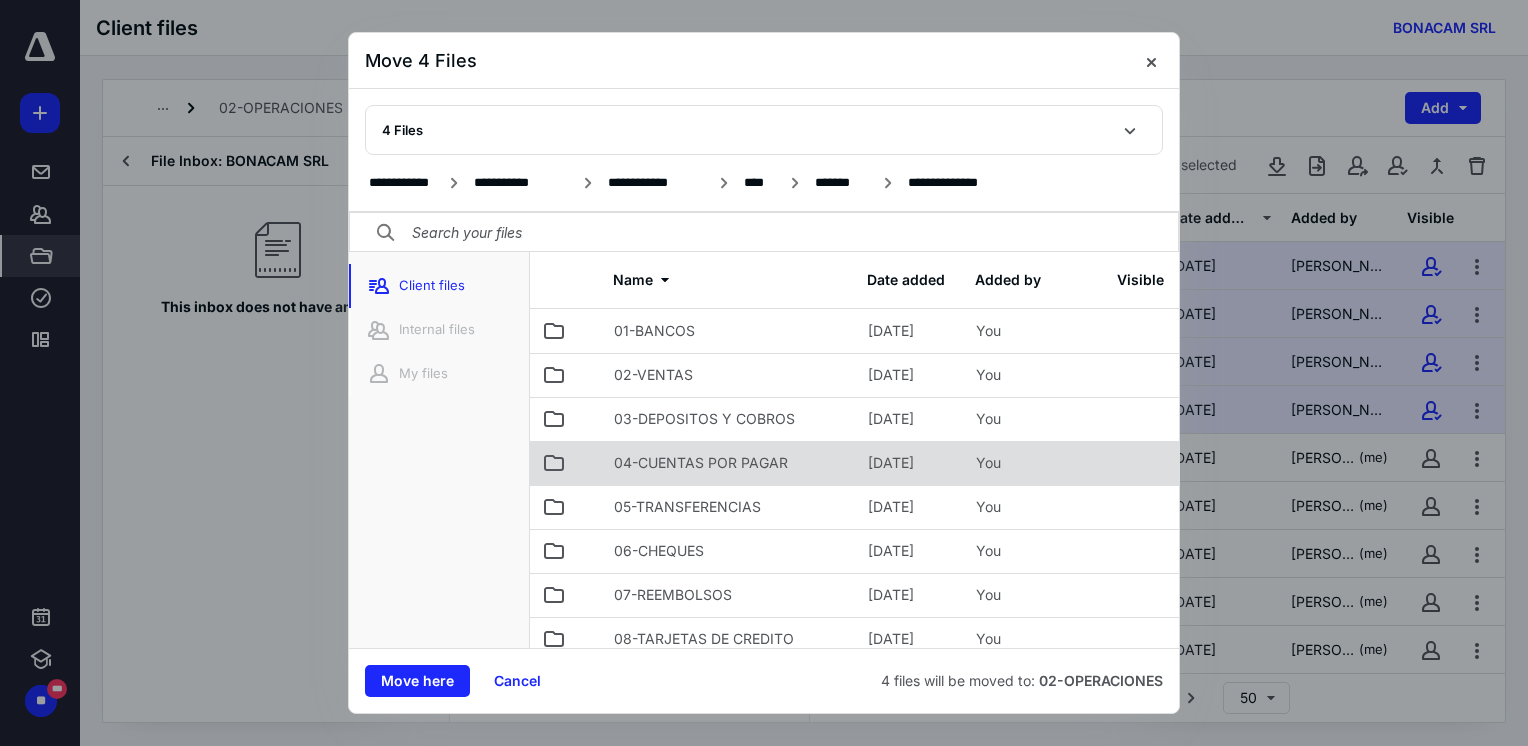 click on "04-CUENTAS POR PAGAR" at bounding box center (729, 463) 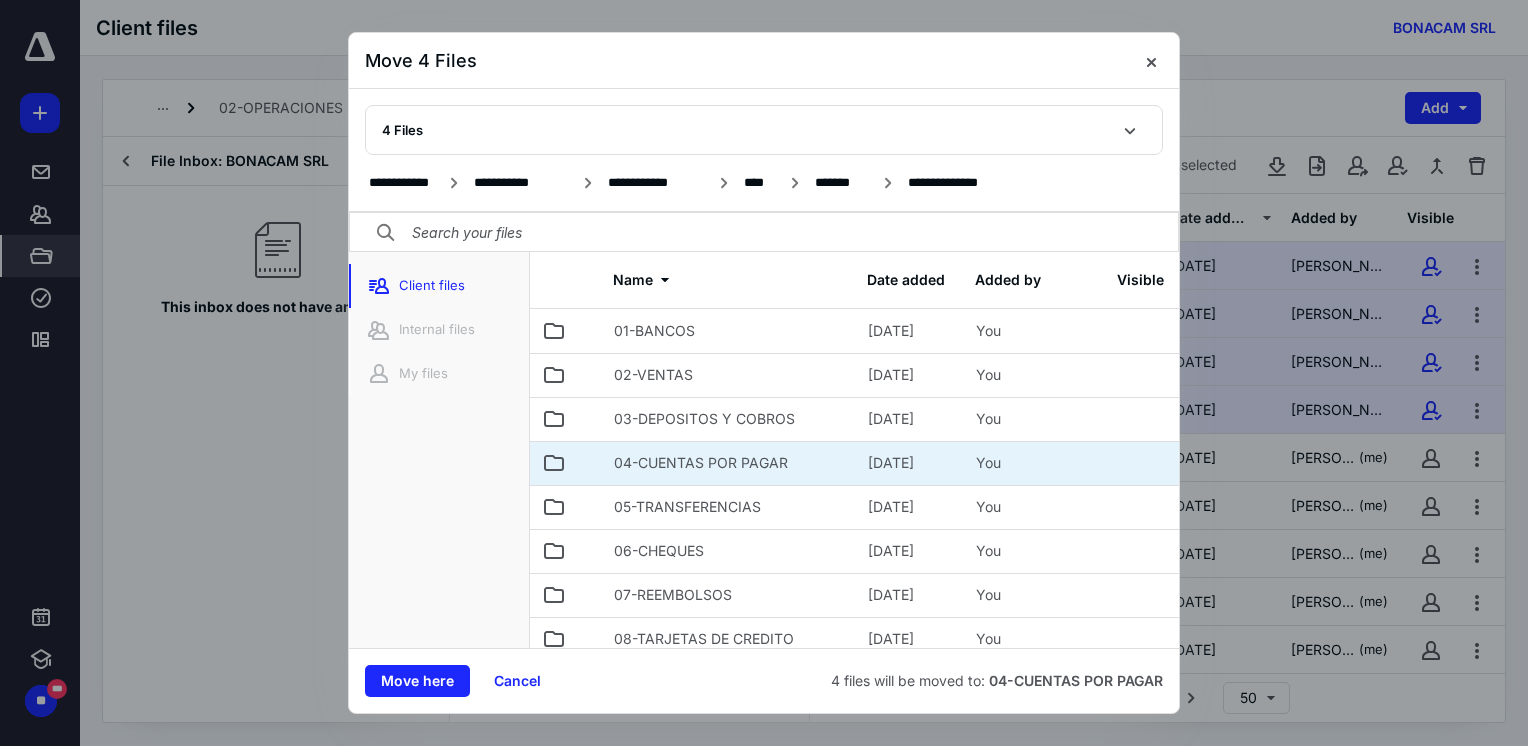 click on "04-CUENTAS POR PAGAR" at bounding box center [729, 463] 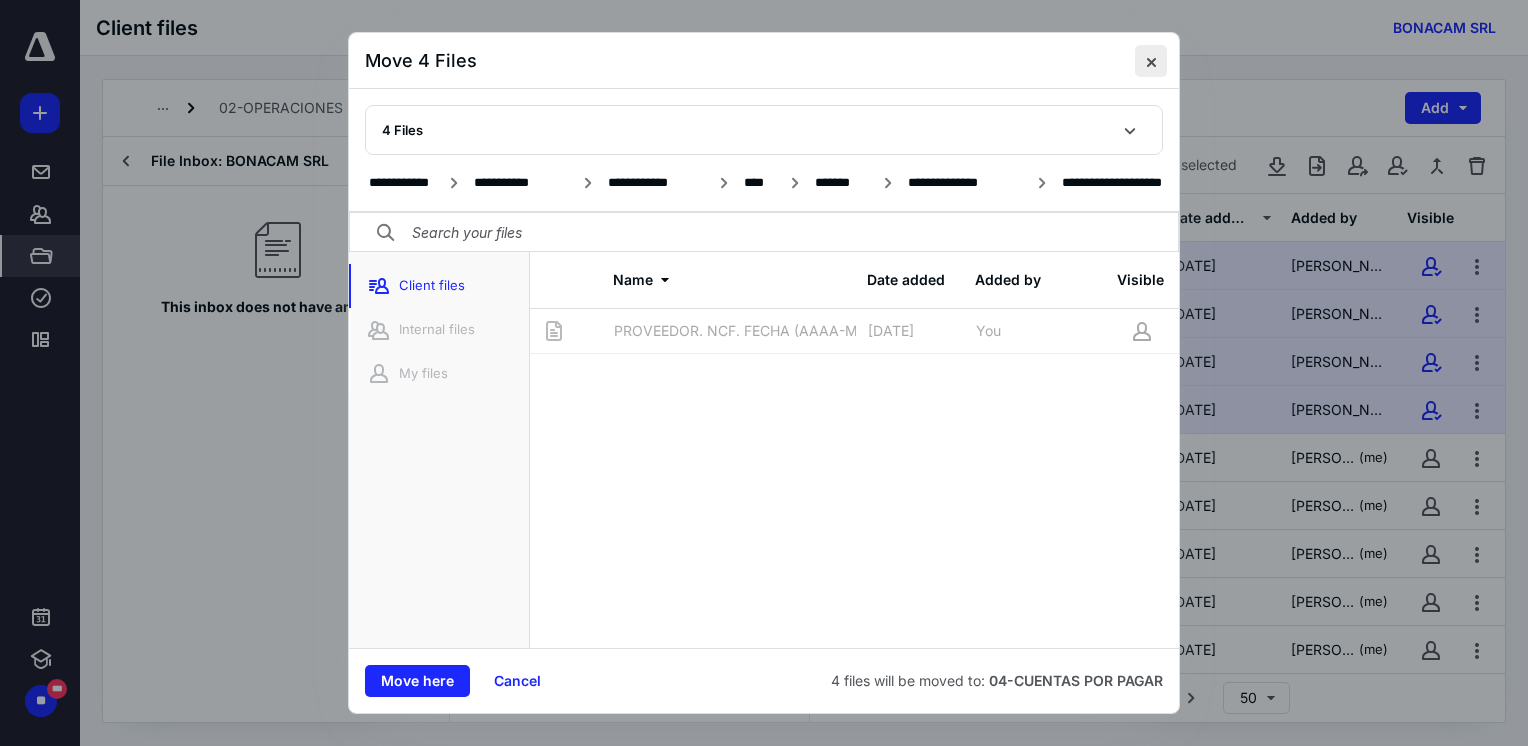 click at bounding box center (1151, 61) 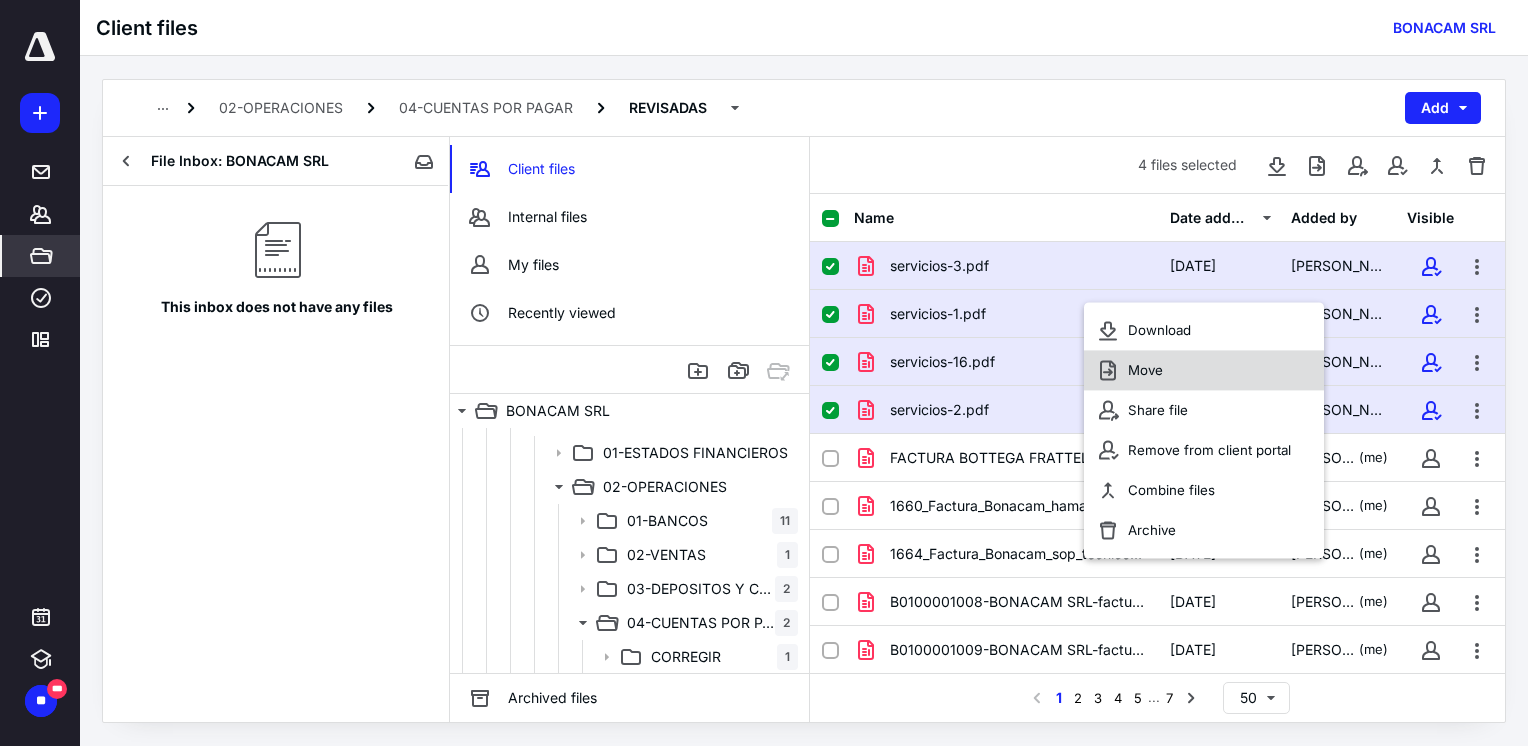 click on "Move" at bounding box center [1204, 370] 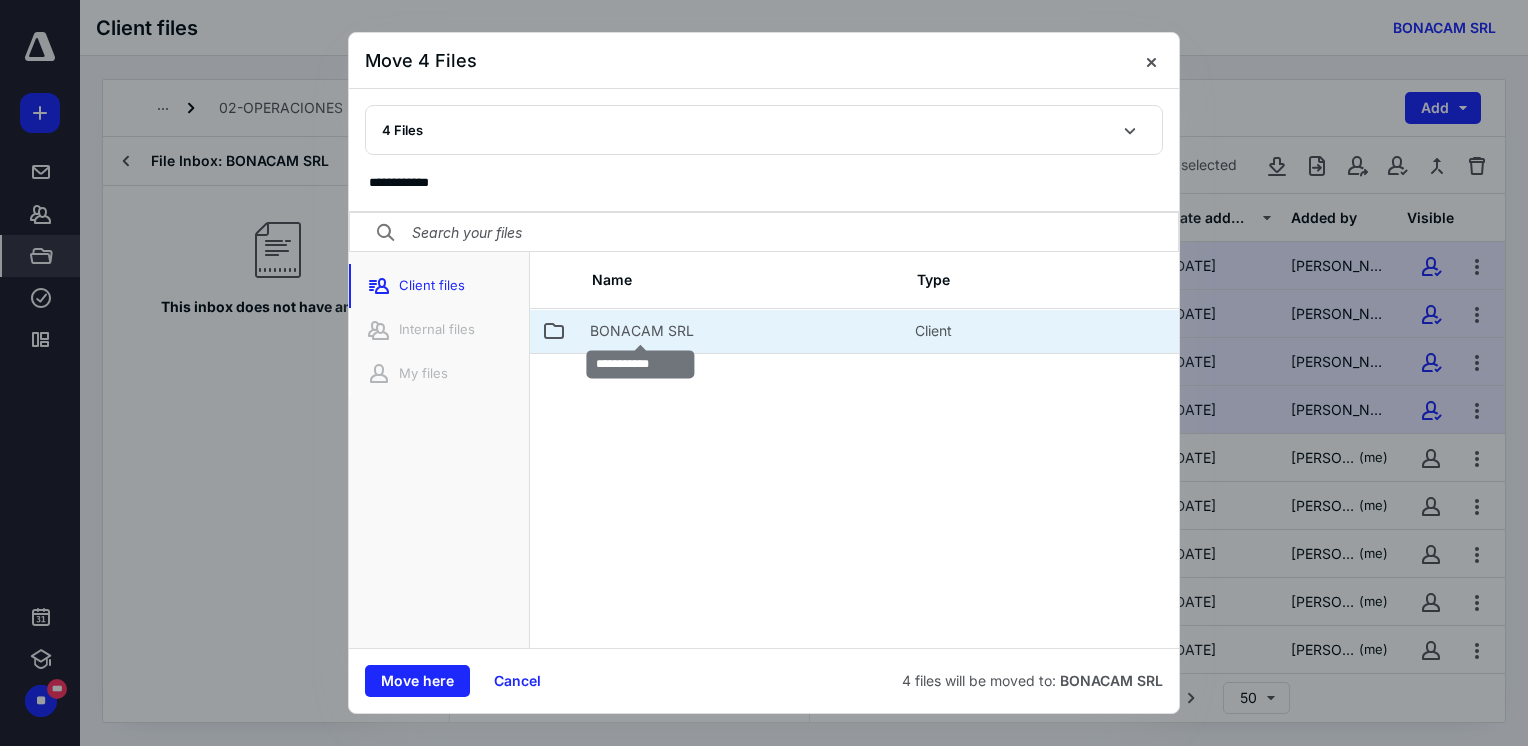 click on "BONACAM SRL" at bounding box center (642, 331) 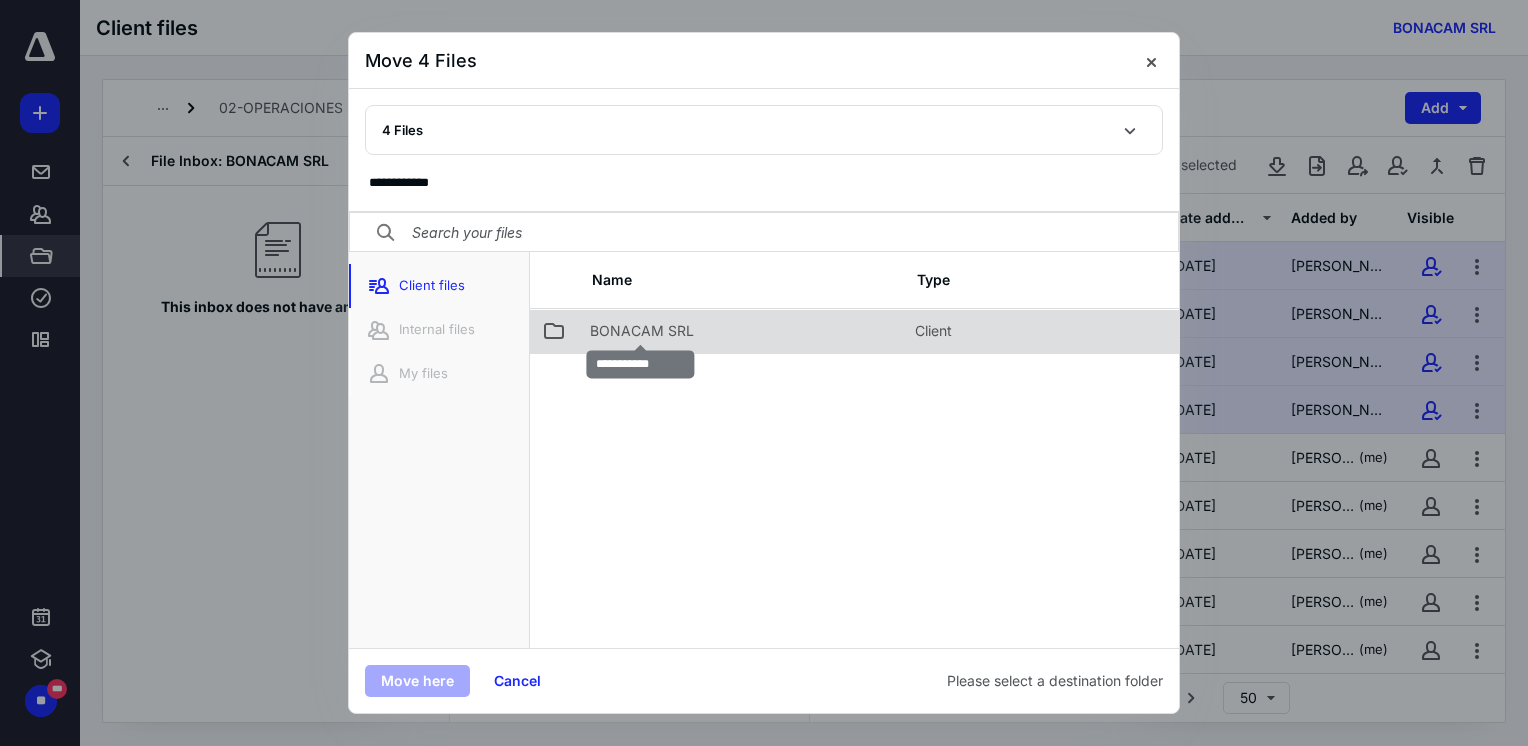 click on "BONACAM SRL" at bounding box center (642, 331) 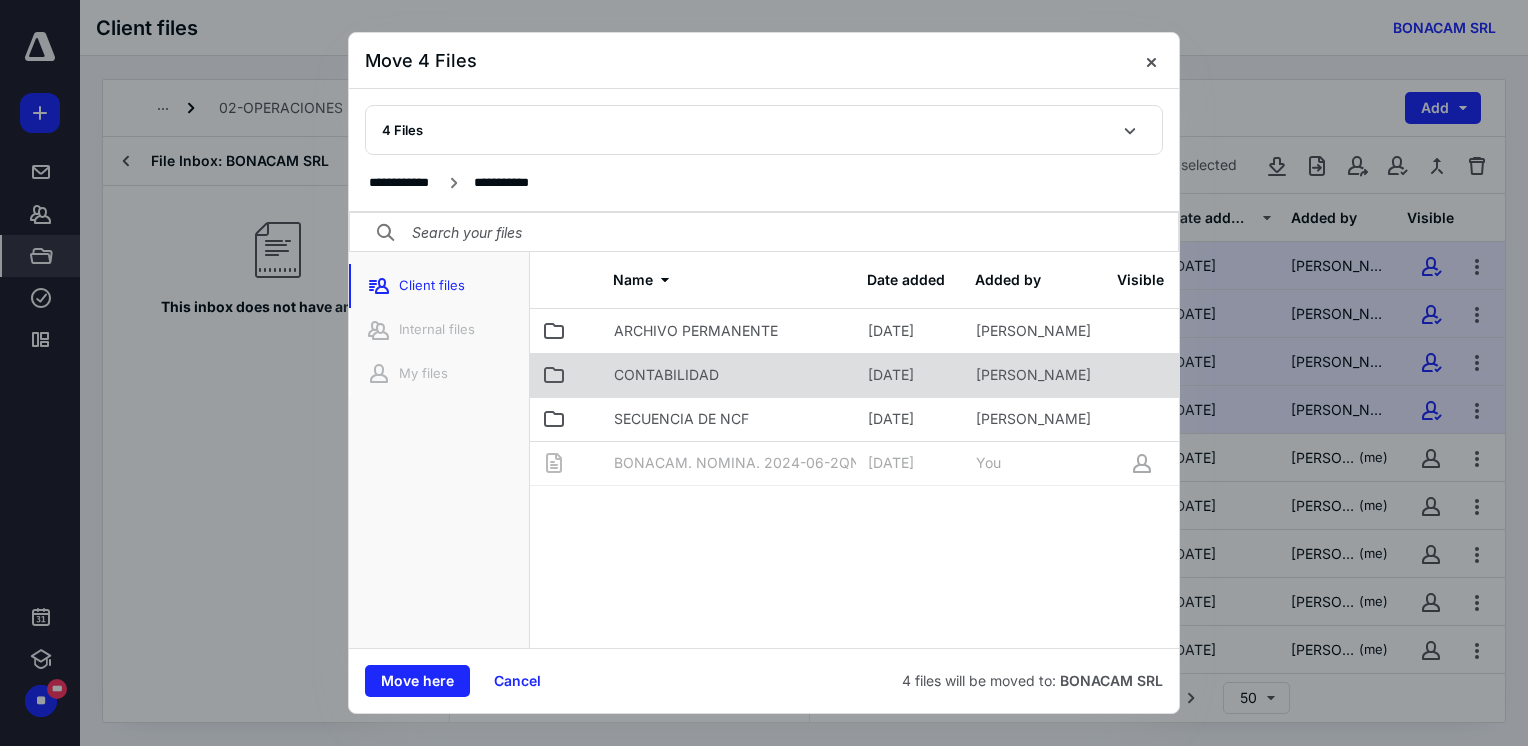 click on "CONTABILIDAD" at bounding box center [729, 375] 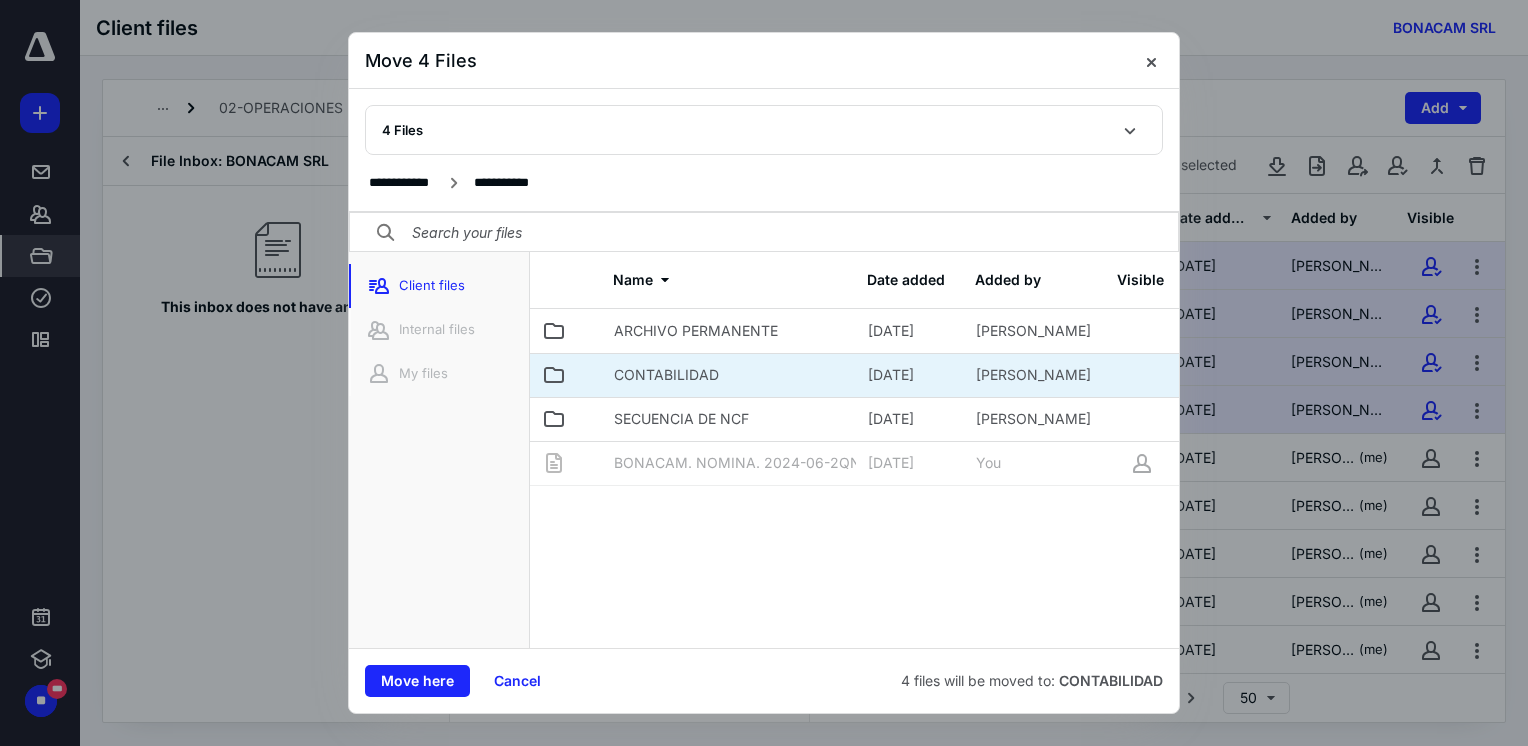 click on "CONTABILIDAD" at bounding box center (729, 375) 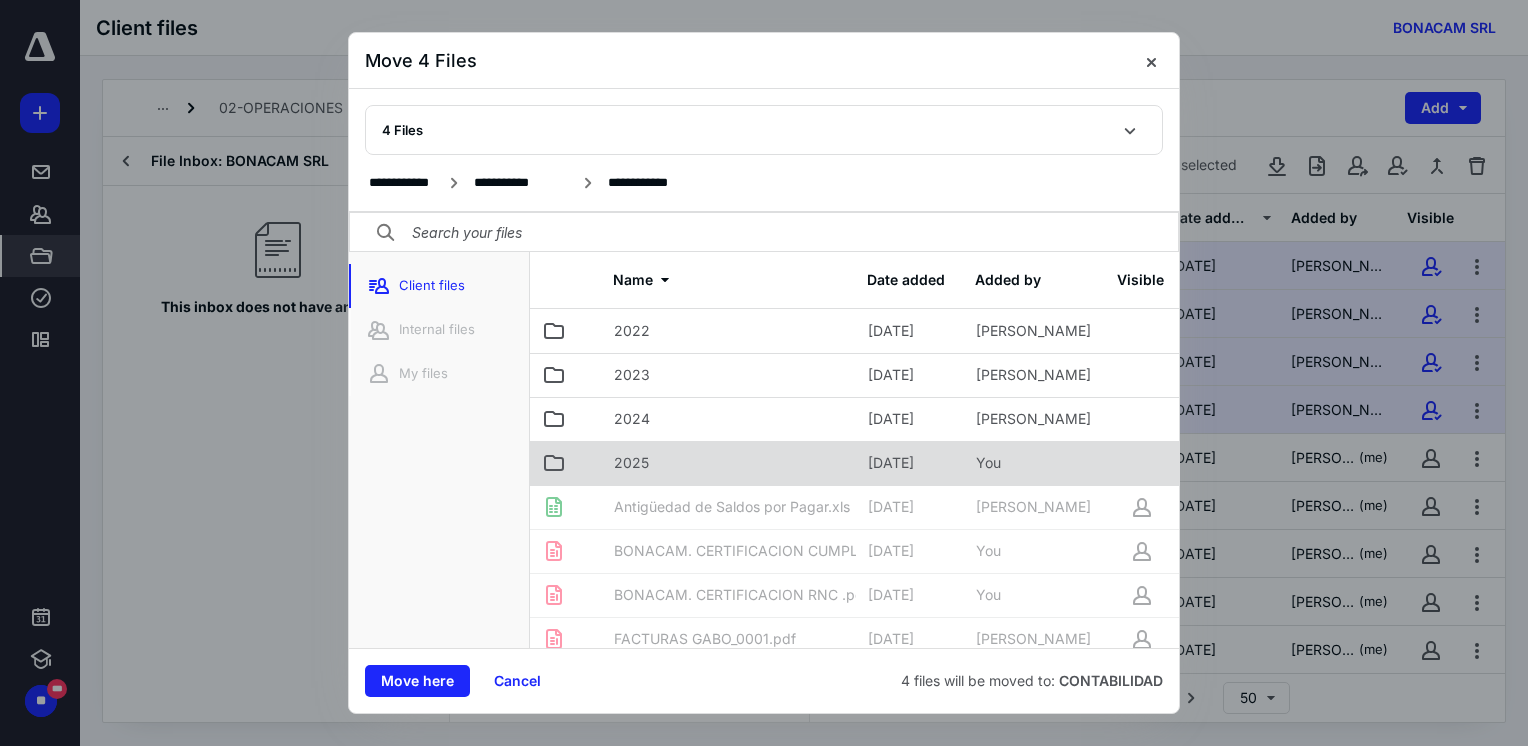 click on "2025" at bounding box center (729, 463) 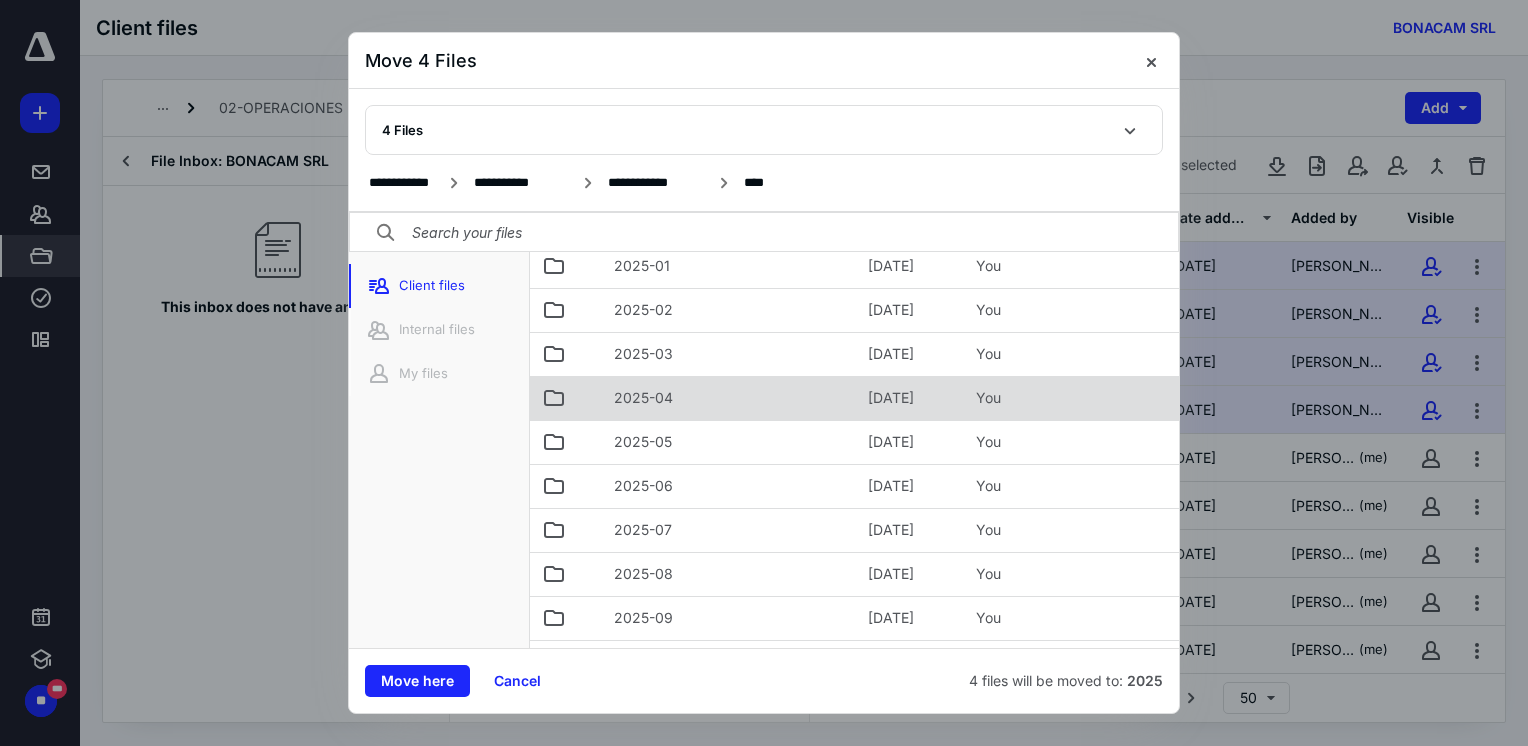 scroll, scrollTop: 100, scrollLeft: 0, axis: vertical 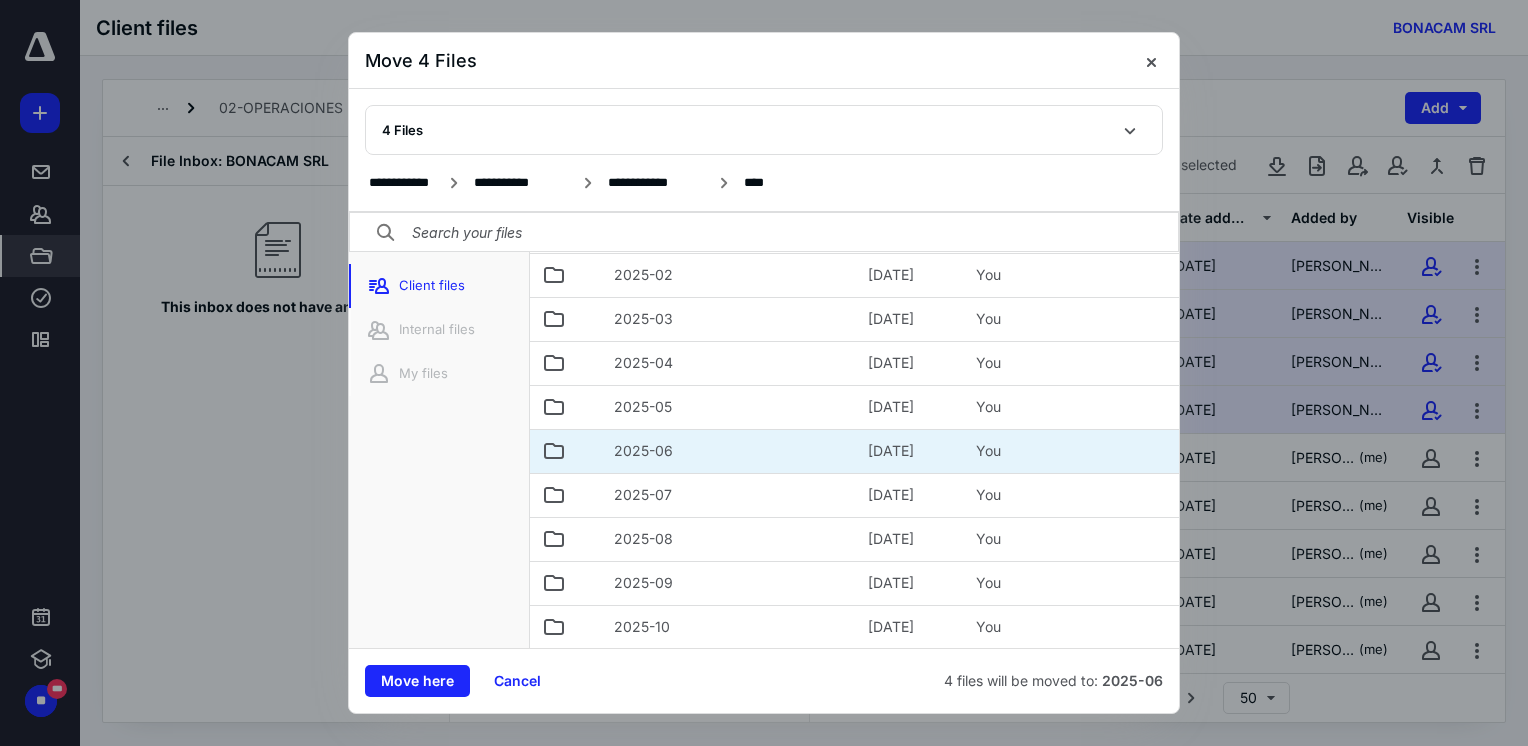 click on "2025-06" at bounding box center (729, 451) 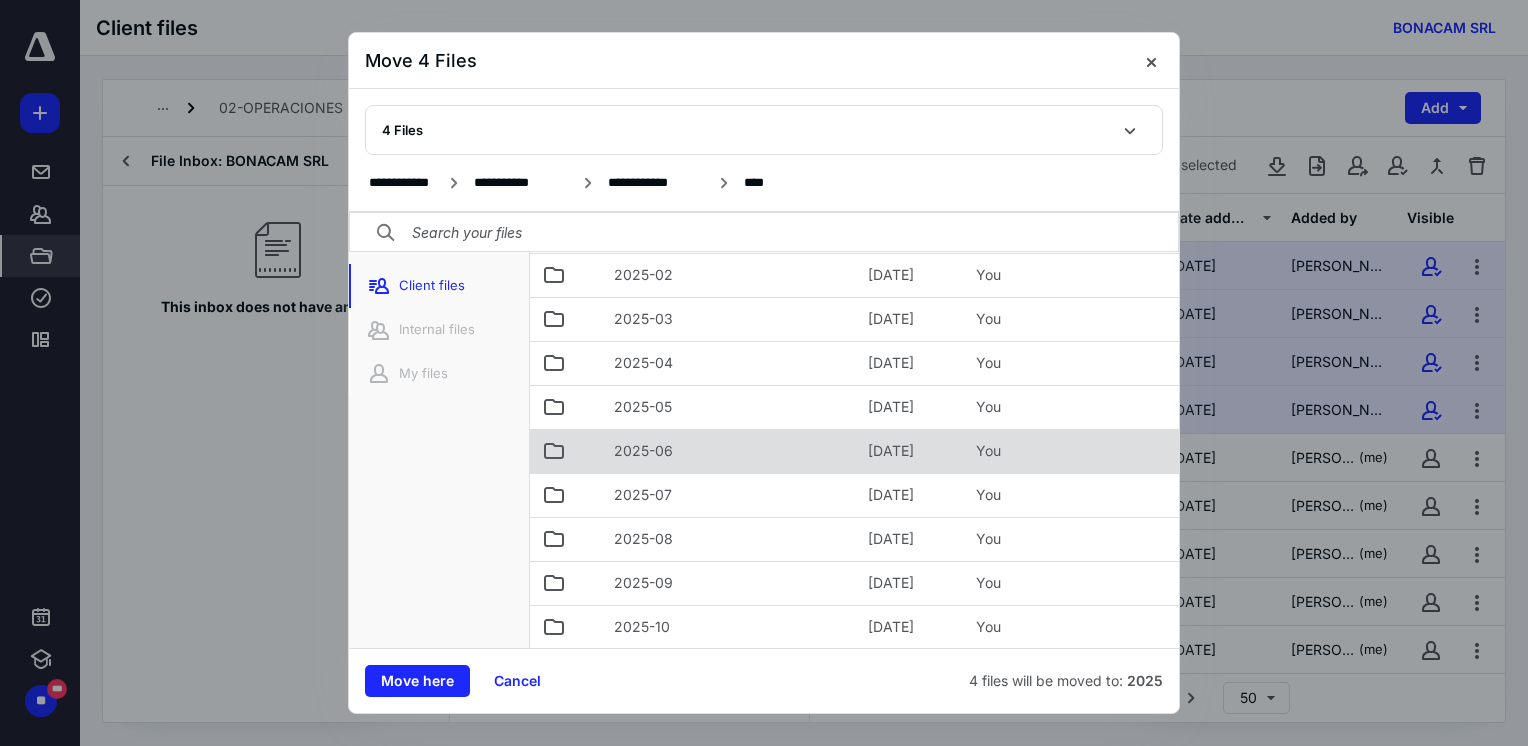 click on "2025-06" at bounding box center (729, 451) 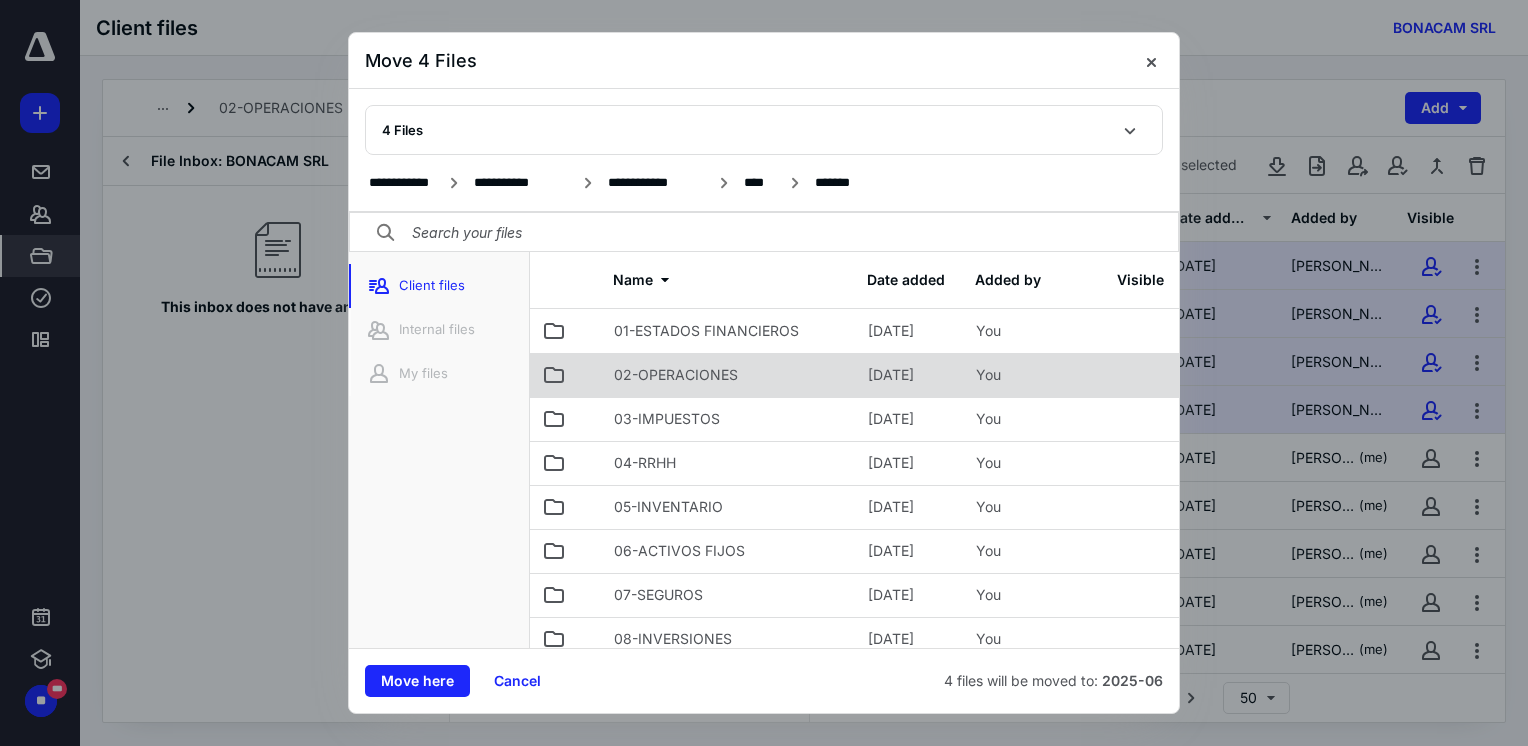 click on "02-OPERACIONES" at bounding box center [729, 375] 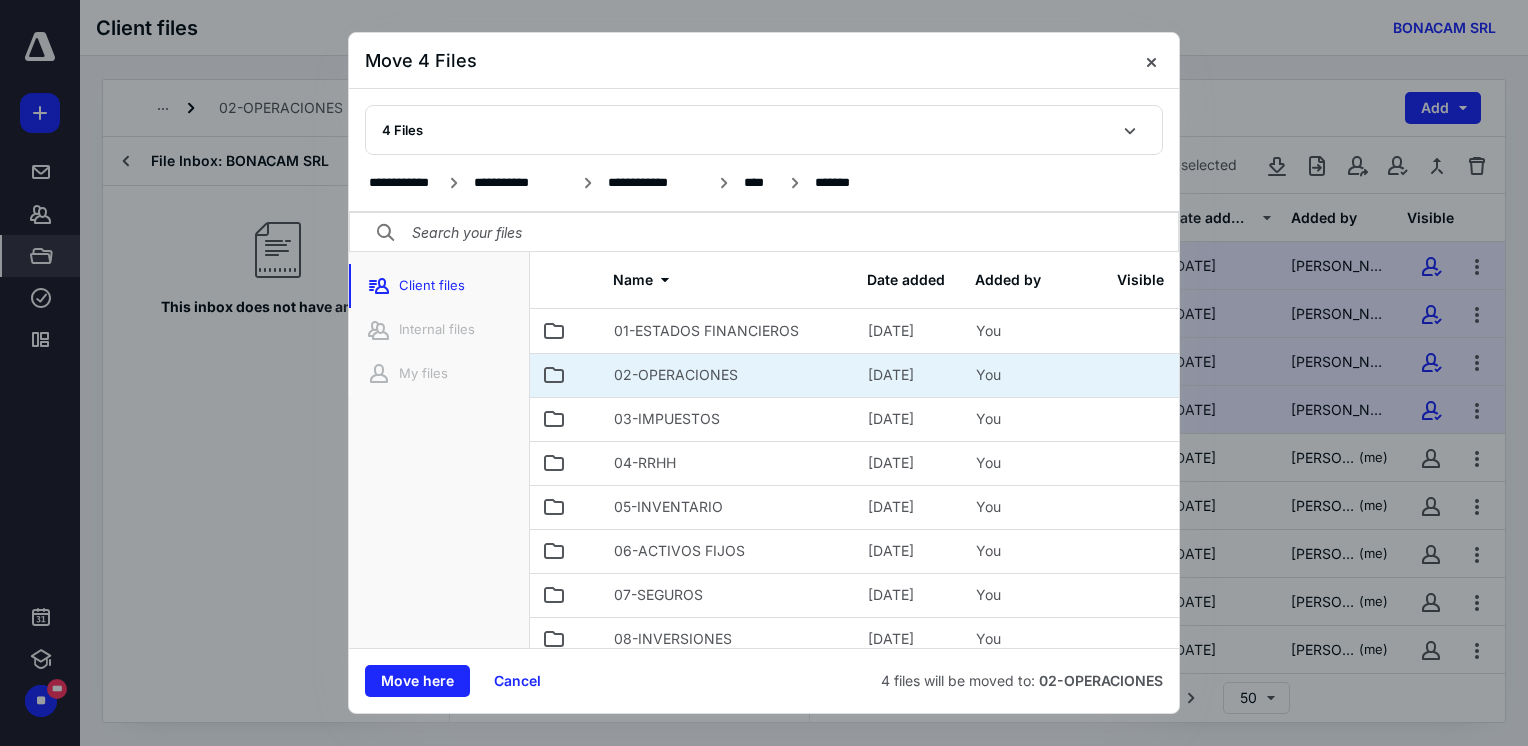 click on "02-OPERACIONES" at bounding box center (729, 375) 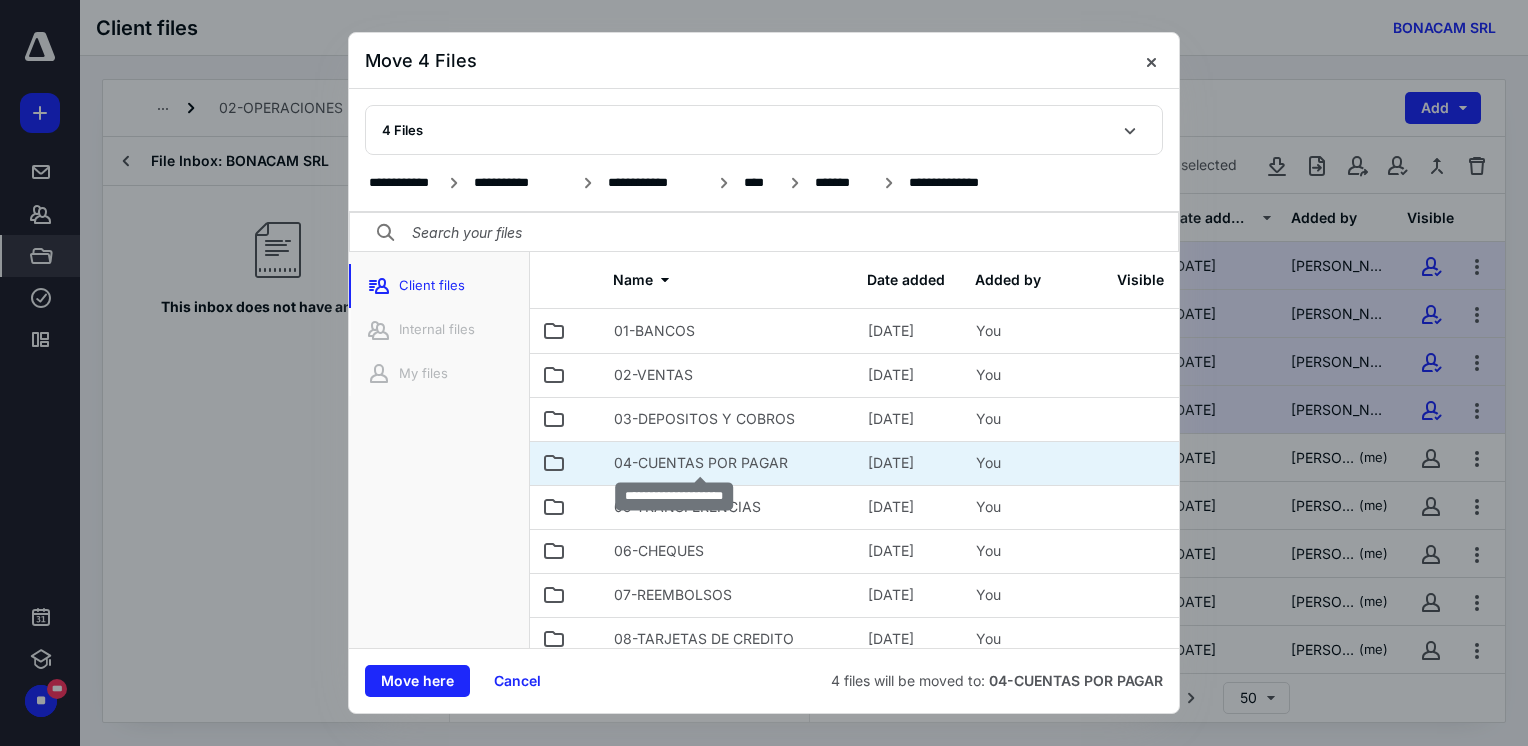 click on "04-CUENTAS POR PAGAR" at bounding box center [701, 463] 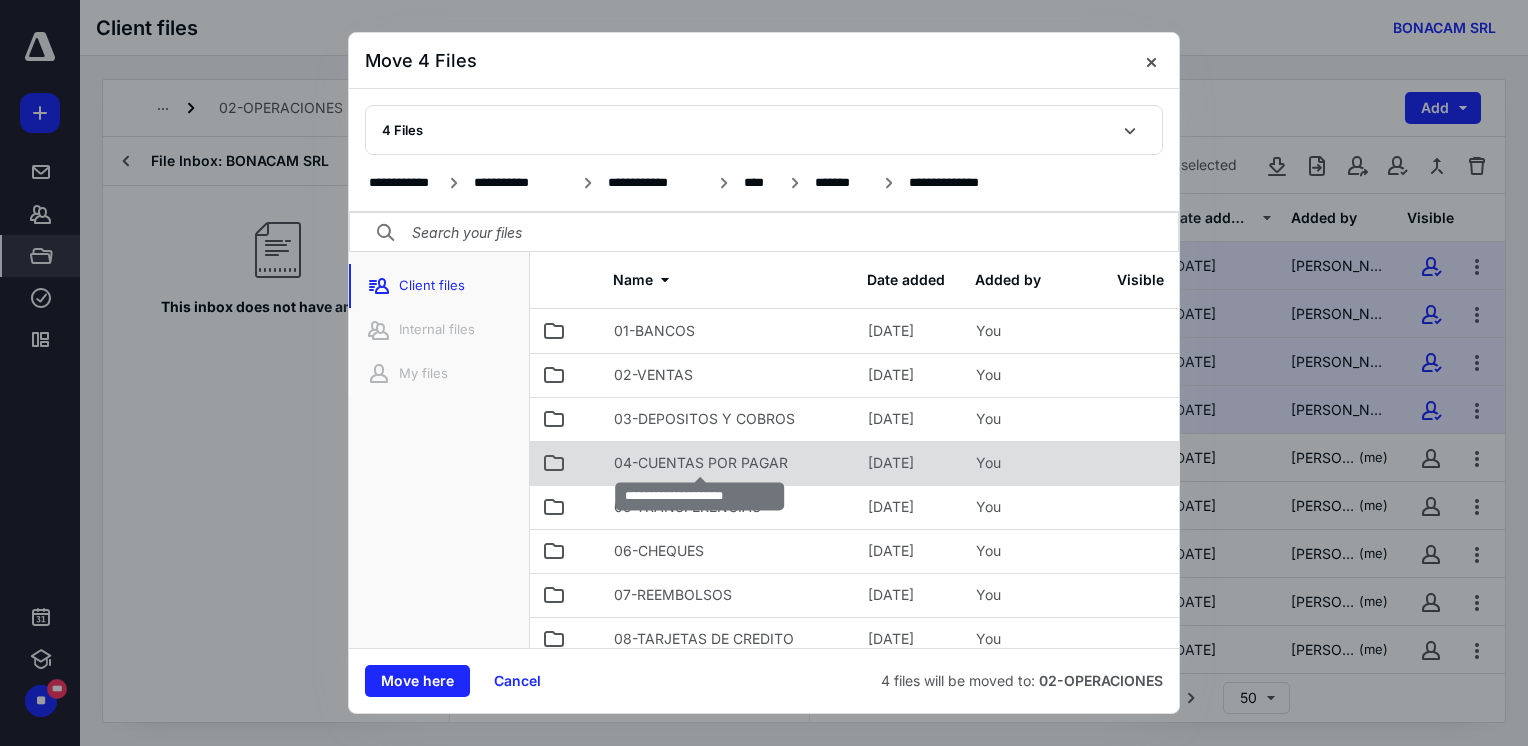 click on "04-CUENTAS POR PAGAR" at bounding box center [701, 463] 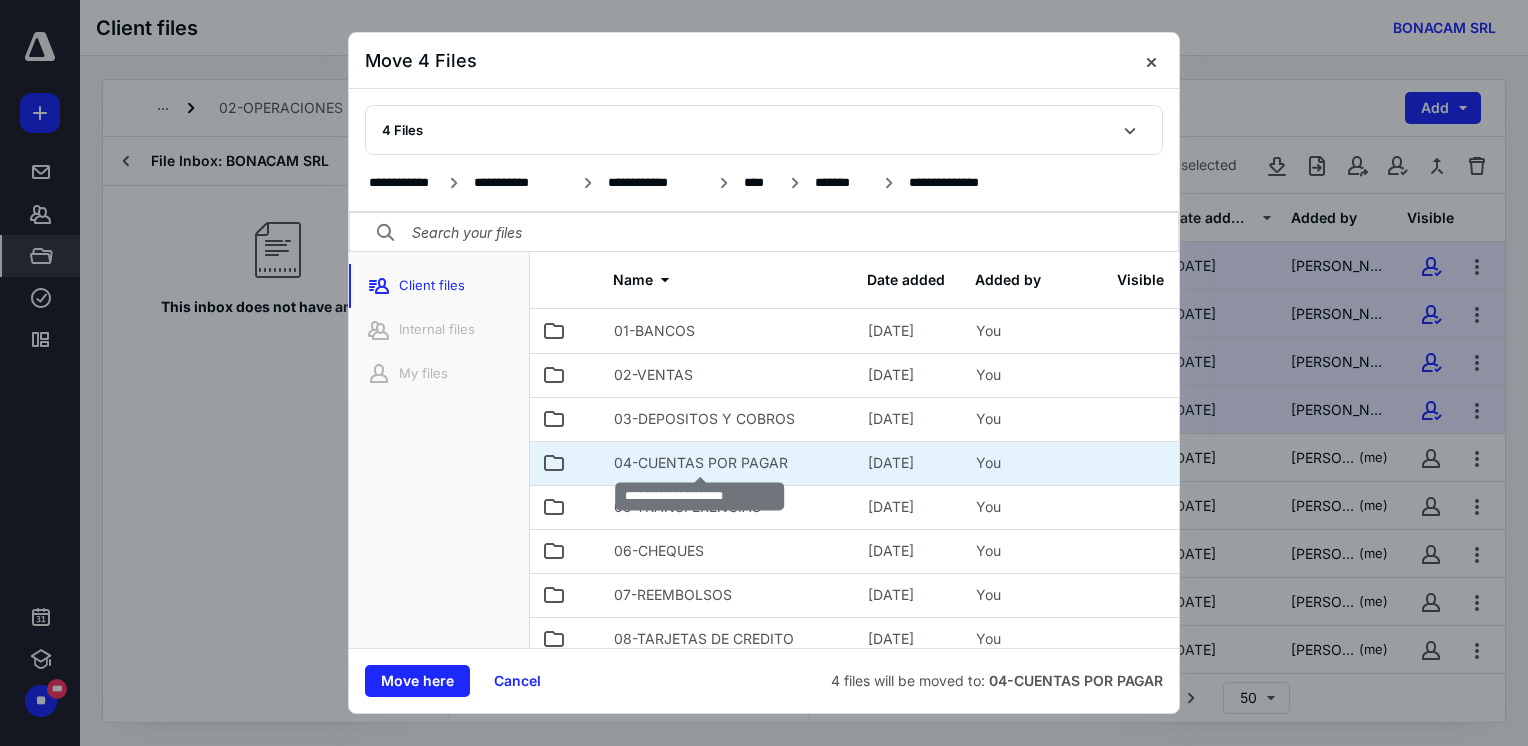 click on "04-CUENTAS POR PAGAR" at bounding box center (701, 463) 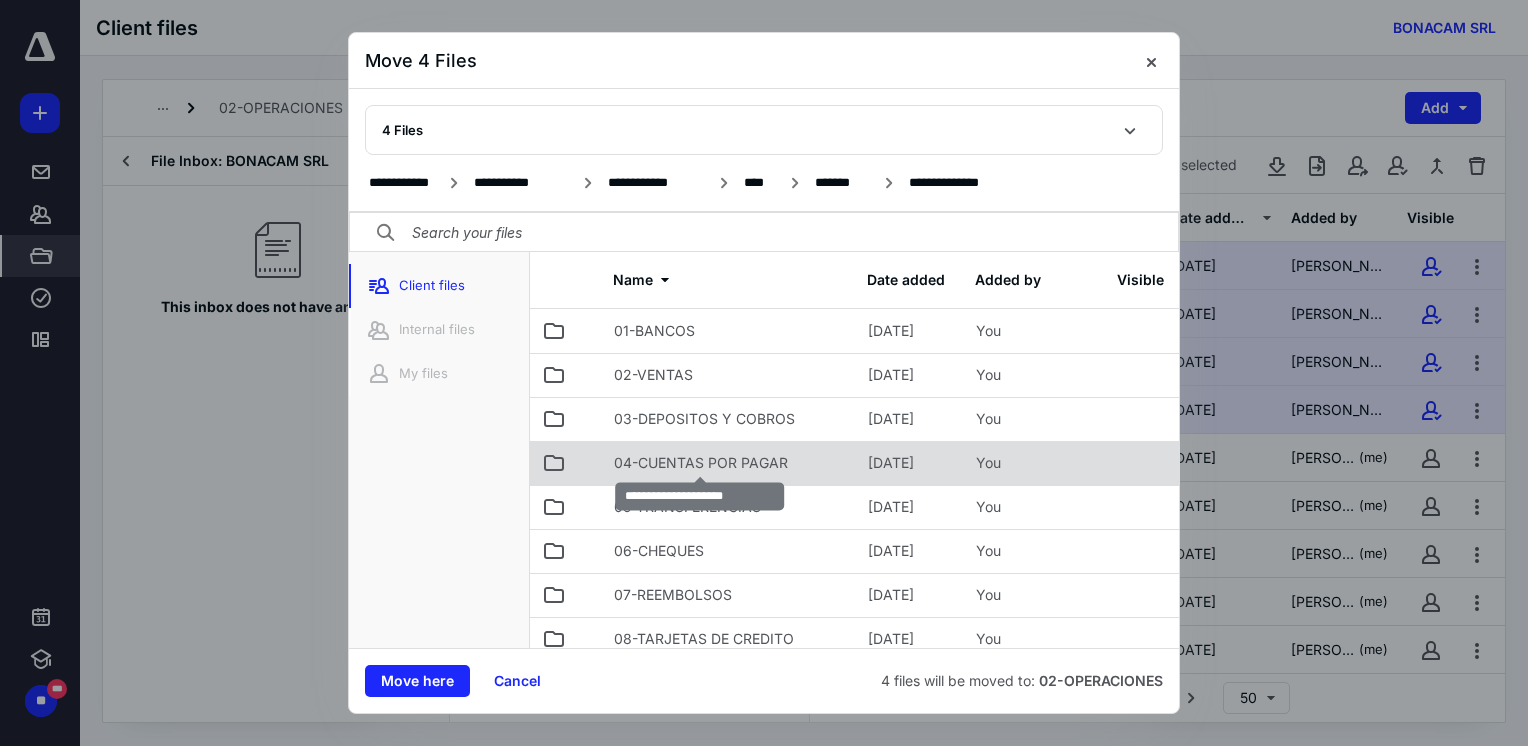 click on "04-CUENTAS POR PAGAR" at bounding box center (701, 463) 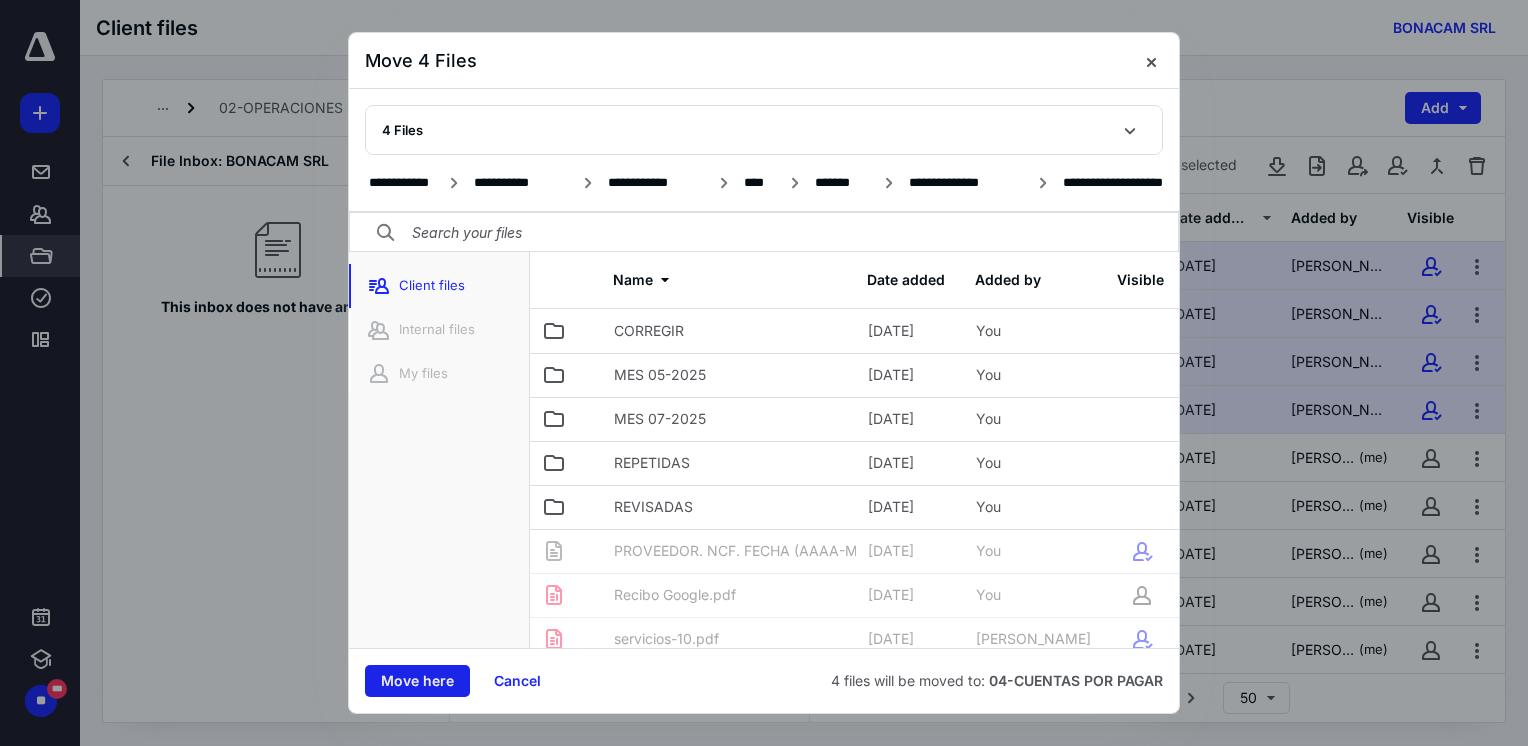 click on "Move here" at bounding box center (417, 681) 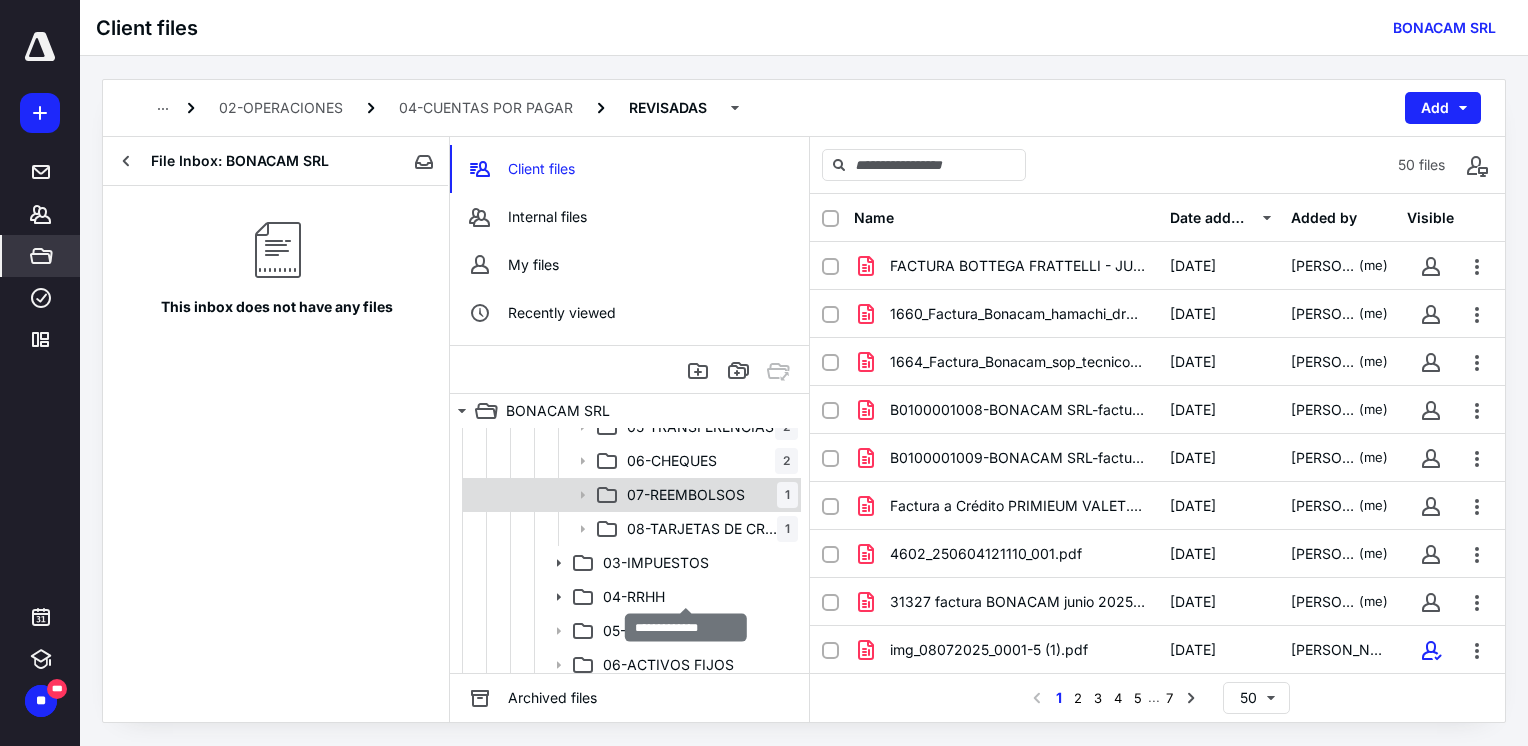 scroll, scrollTop: 700, scrollLeft: 0, axis: vertical 